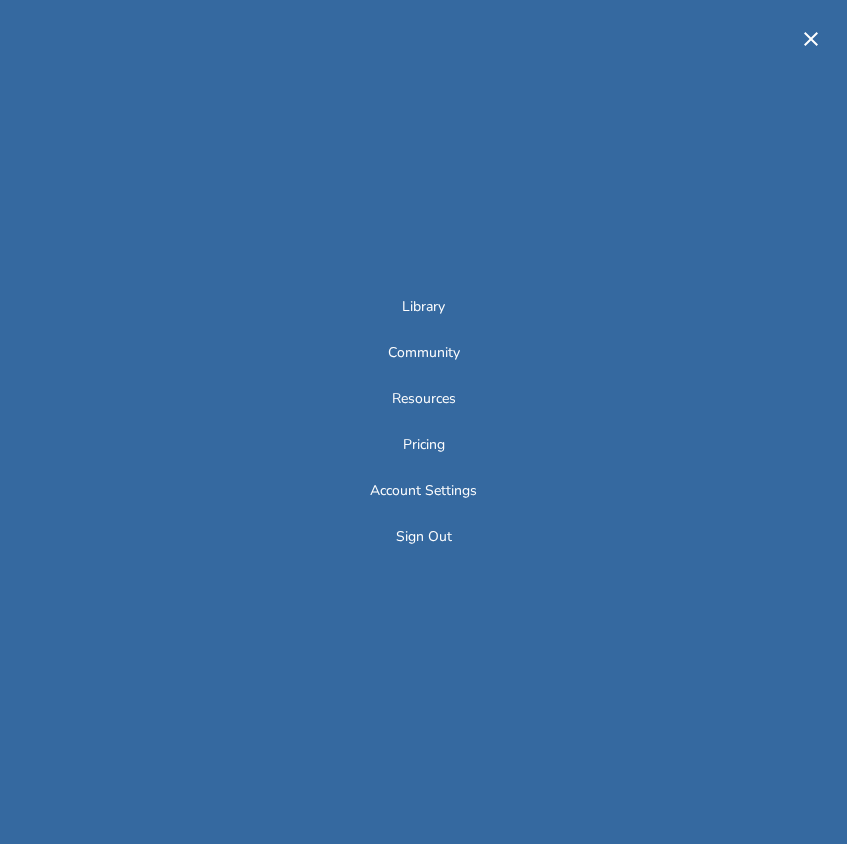 scroll, scrollTop: 0, scrollLeft: 0, axis: both 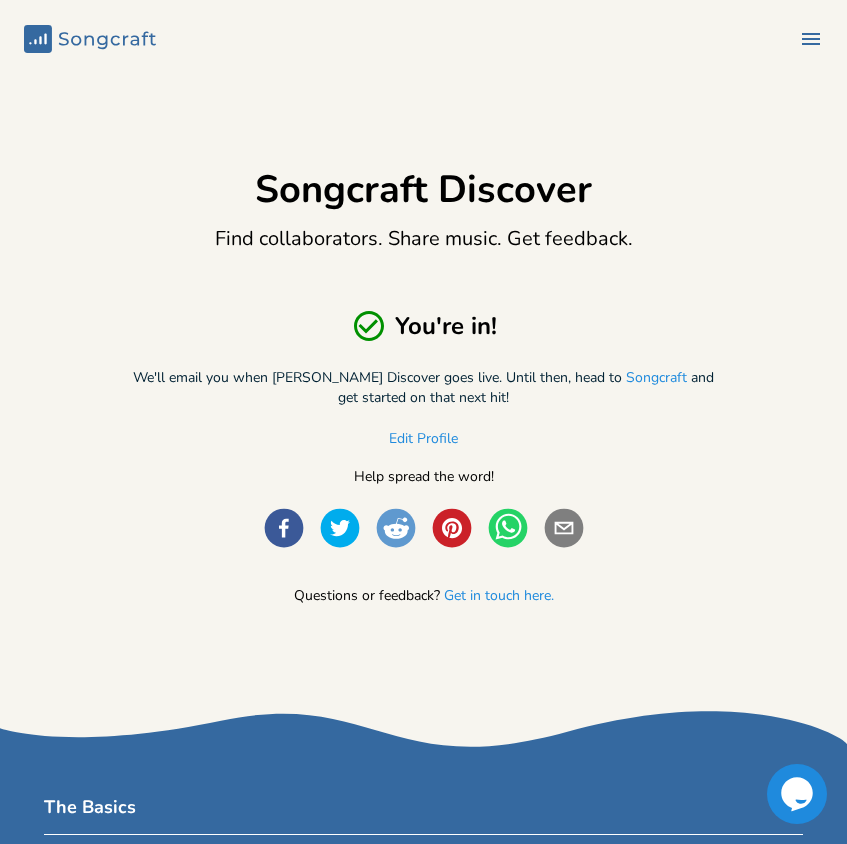 click on "Songcraft" 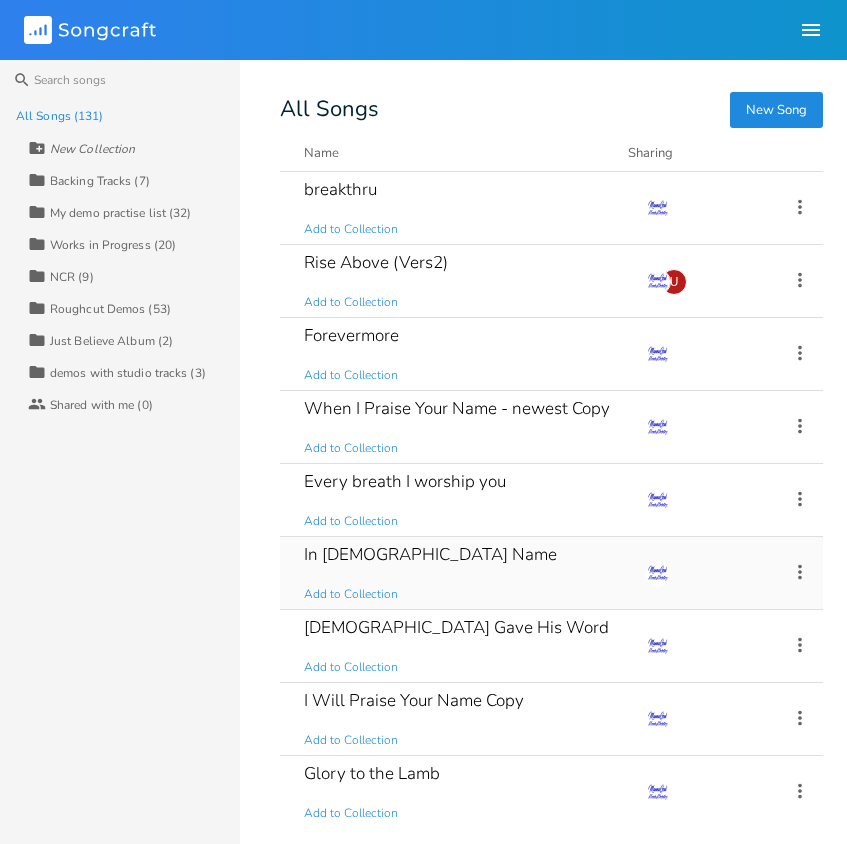 click on "In [DEMOGRAPHIC_DATA] Name" at bounding box center (430, 554) 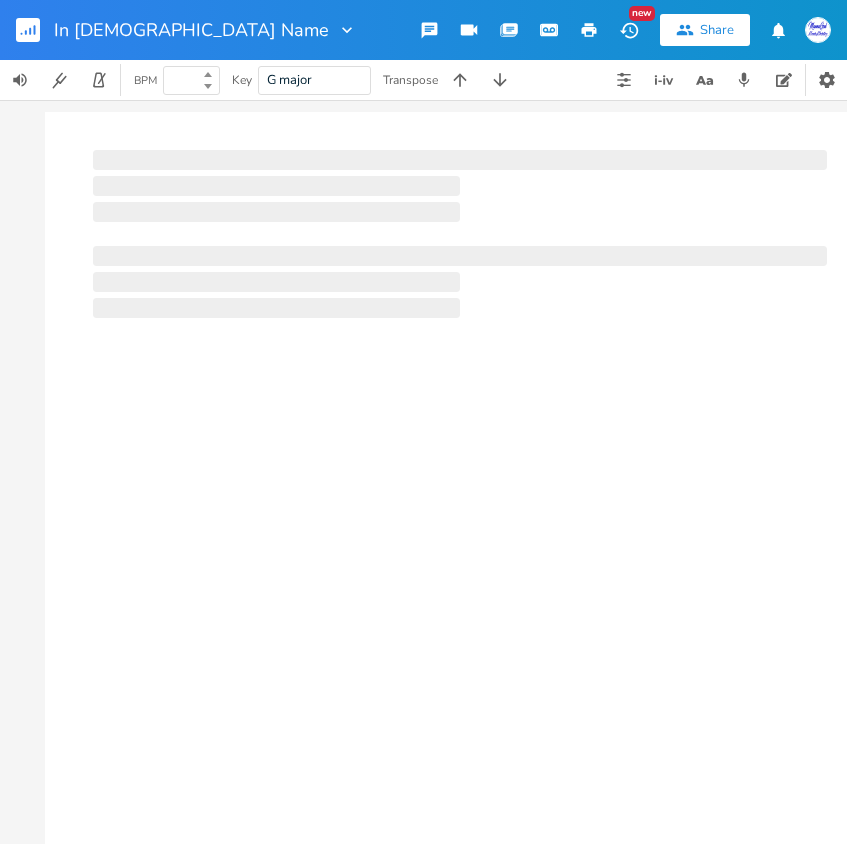 type on "140" 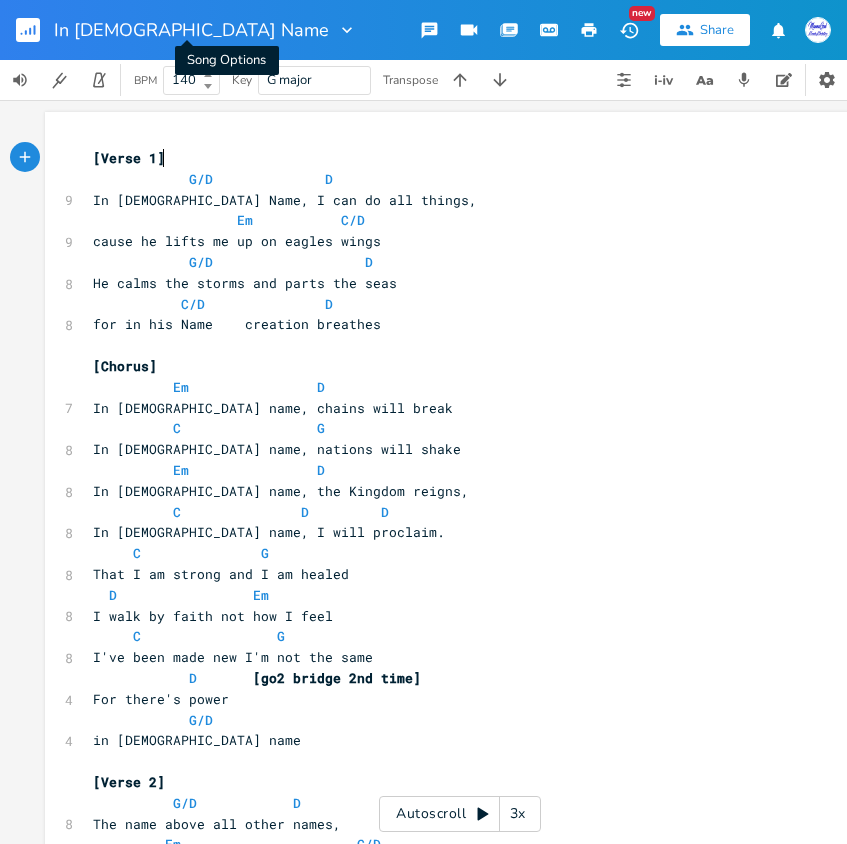click 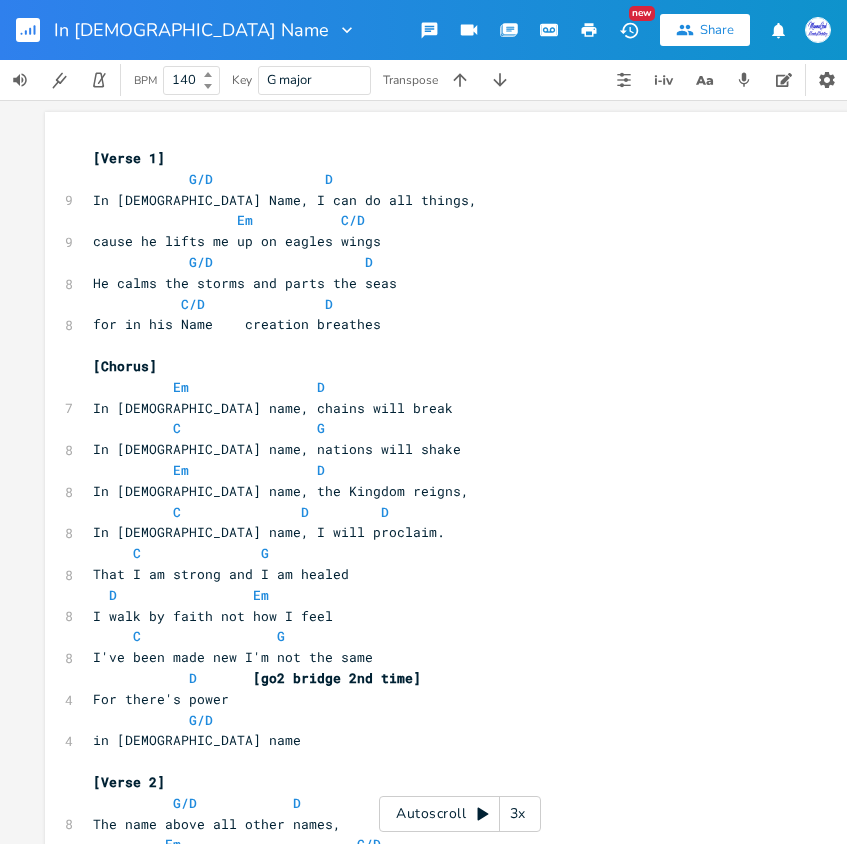 click 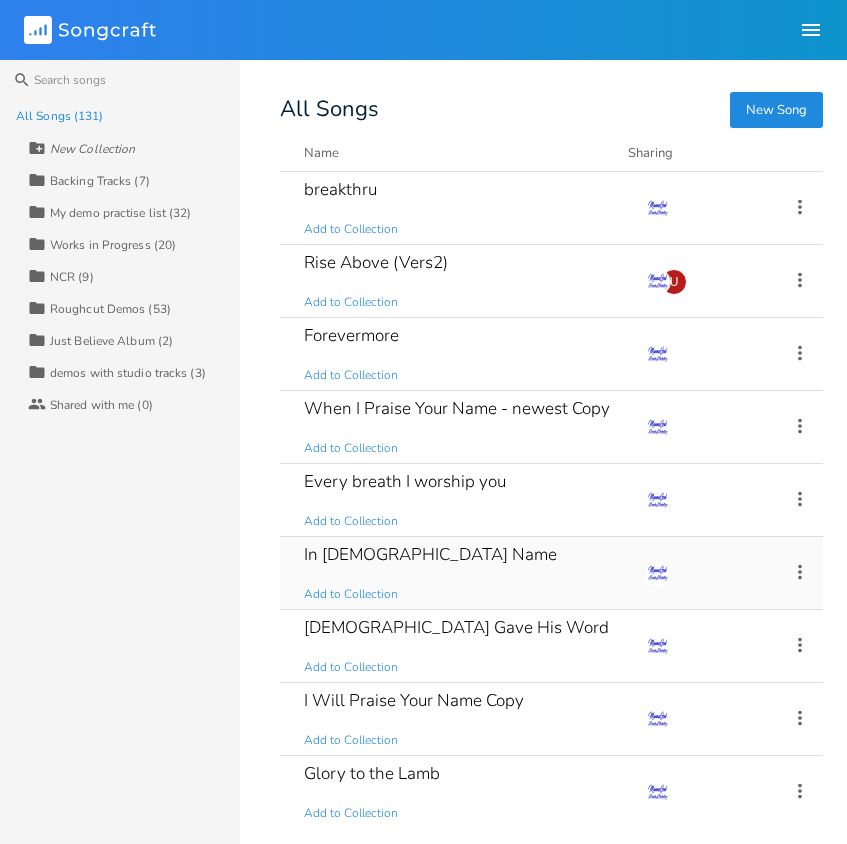 click 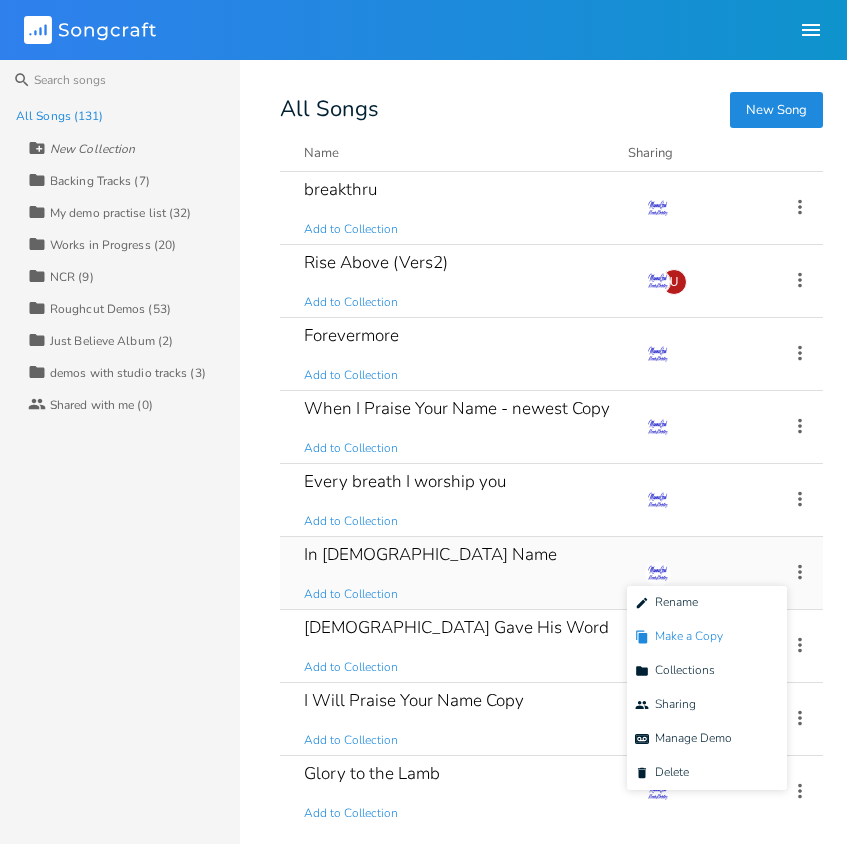 click on "Duplicate Make a Copy" at bounding box center [679, 637] 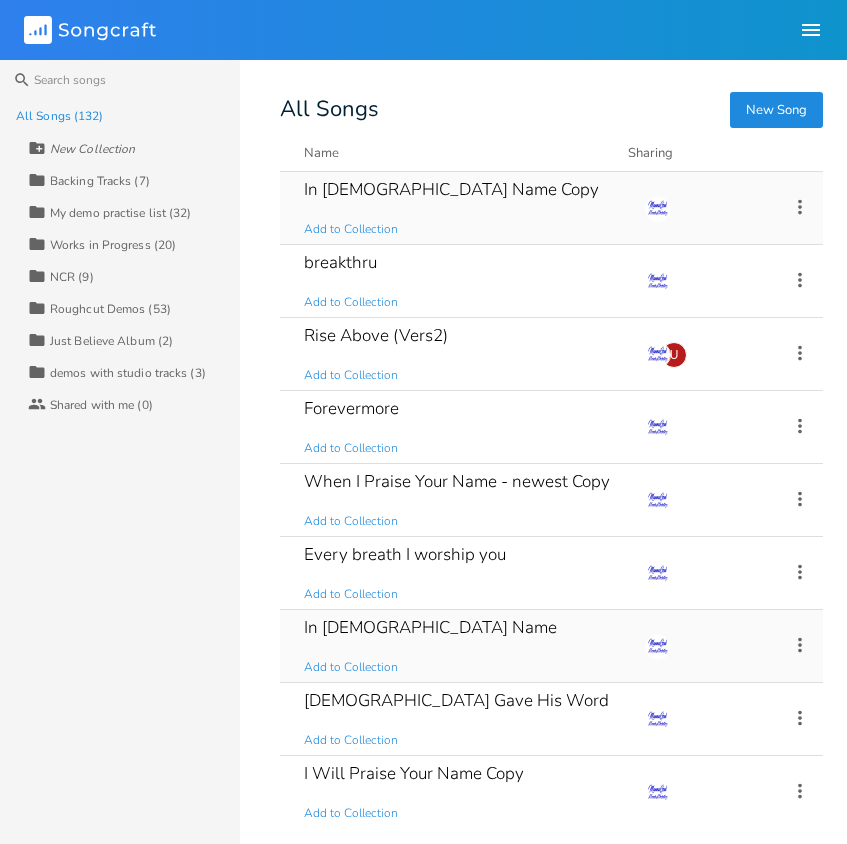 click on "In [DEMOGRAPHIC_DATA] Name Copy" at bounding box center (451, 189) 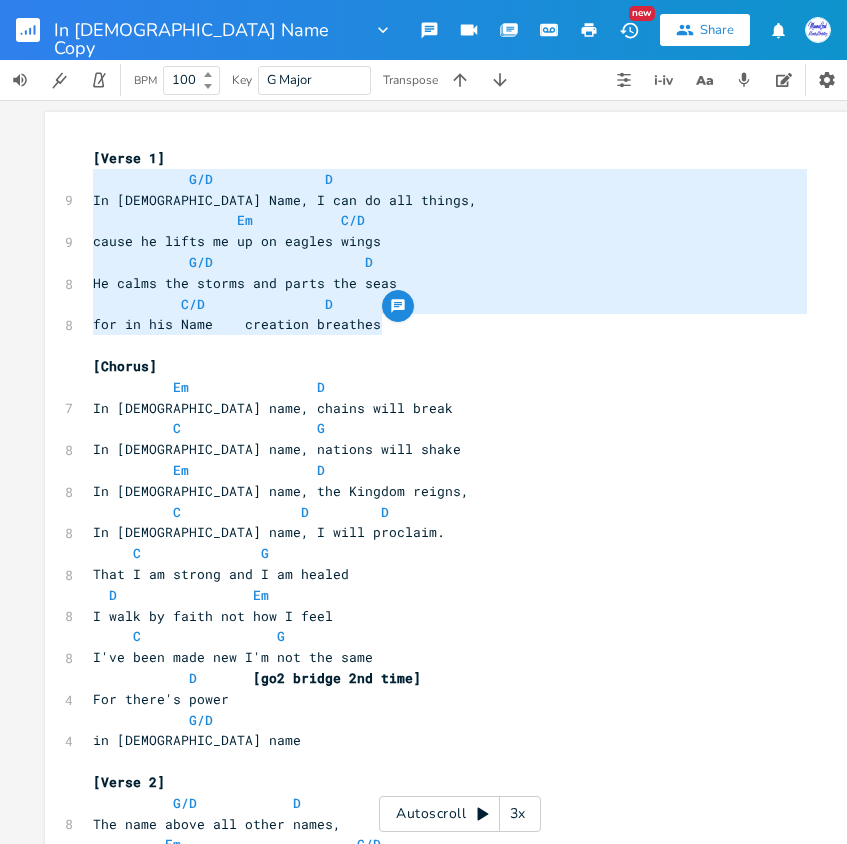 drag, startPoint x: 384, startPoint y: 328, endPoint x: 82, endPoint y: 186, distance: 333.71844 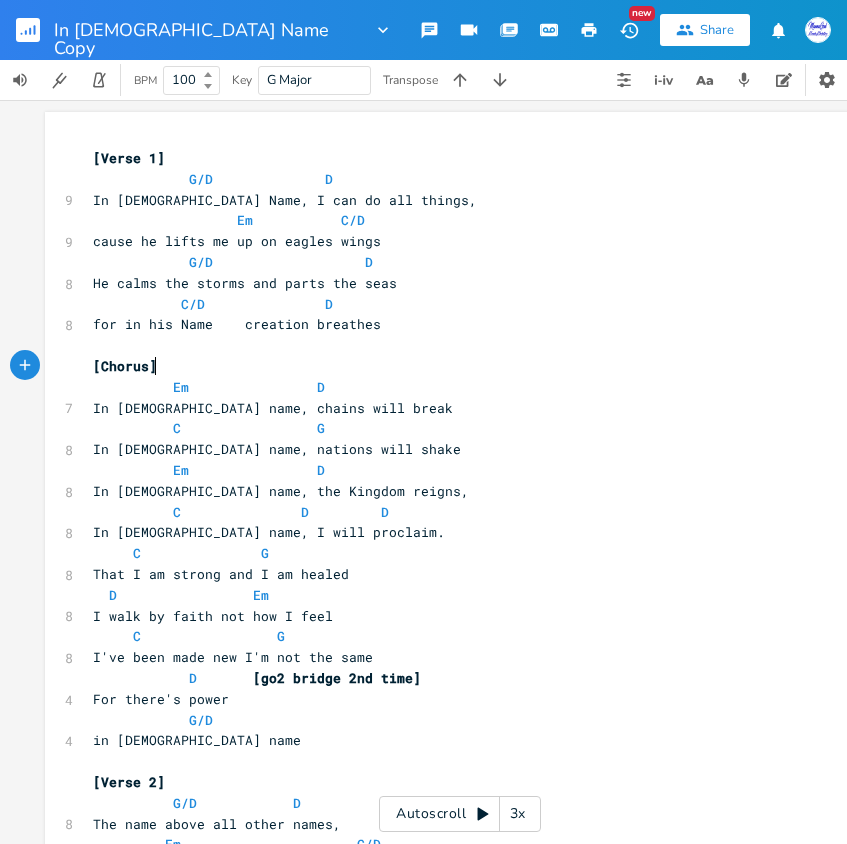 click on "​" at bounding box center [450, 345] 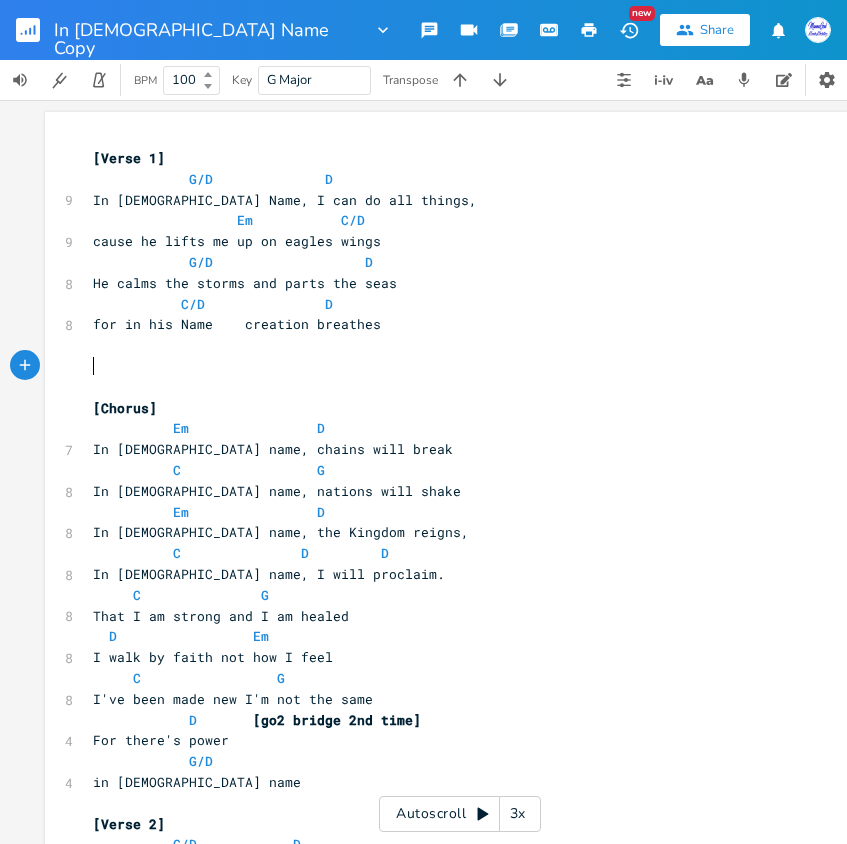 type on "​" 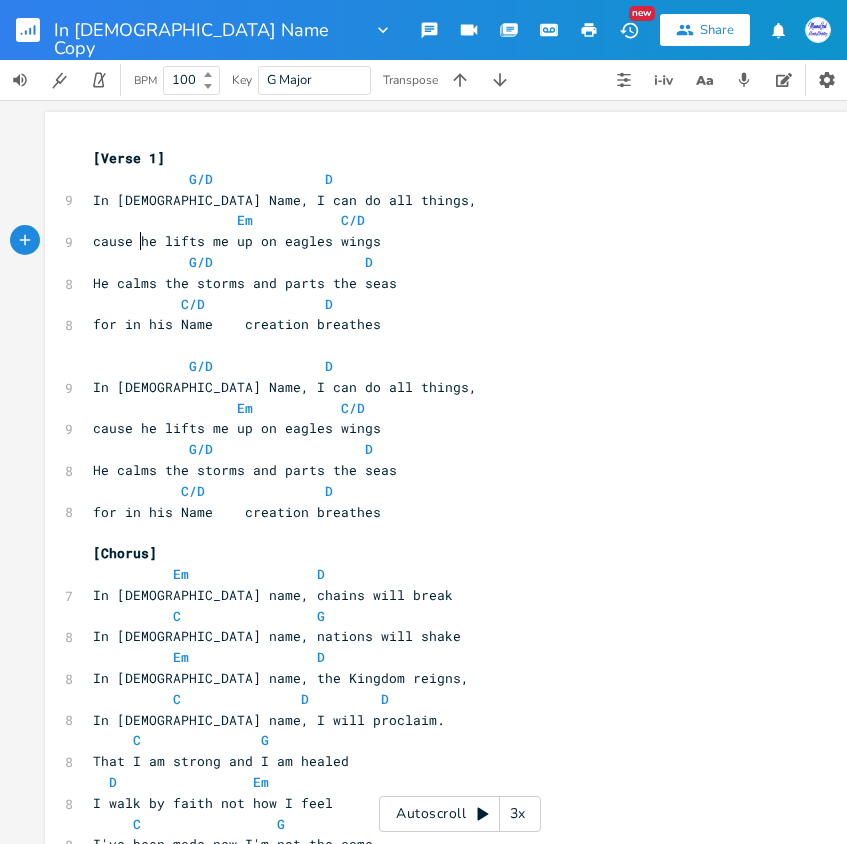 click on "cause he lifts me up on eagles wings" at bounding box center [237, 241] 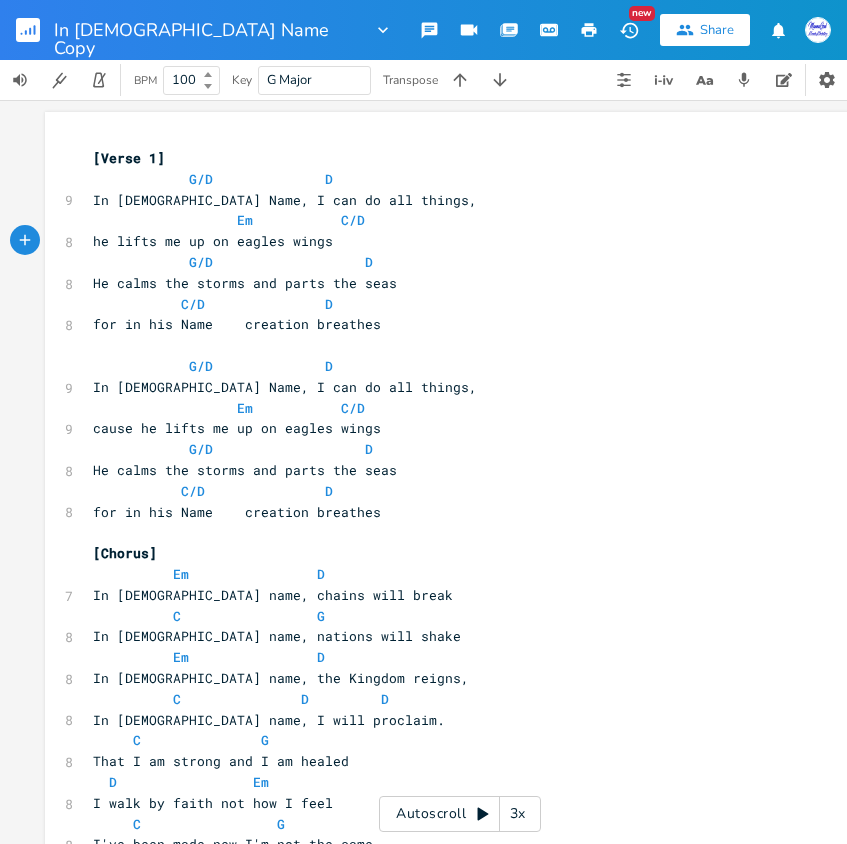 click at bounding box center [205, 220] 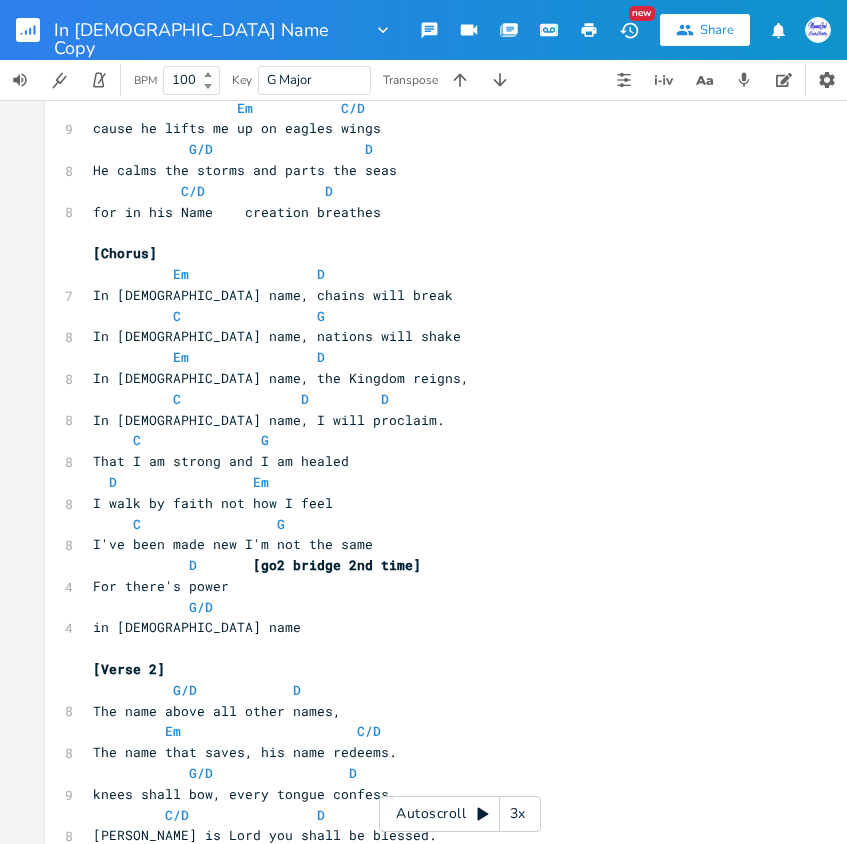 scroll, scrollTop: 400, scrollLeft: 0, axis: vertical 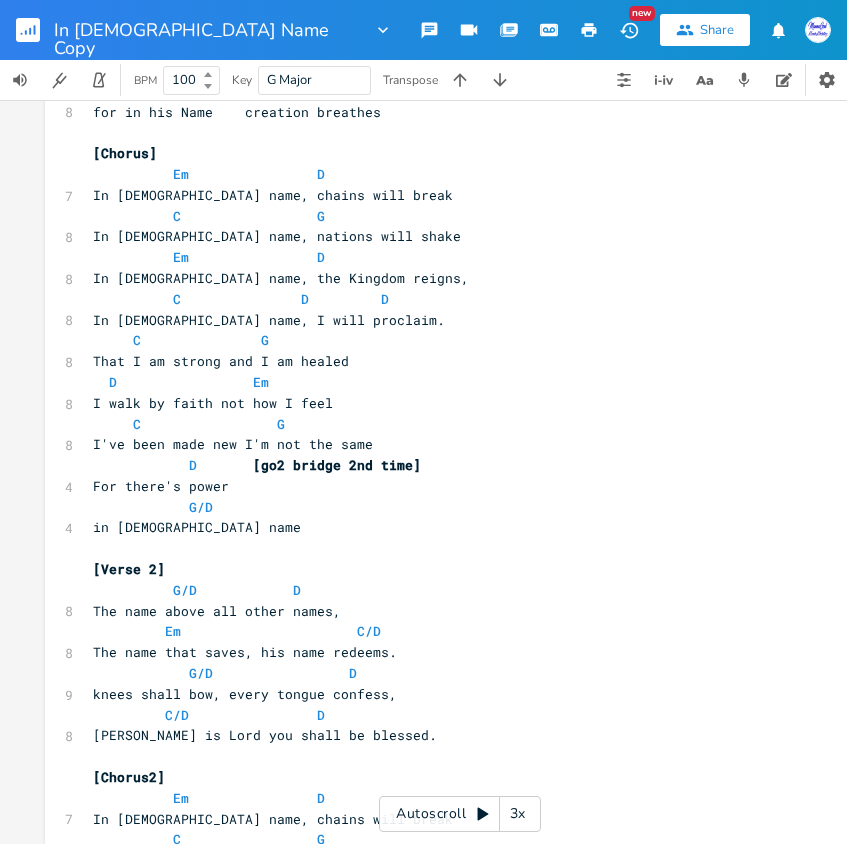 click on "In [DEMOGRAPHIC_DATA] name,    I will proclaim." at bounding box center [450, 320] 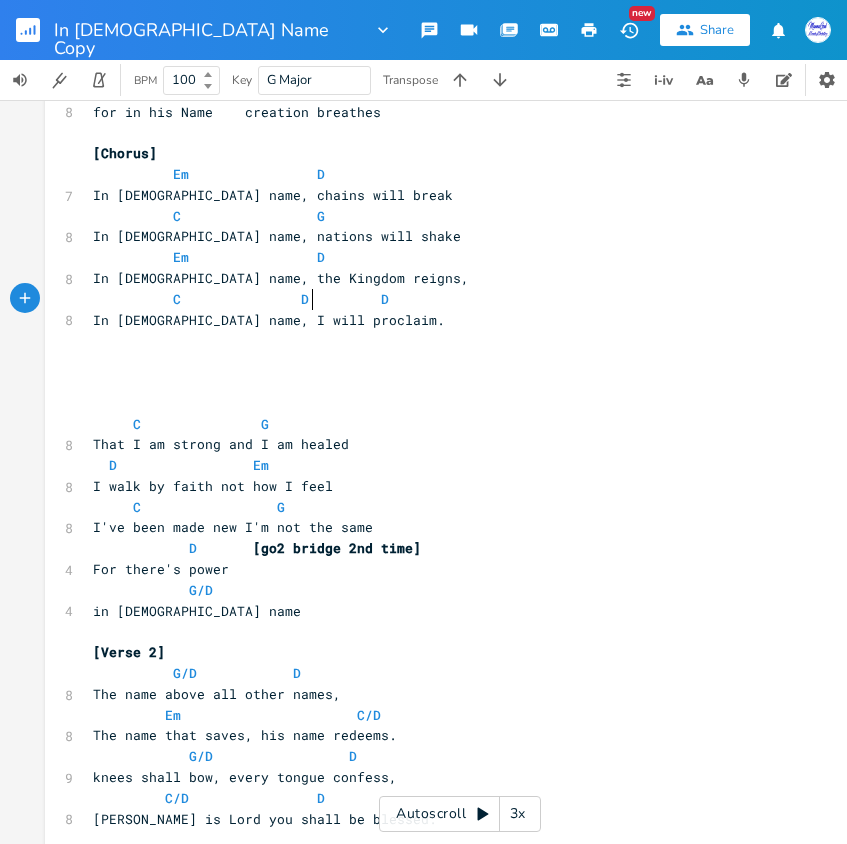 click at bounding box center [333, 299] 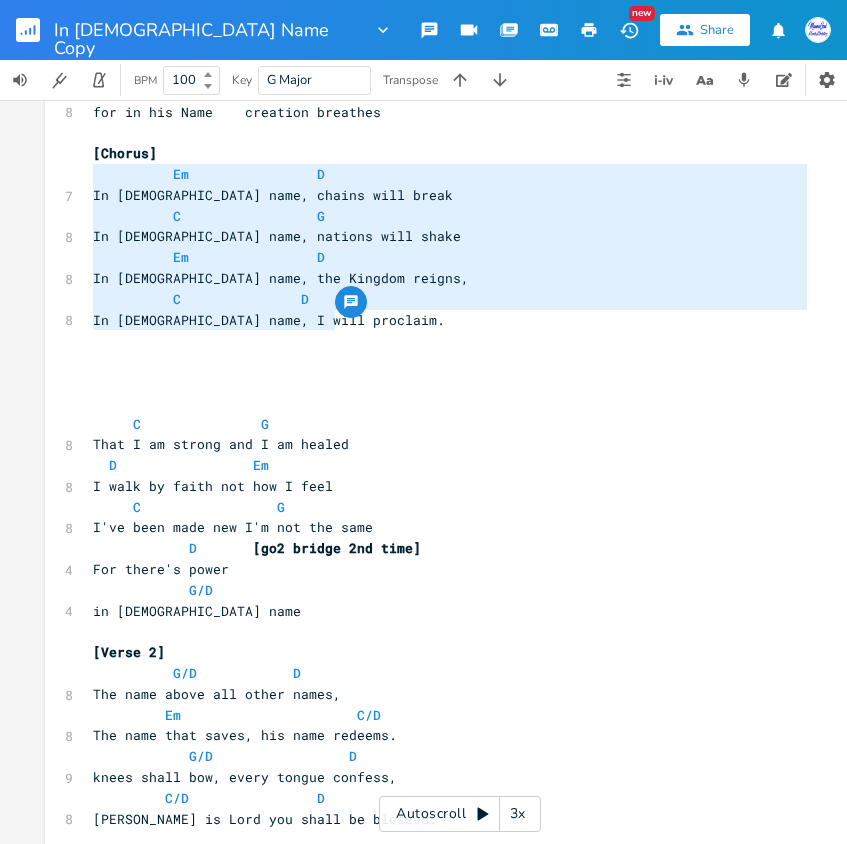 drag, startPoint x: 332, startPoint y: 320, endPoint x: 89, endPoint y: 181, distance: 279.9464 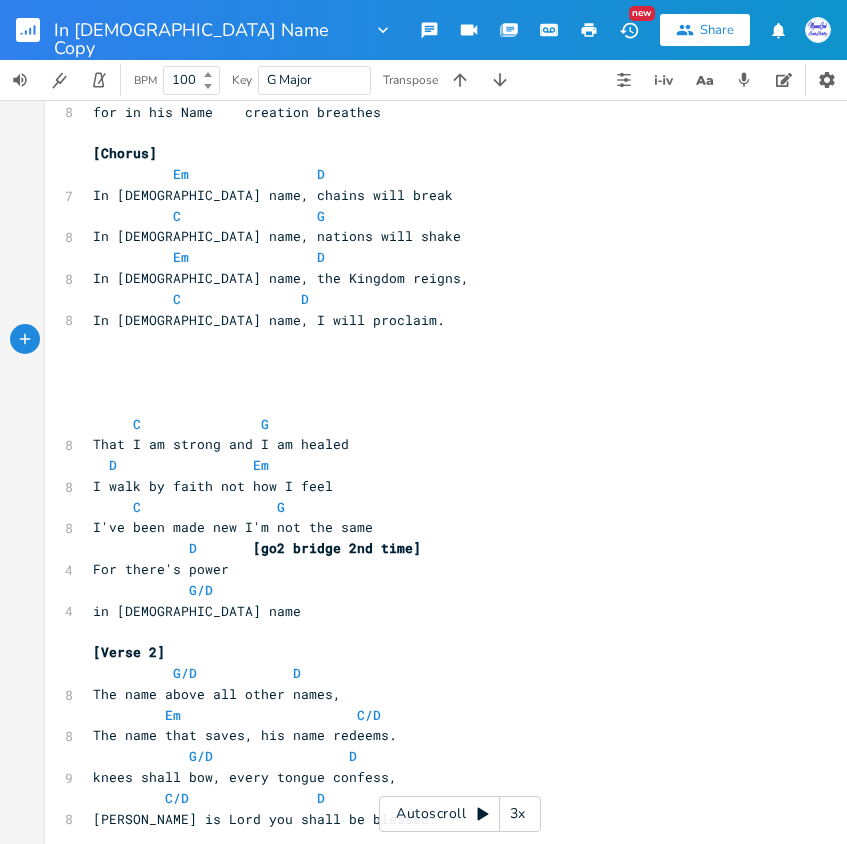 type on "​" 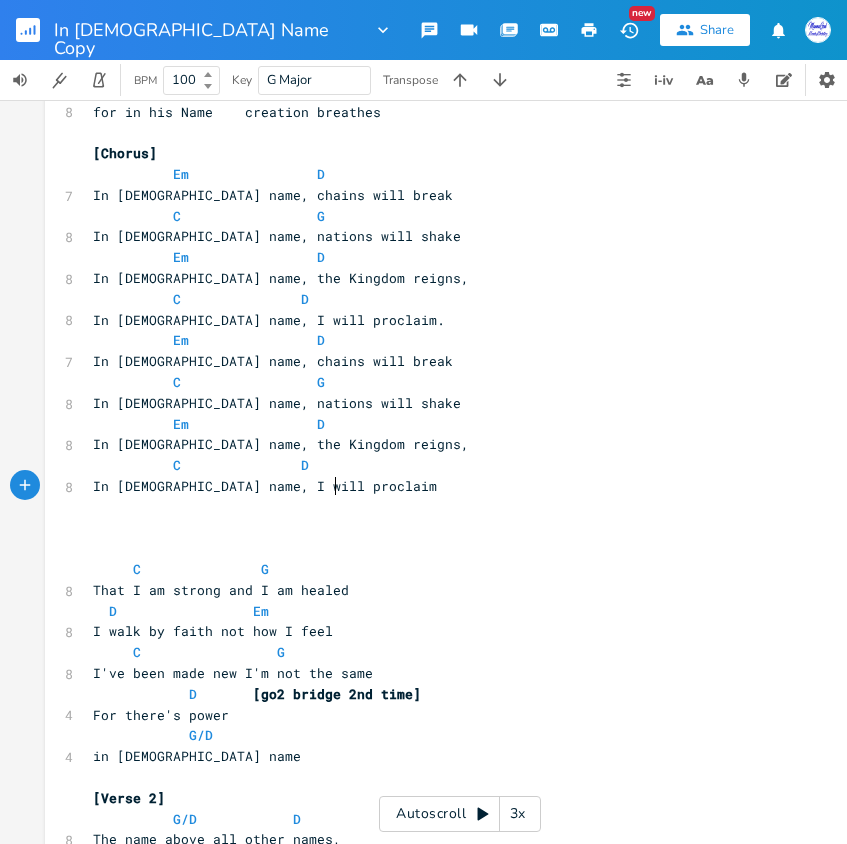 click on "In [DEMOGRAPHIC_DATA] name,    I will proclaim" at bounding box center (450, 486) 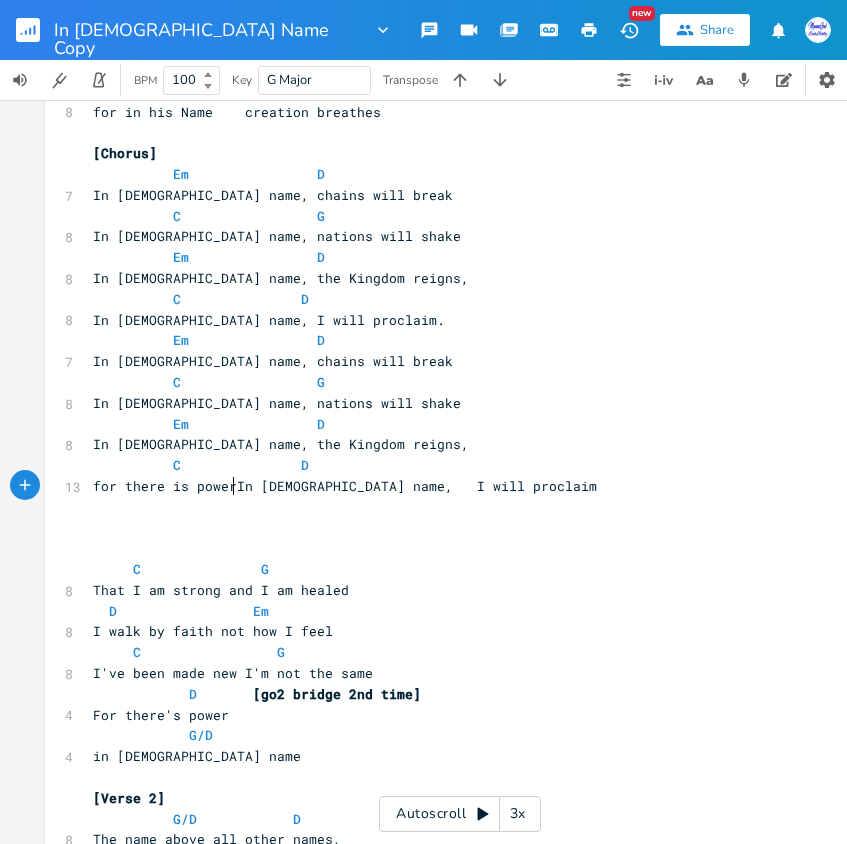 scroll, scrollTop: 0, scrollLeft: 105, axis: horizontal 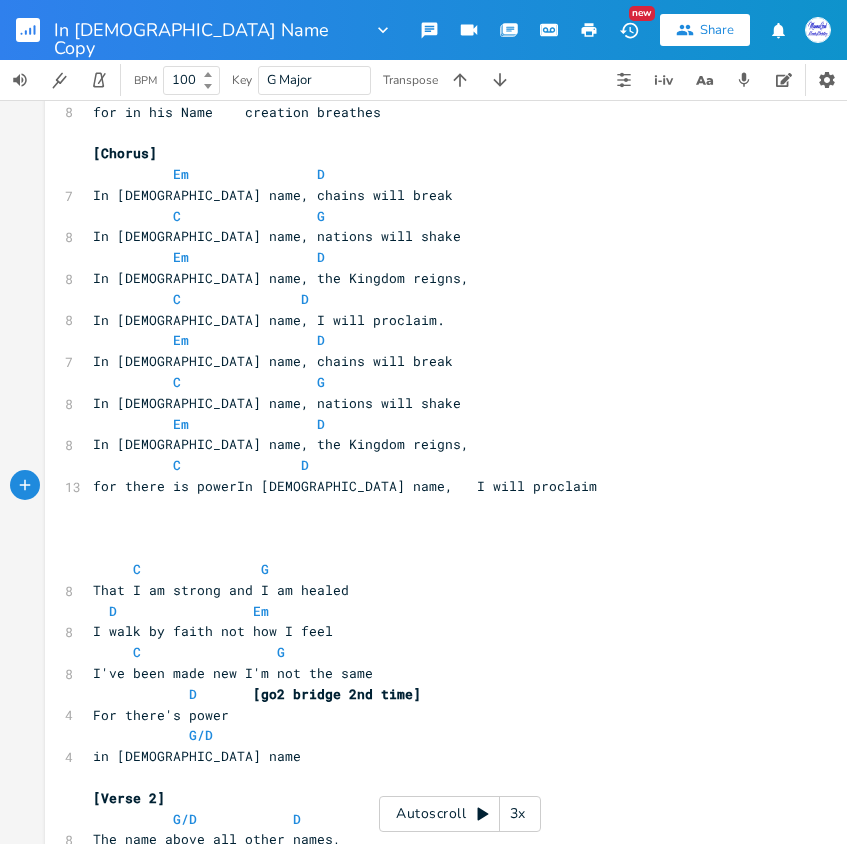type on "for there is power" 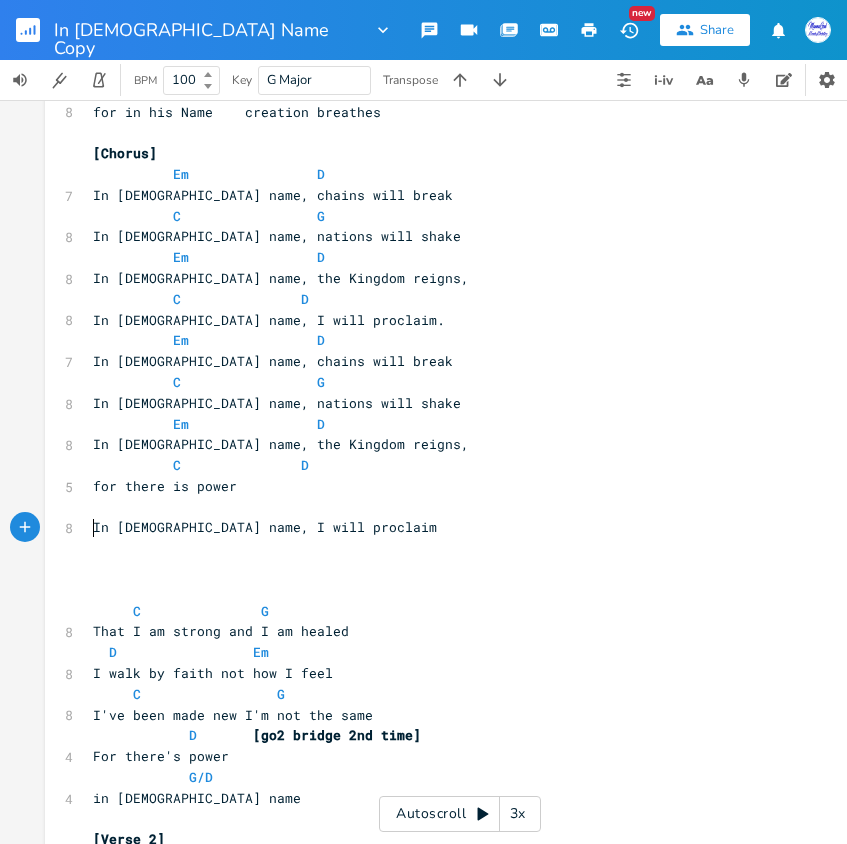 click on "In [DEMOGRAPHIC_DATA] name,    I will proclaim" at bounding box center [450, 527] 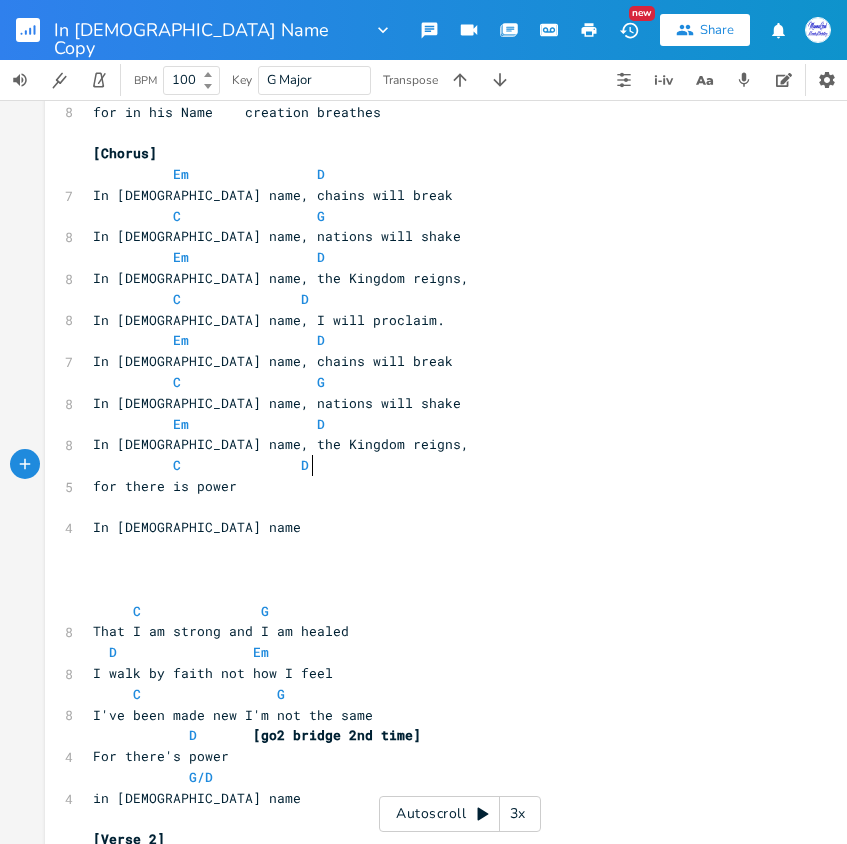 click on "C                    D" at bounding box center [450, 465] 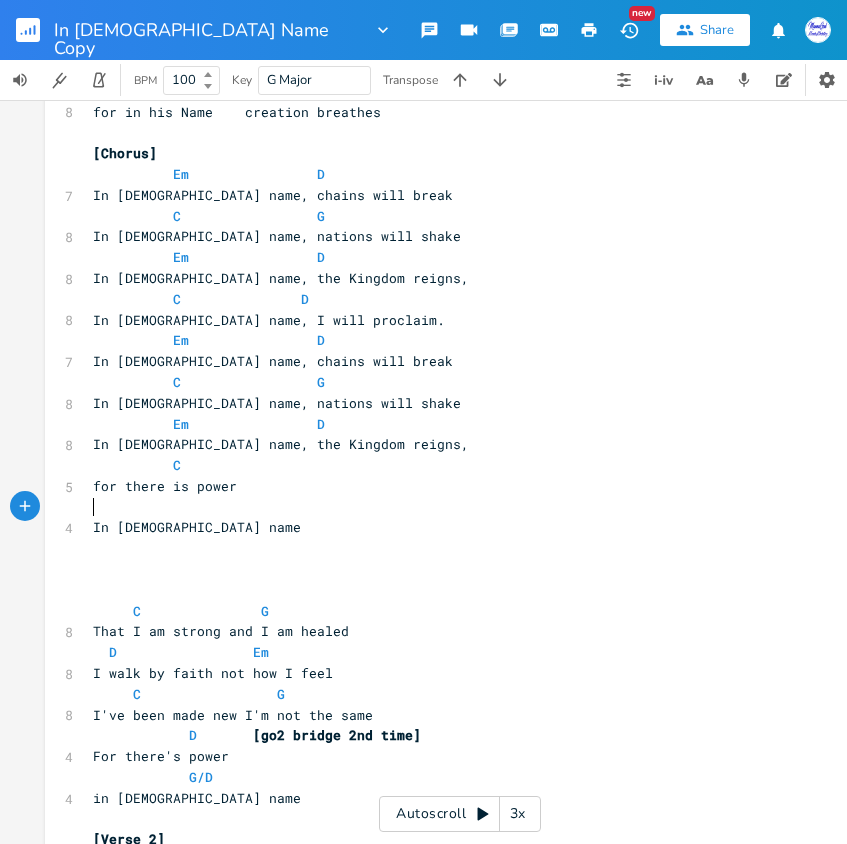 click on "​" at bounding box center [450, 507] 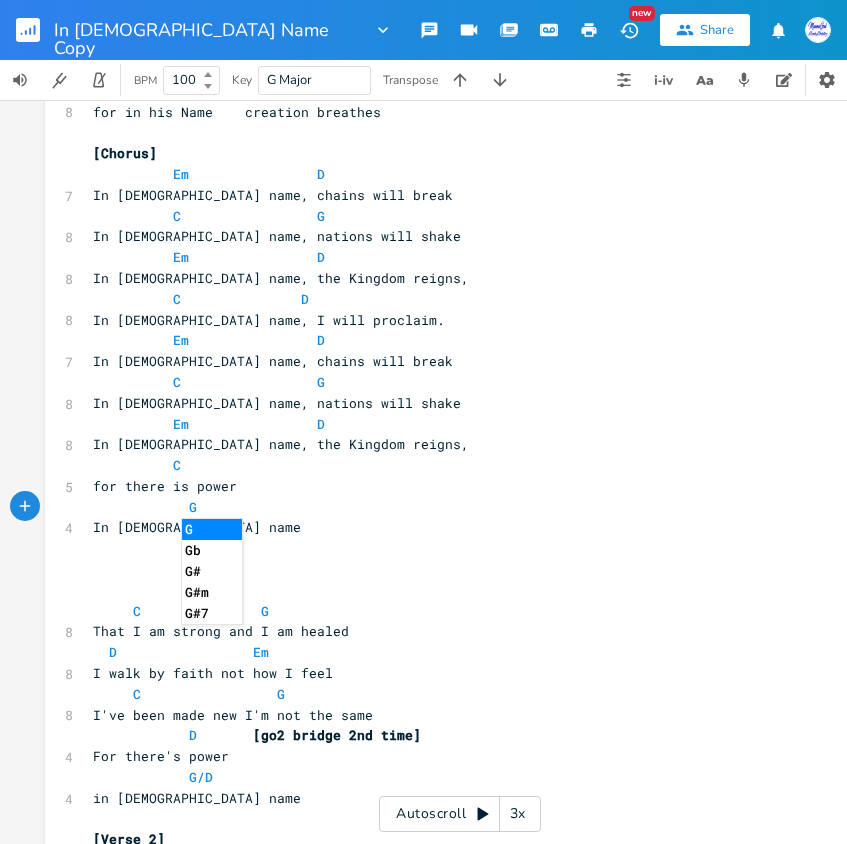 scroll, scrollTop: 0, scrollLeft: 13, axis: horizontal 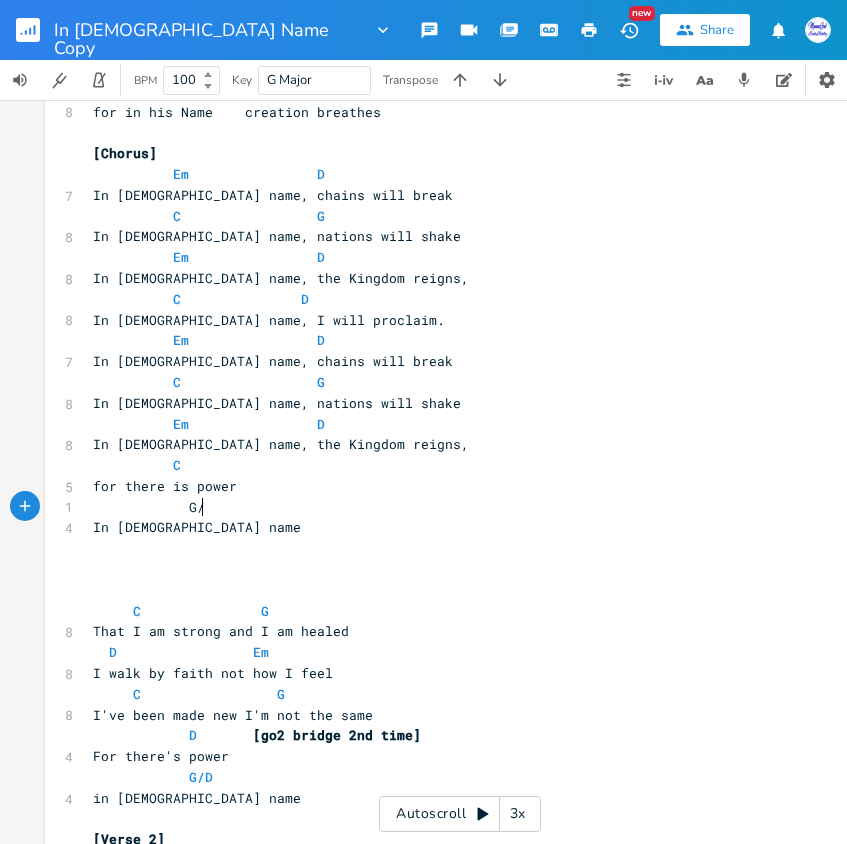 type on "G/D" 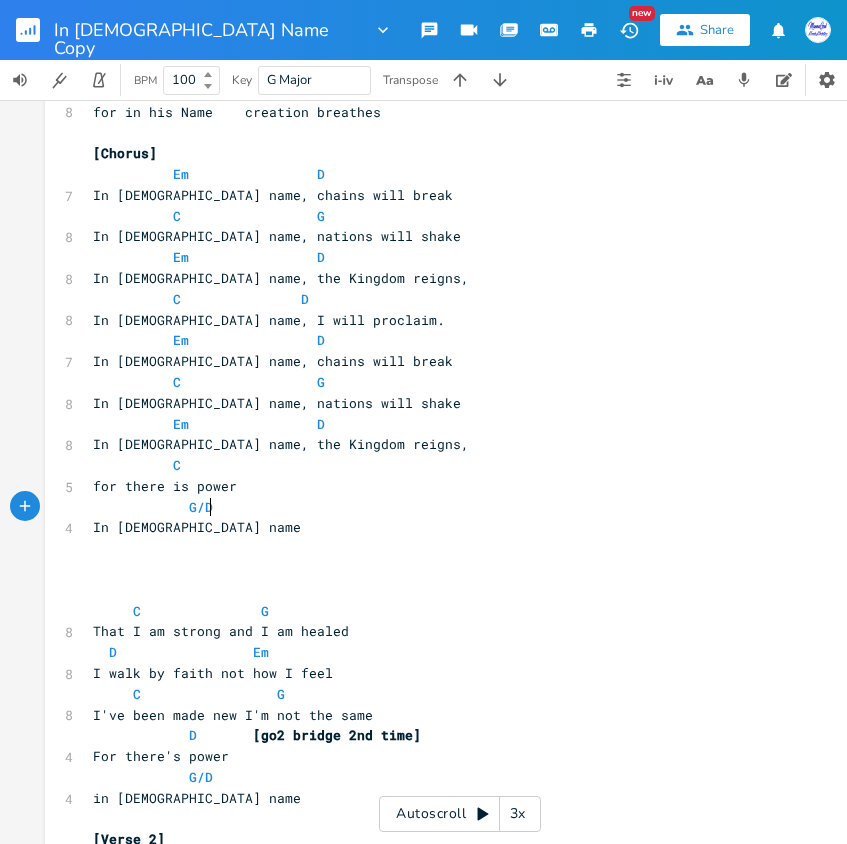 scroll, scrollTop: 0, scrollLeft: 23, axis: horizontal 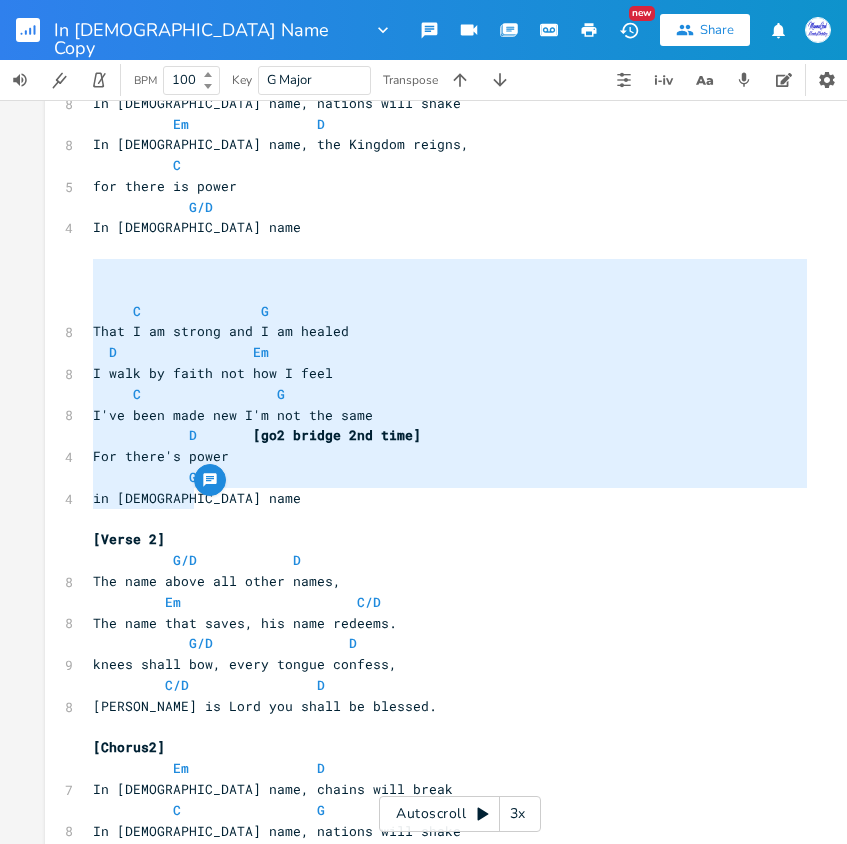type on "C				 G
That I am strong and I am healed
D			        Em
I walk by faith not how I feel
C             	   G
I've been made new I'm not the same
D		[go2 bridge 2nd time]
For there's power
G/D
in [DEMOGRAPHIC_DATA] name" 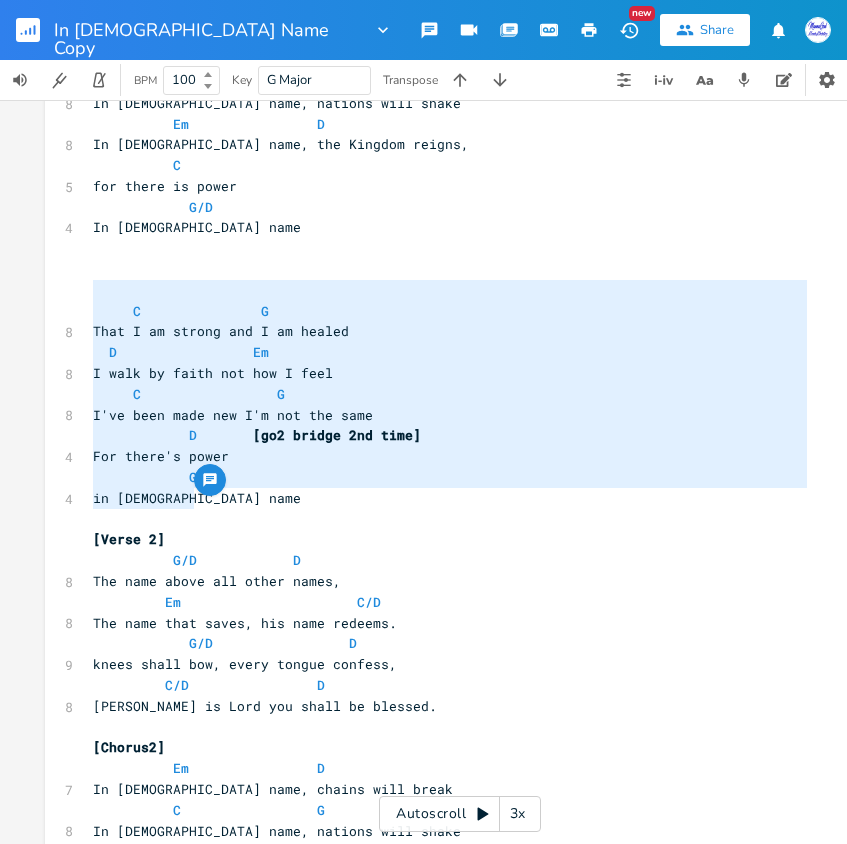 drag, startPoint x: 189, startPoint y: 499, endPoint x: 68, endPoint y: 281, distance: 249.3291 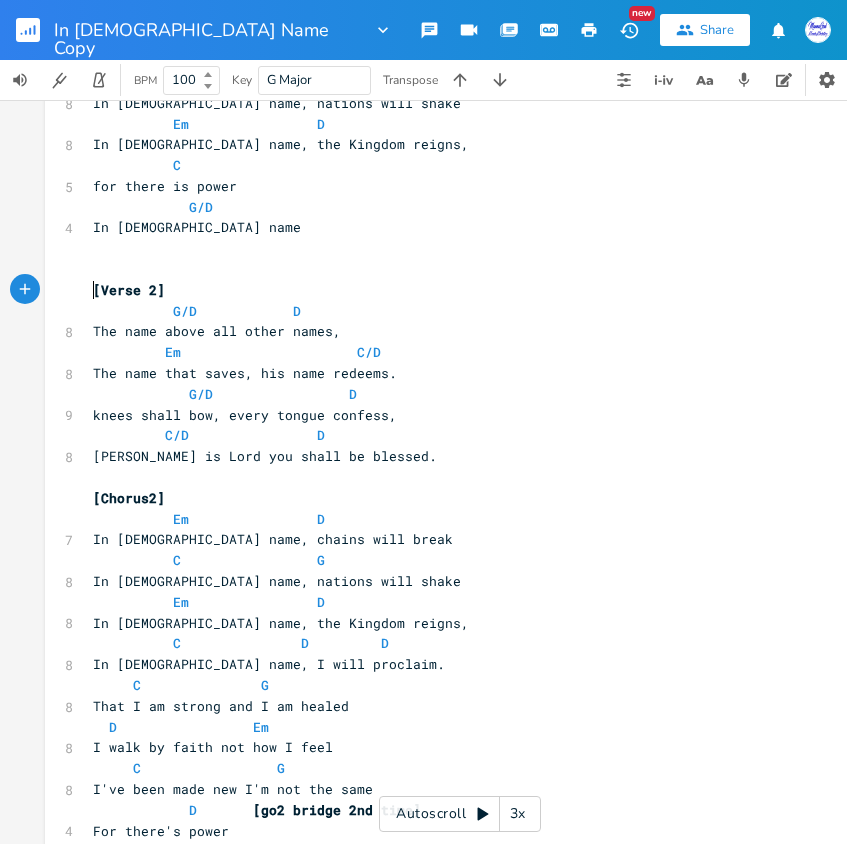 click on "knees shall bow, every tongue confess," at bounding box center (450, 415) 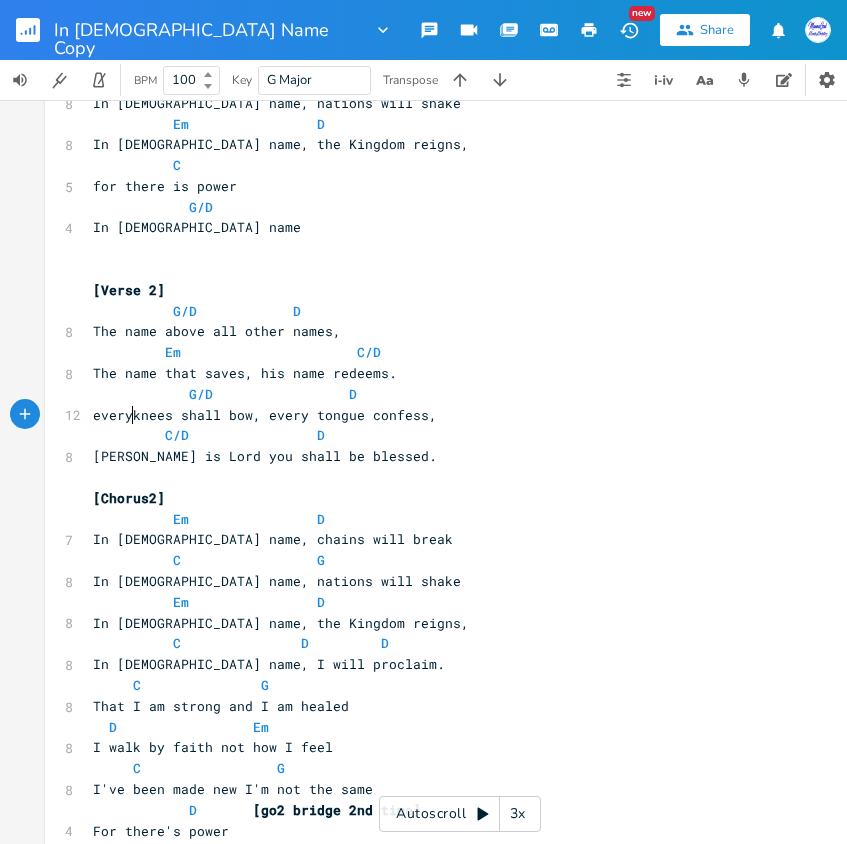 type on "every" 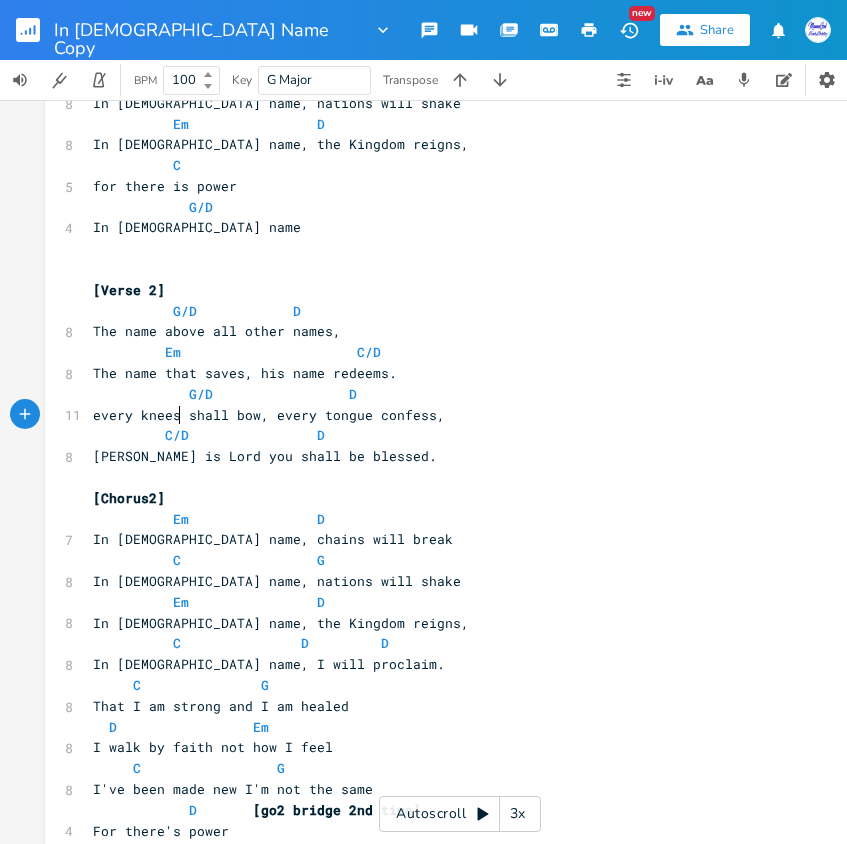 click on "every knees shall bow, every tongue confess," at bounding box center (269, 415) 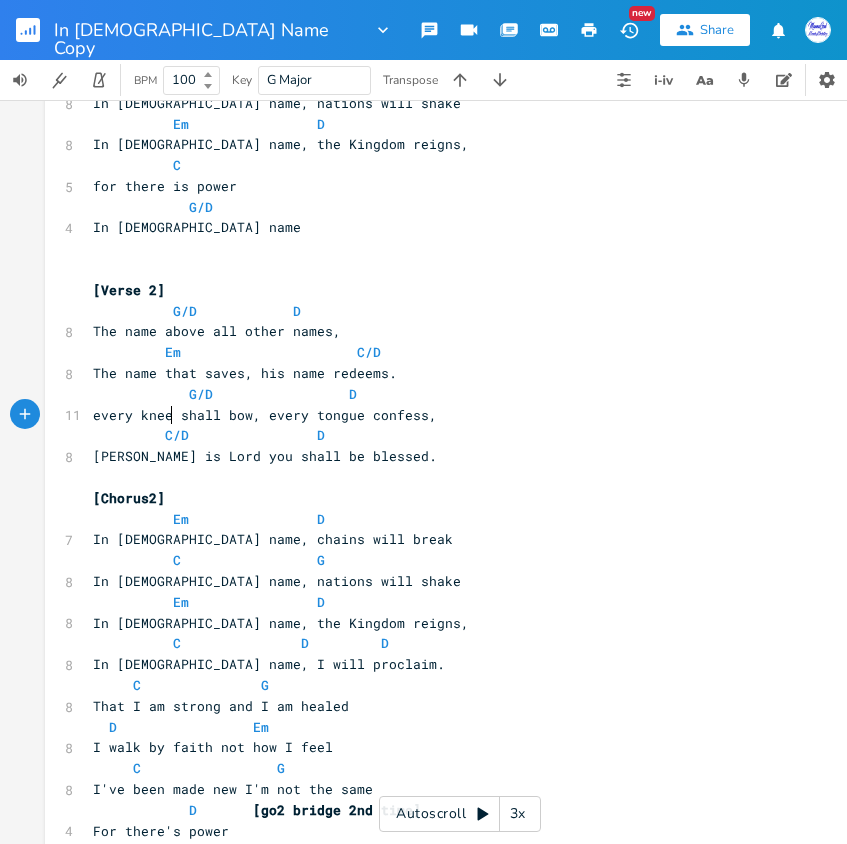 click on "every knee shall bow, every tongue confess," at bounding box center (265, 415) 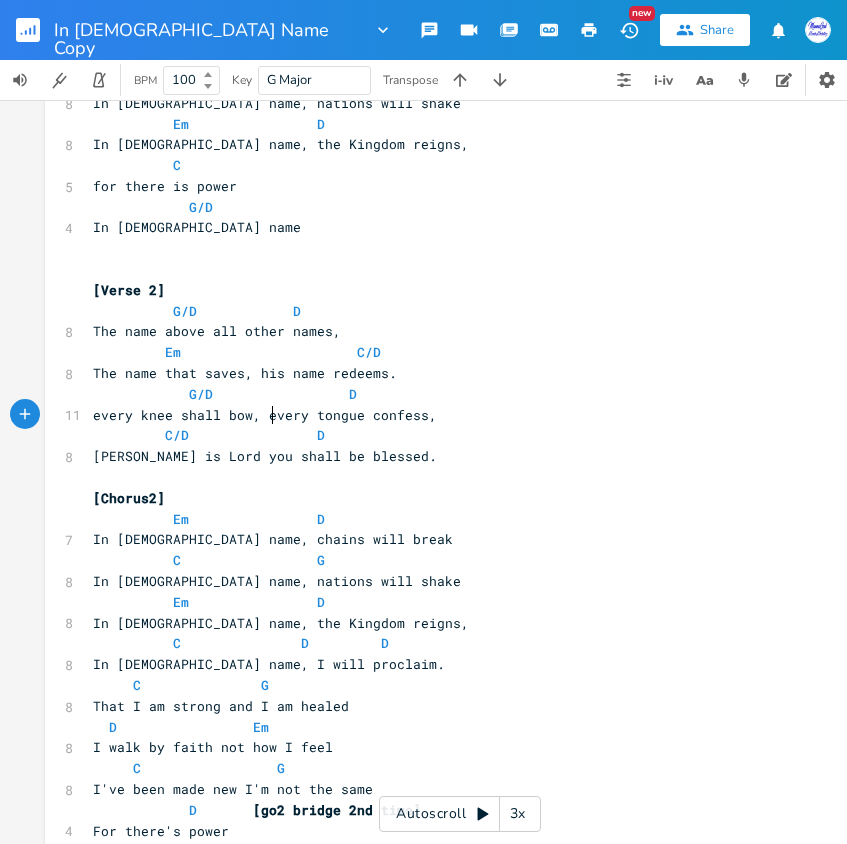 type on "every" 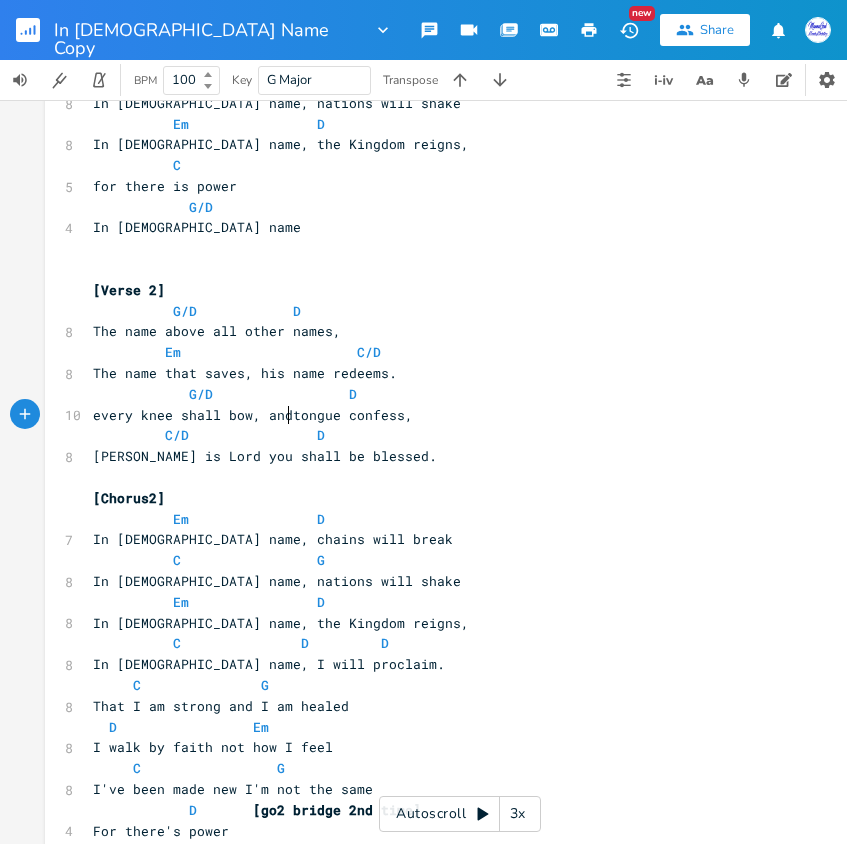 scroll, scrollTop: 0, scrollLeft: 24, axis: horizontal 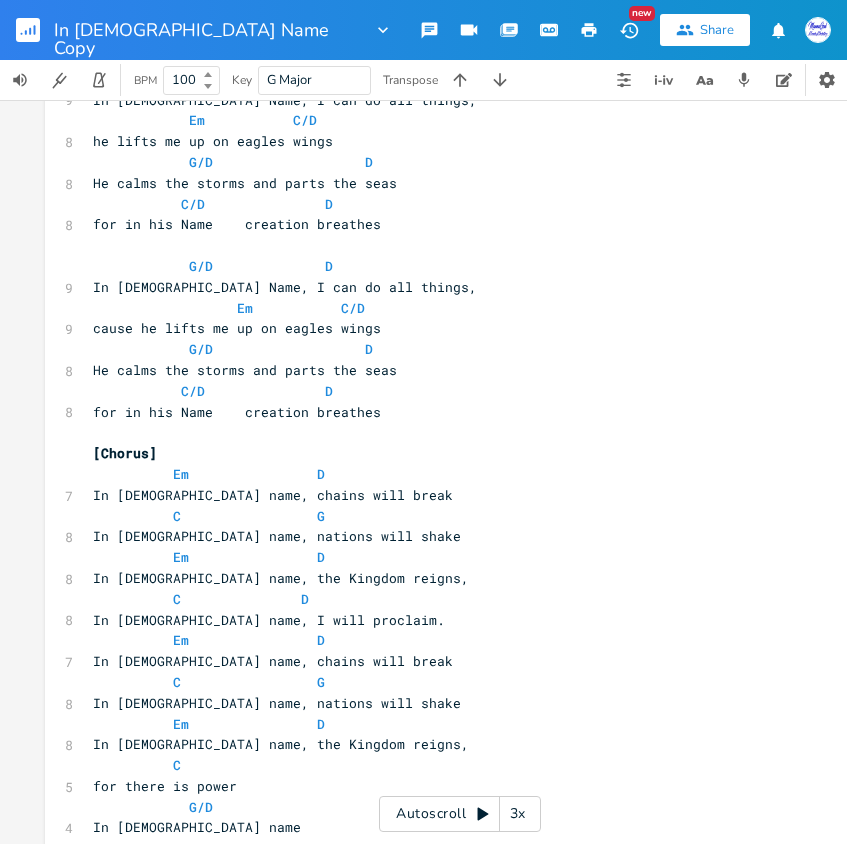 click on "cause he lifts me up on eagles wings" at bounding box center [237, 328] 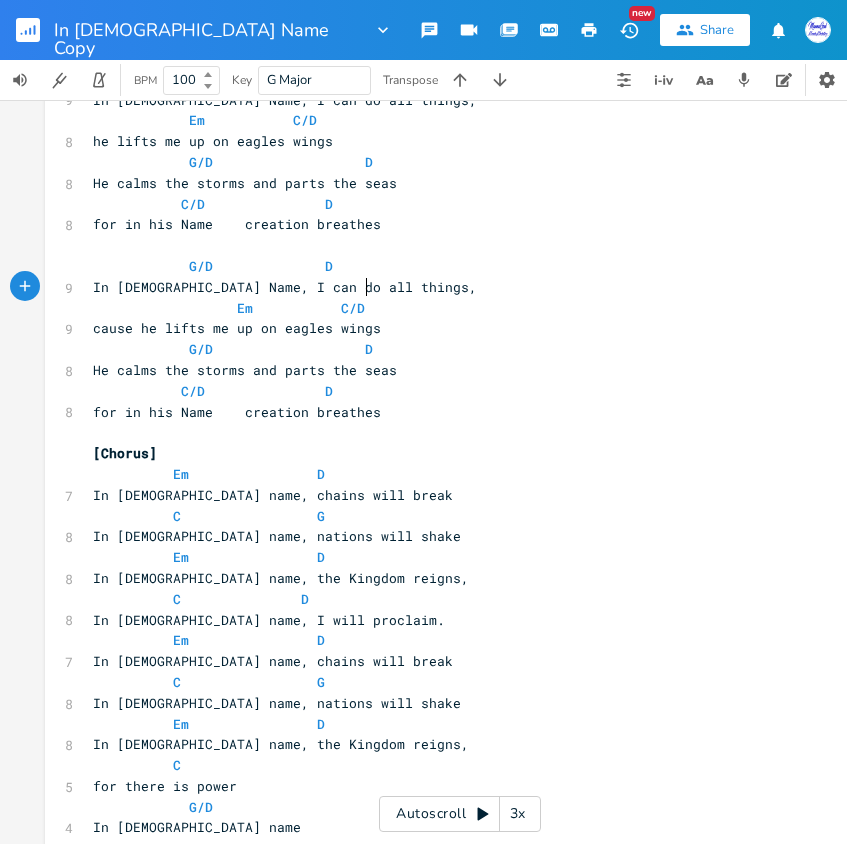 click on "In [DEMOGRAPHIC_DATA] Name, I can do all things," at bounding box center [450, 287] 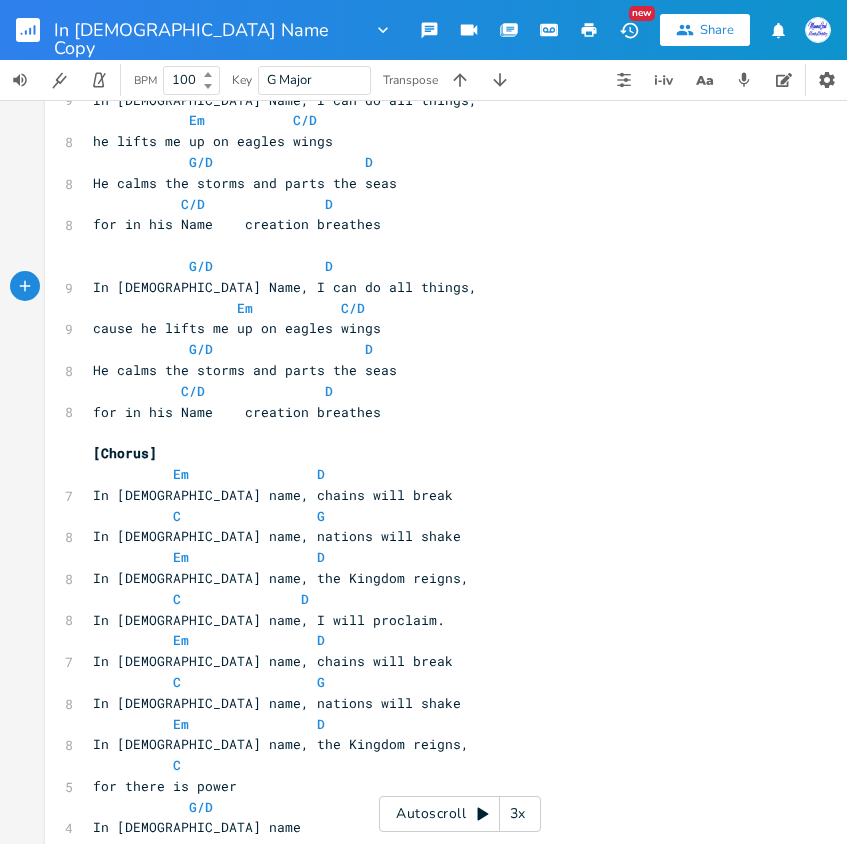 scroll, scrollTop: 0, scrollLeft: 3, axis: horizontal 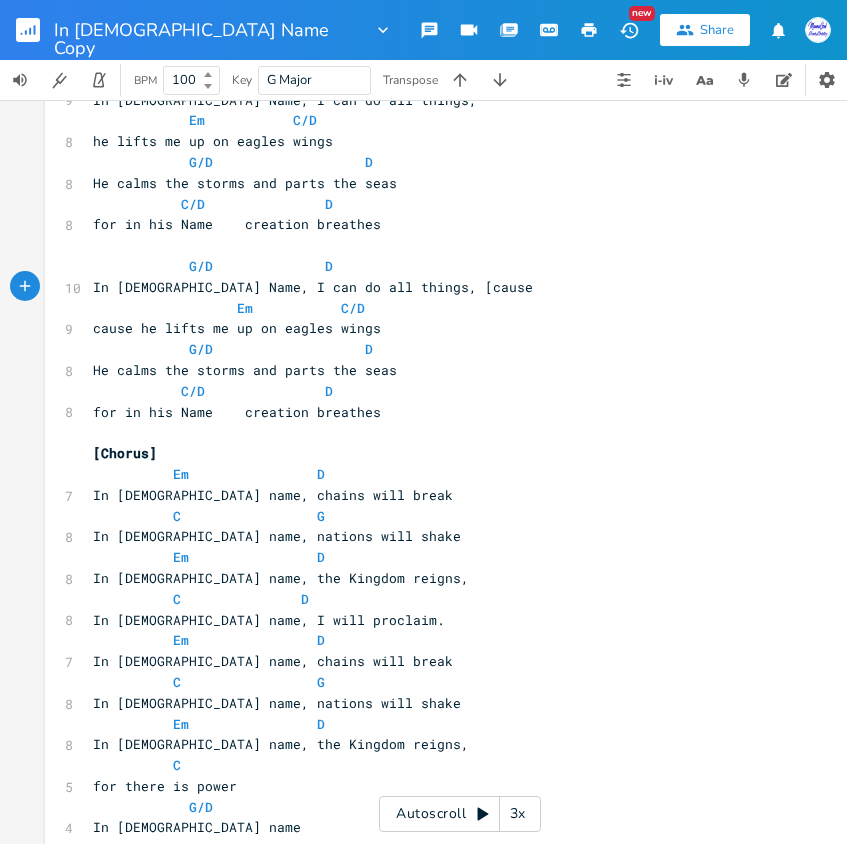 type on "[cause]" 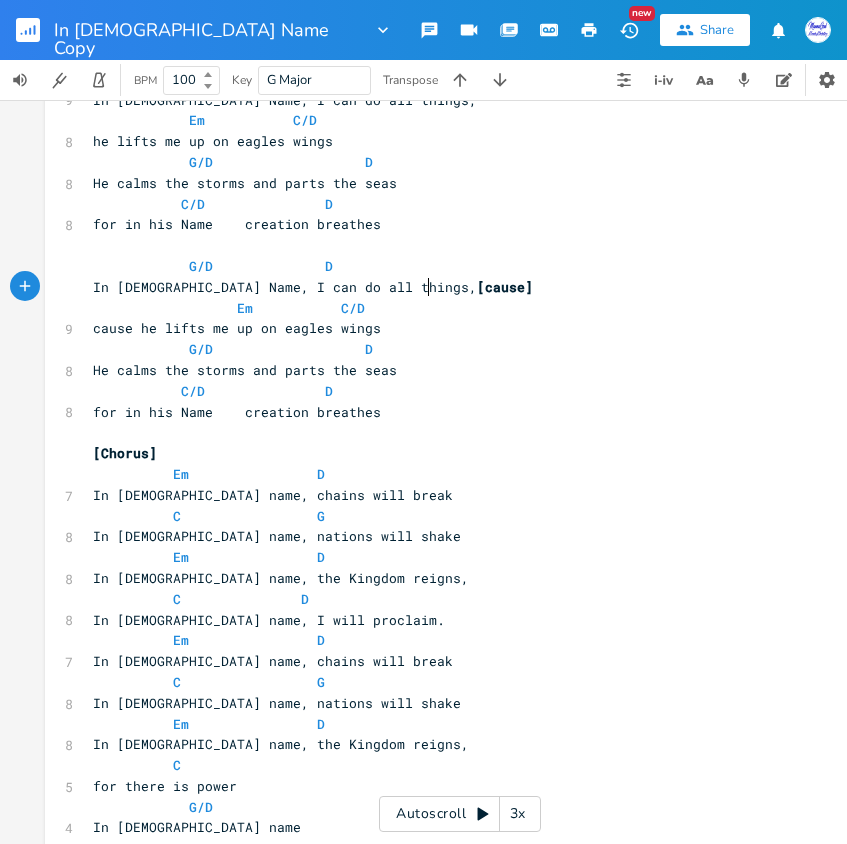 click on "cause he lifts me up on eagles wings" at bounding box center (237, 328) 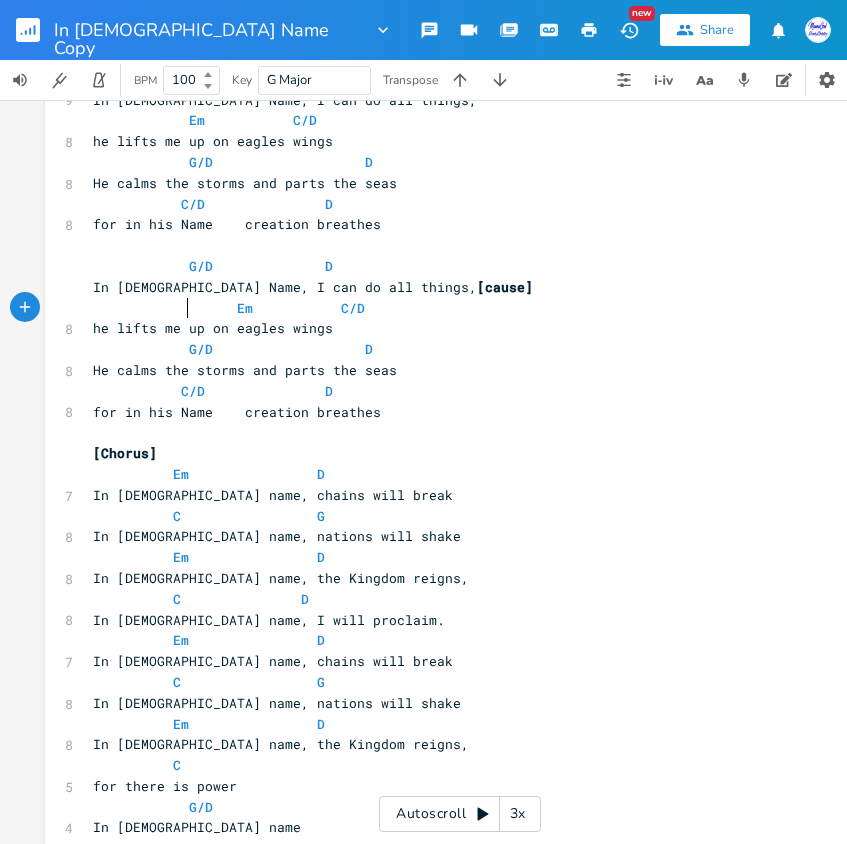 click at bounding box center [205, 308] 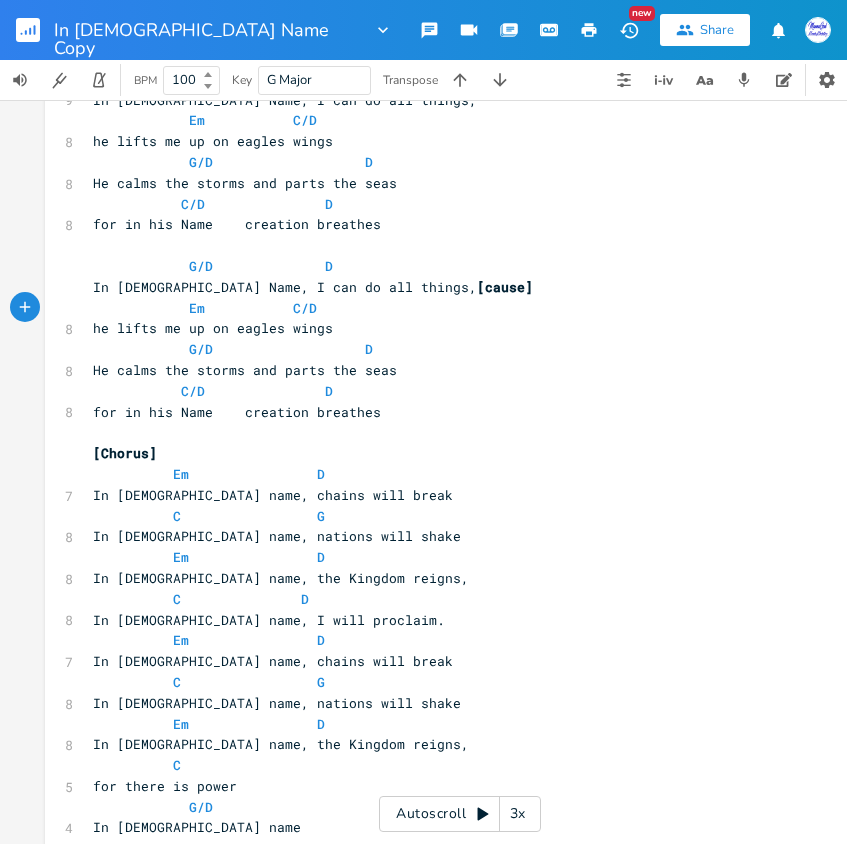 click on "He calms the storms and parts the seas" at bounding box center [450, 370] 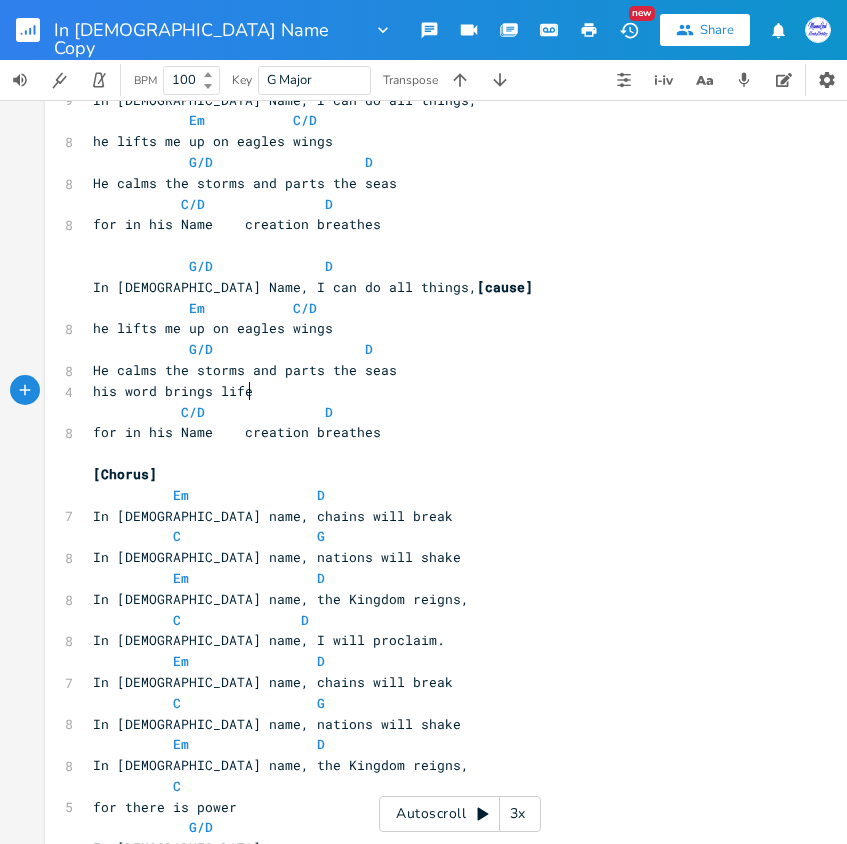 scroll, scrollTop: 0, scrollLeft: 114, axis: horizontal 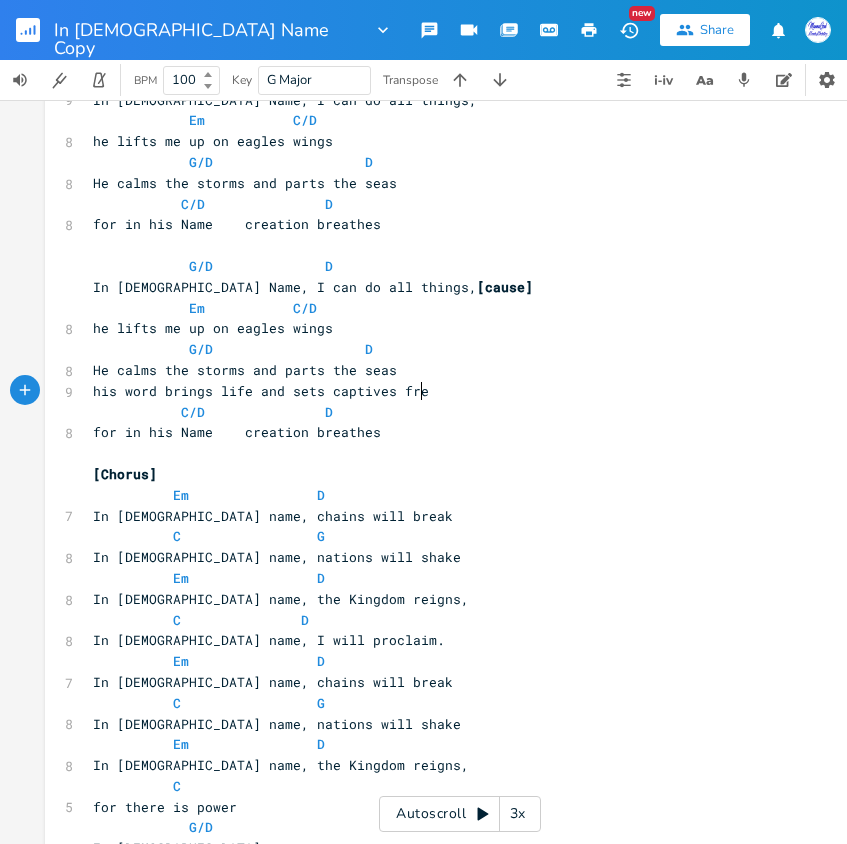 type on "his word brings life and sets captives free" 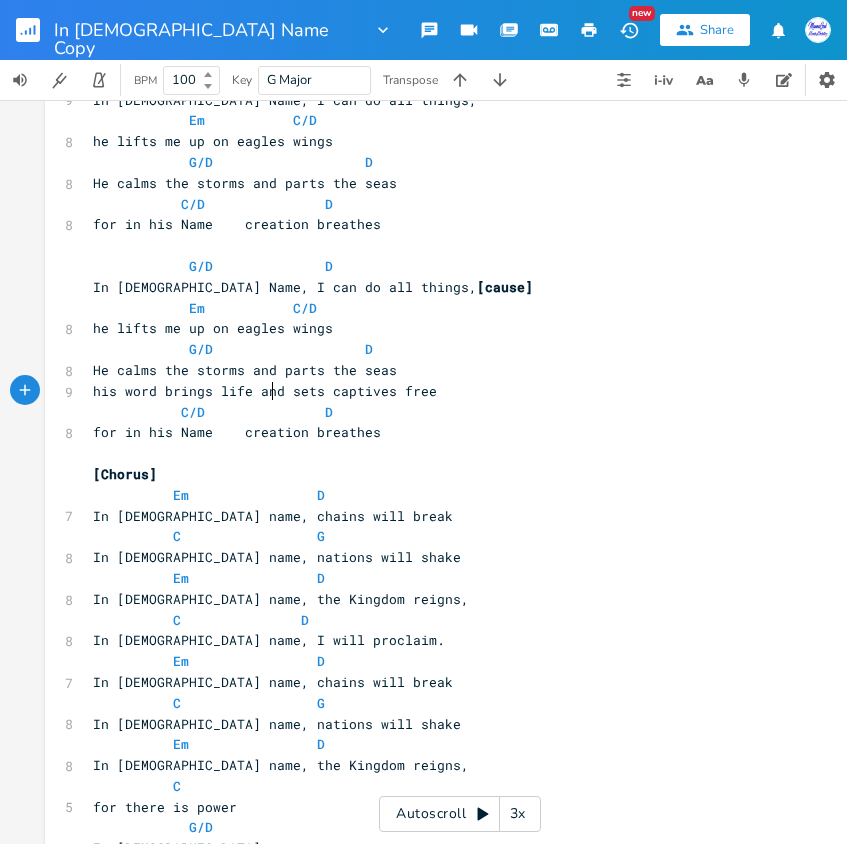 click on "his word brings life and sets captives free" at bounding box center [265, 391] 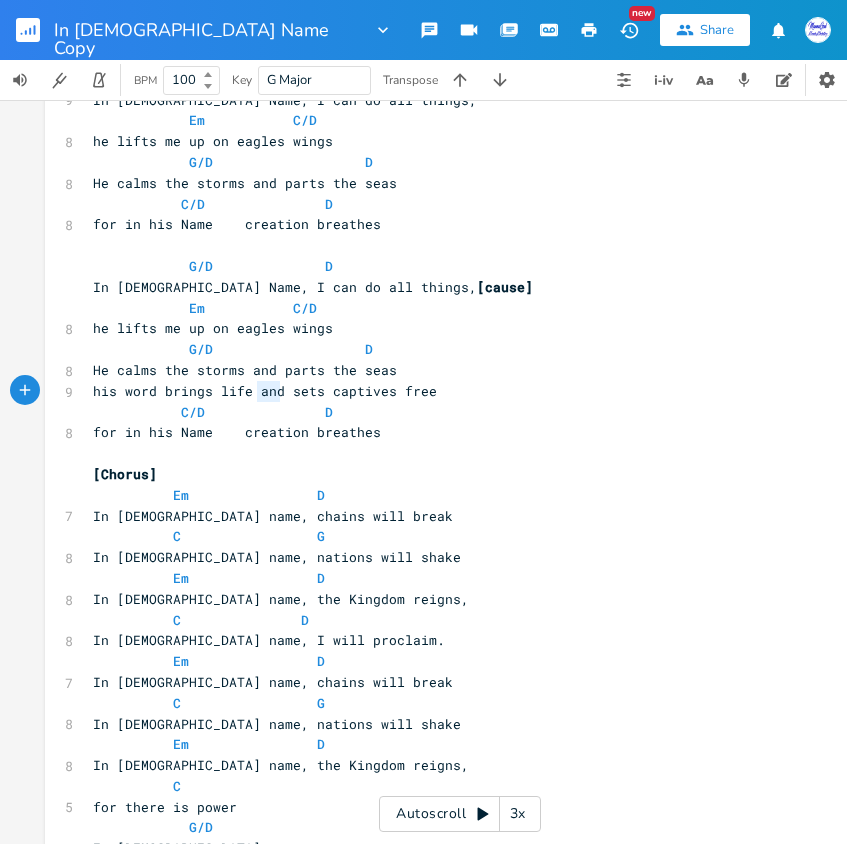 click on "his word brings life and sets captives free" at bounding box center [265, 391] 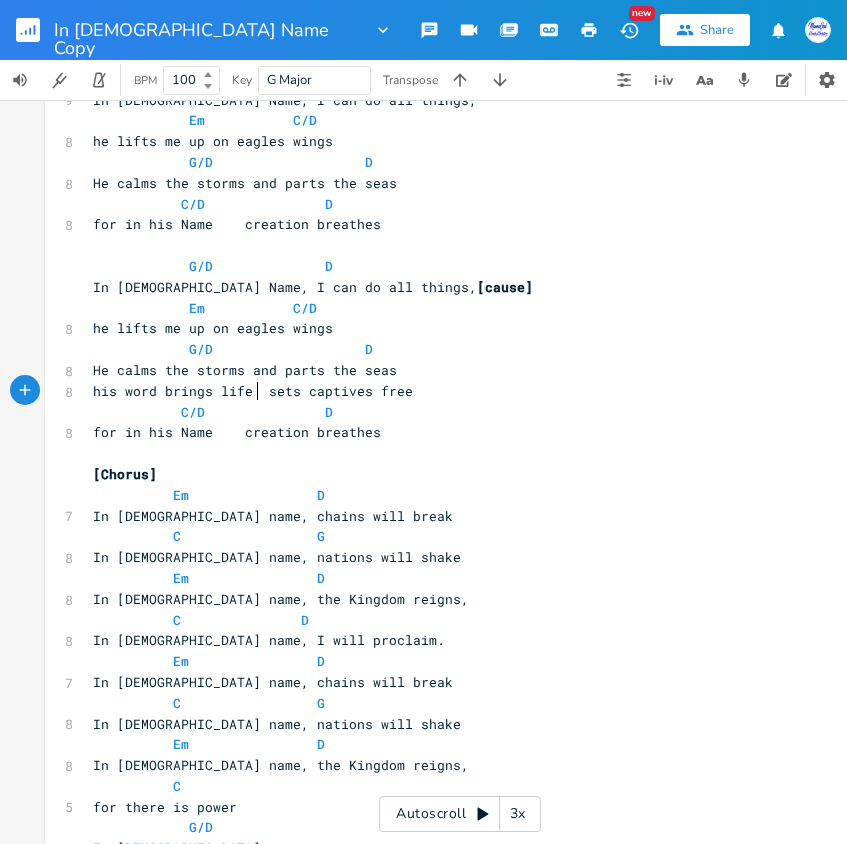 click on "his word brings life  sets captives free" at bounding box center (253, 391) 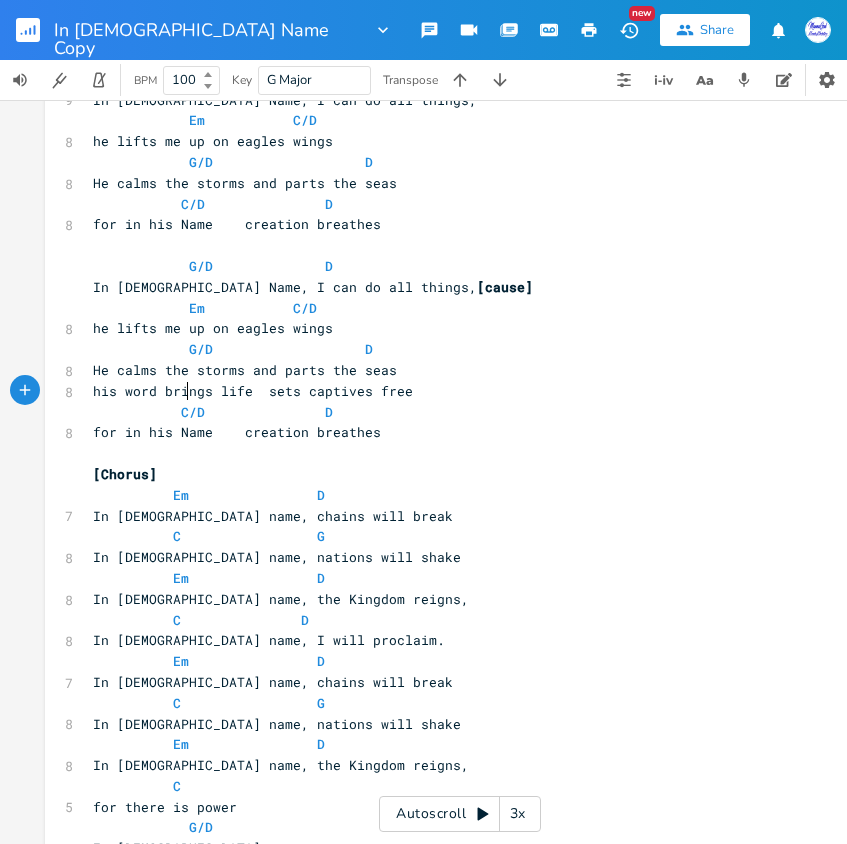 click on "his word brings life  sets captives free" at bounding box center [253, 391] 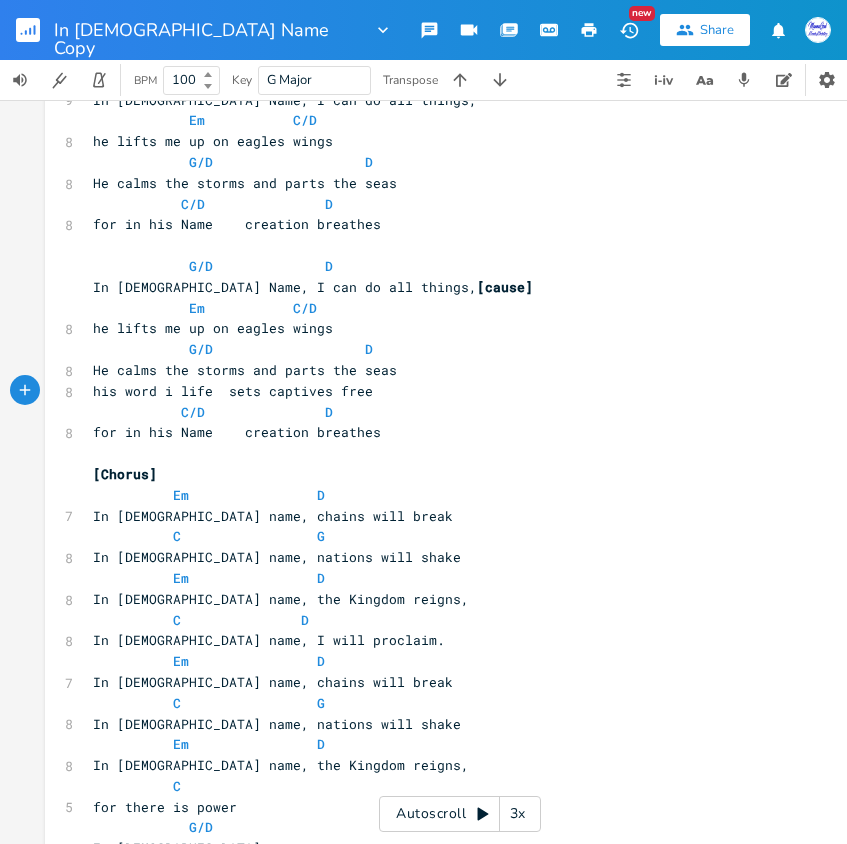 type on "is" 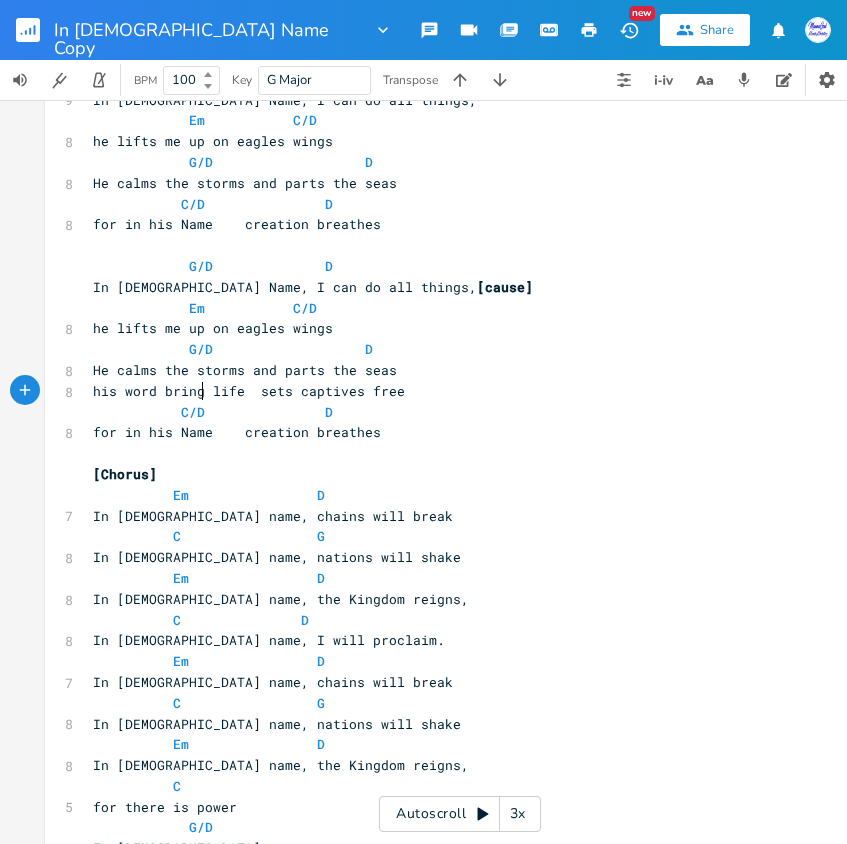 type on "brings" 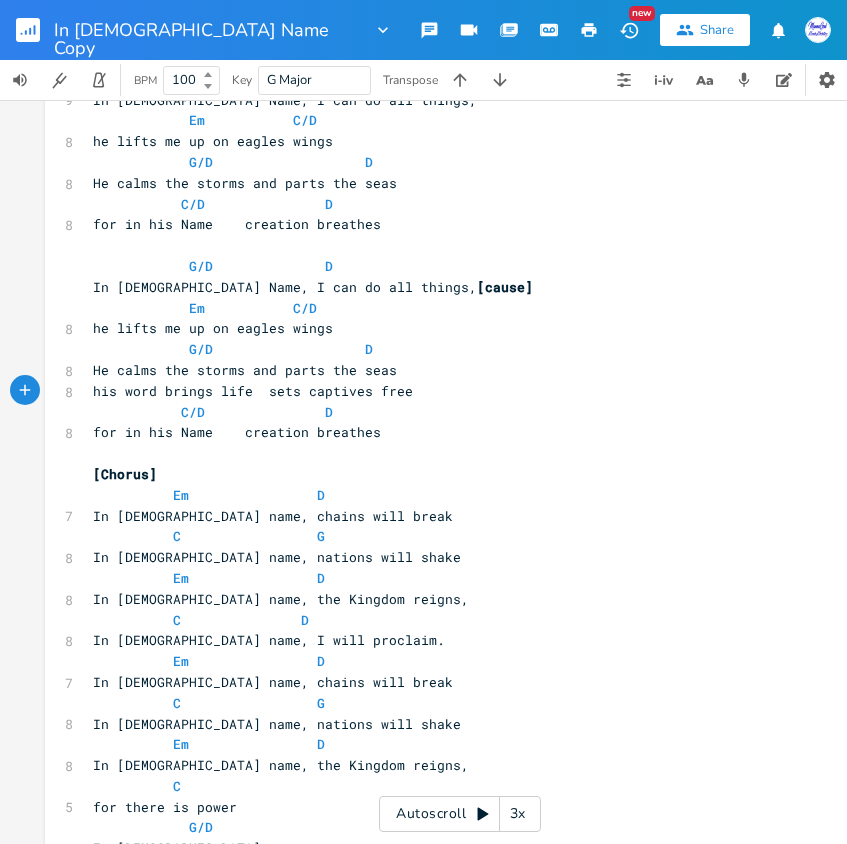 click on "C/D                 D" at bounding box center [213, 412] 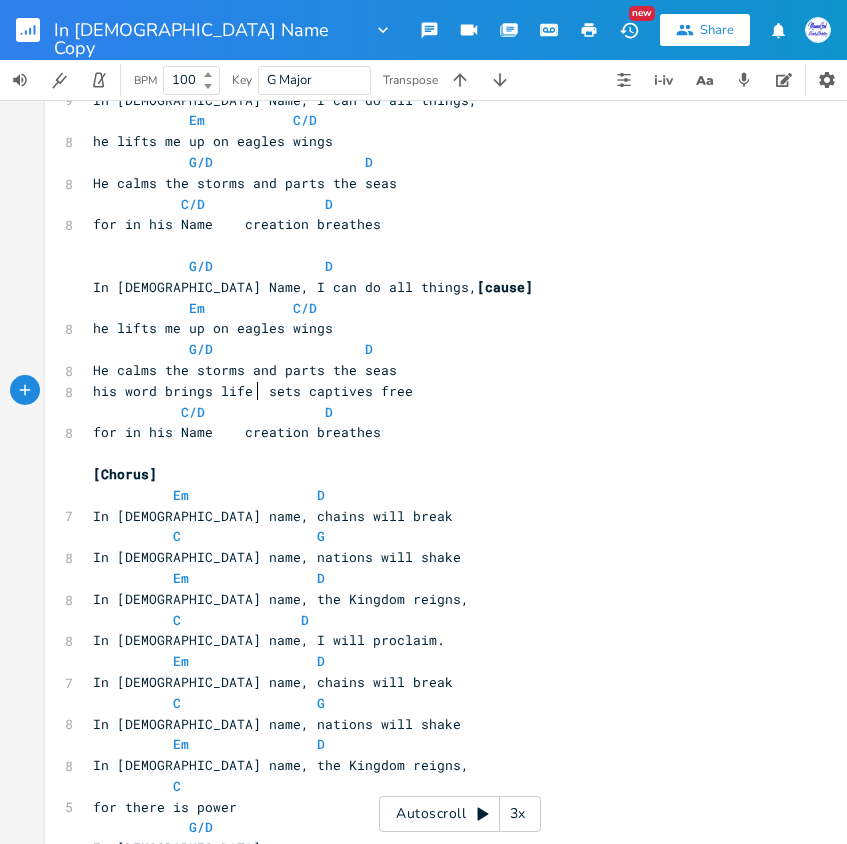 click on "his word brings life  sets captives free" at bounding box center [253, 391] 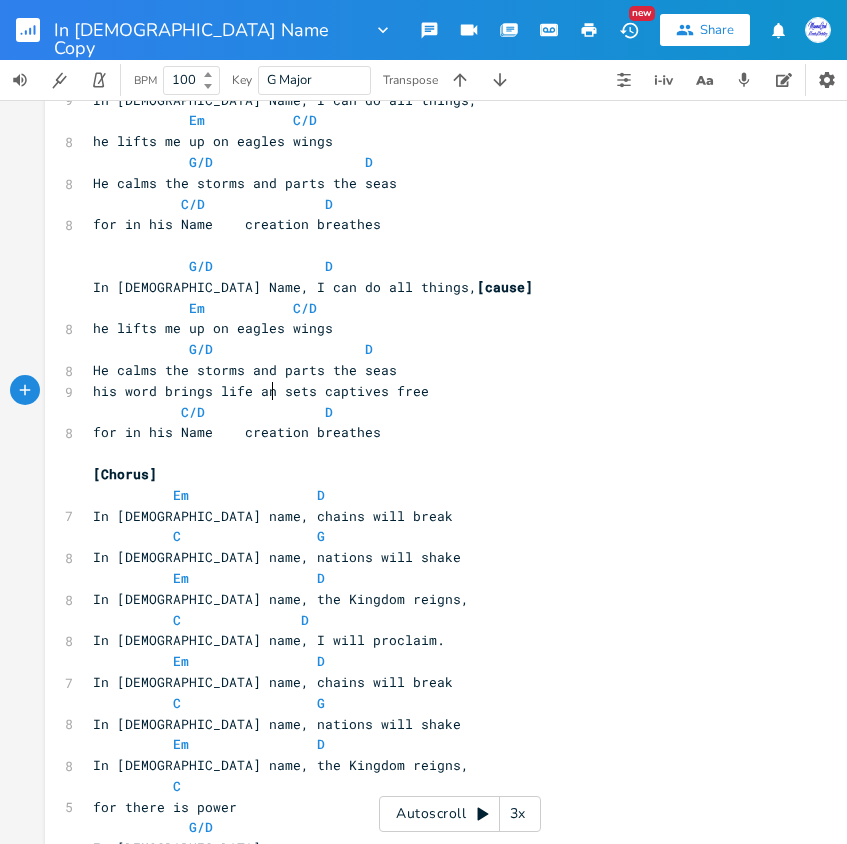 type on "and" 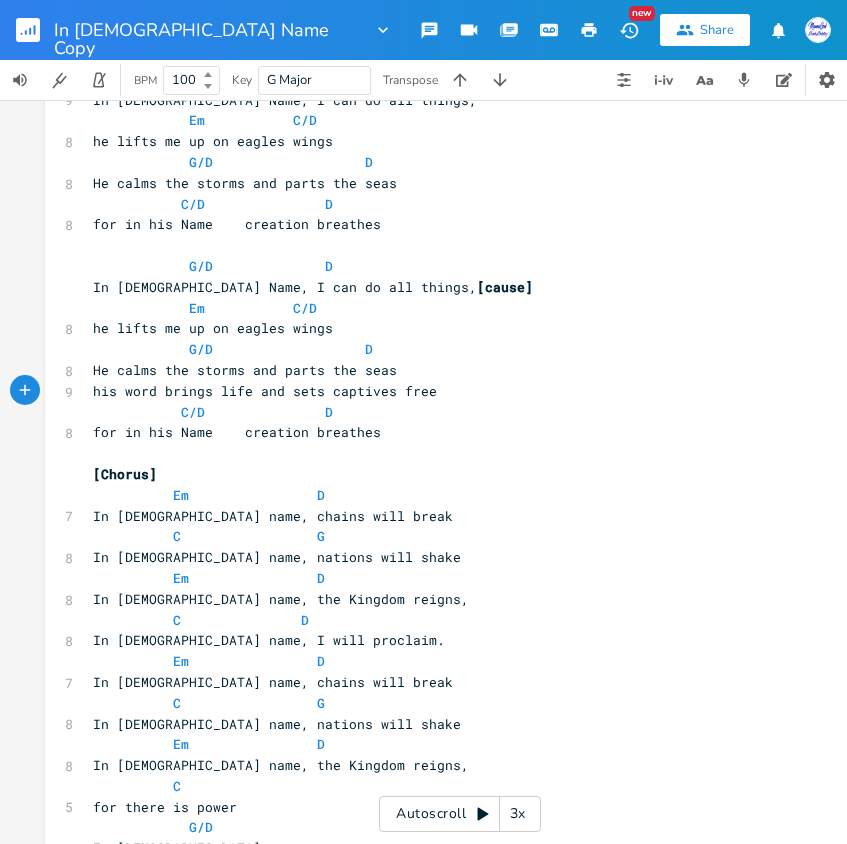 click on "for in his Name       creation breathes" at bounding box center [237, 432] 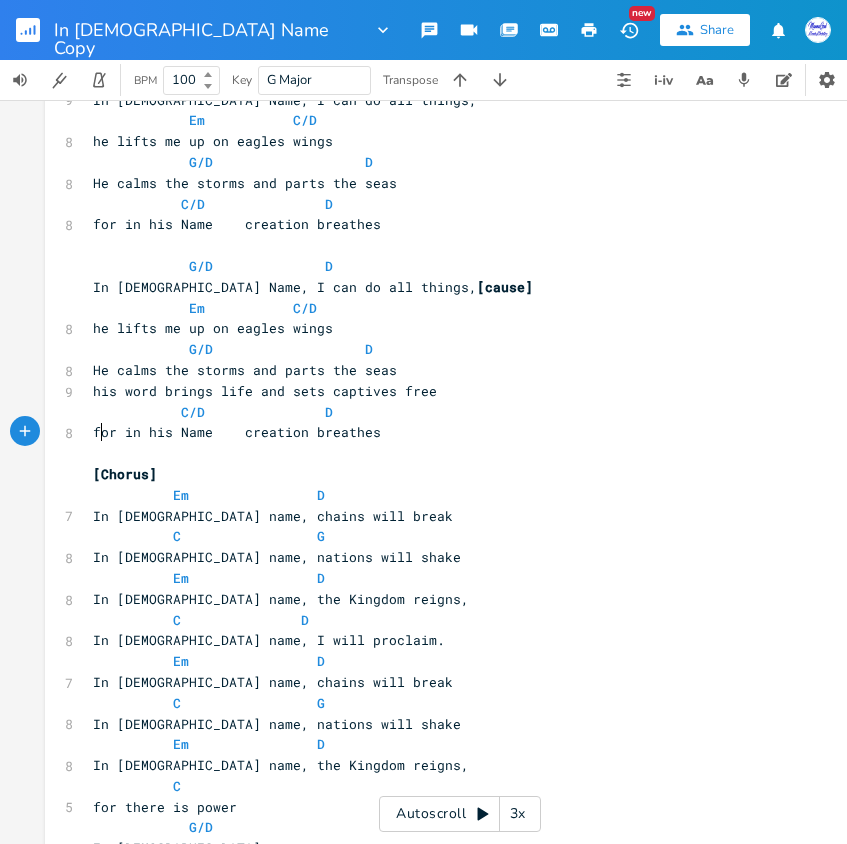 click on "for in his Name       creation breathes" at bounding box center (237, 432) 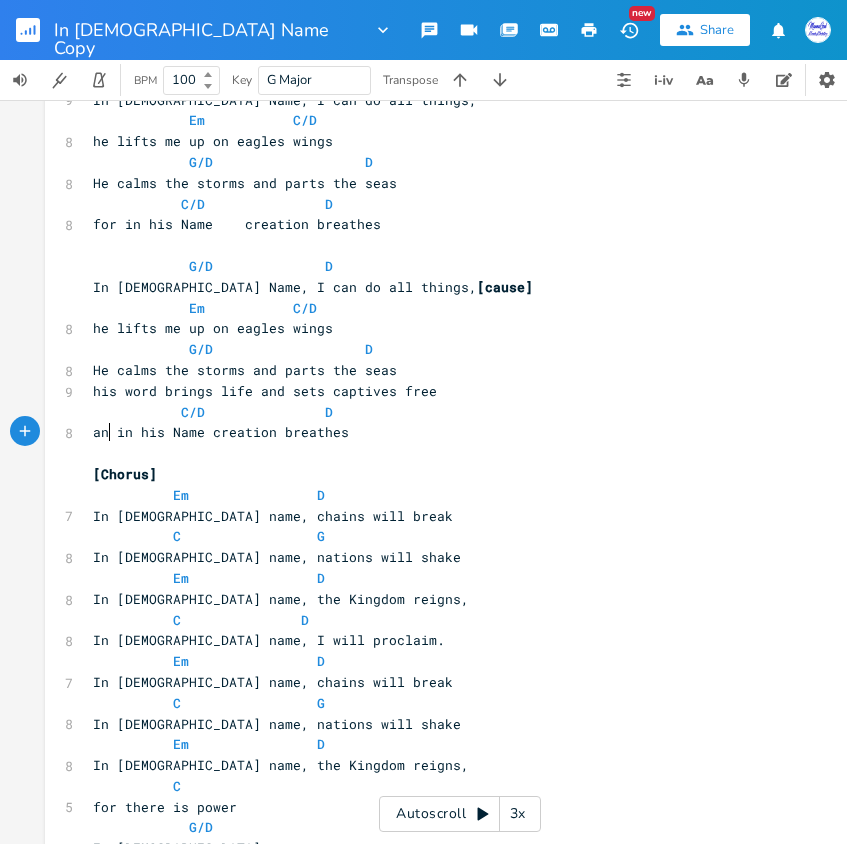 type on "and" 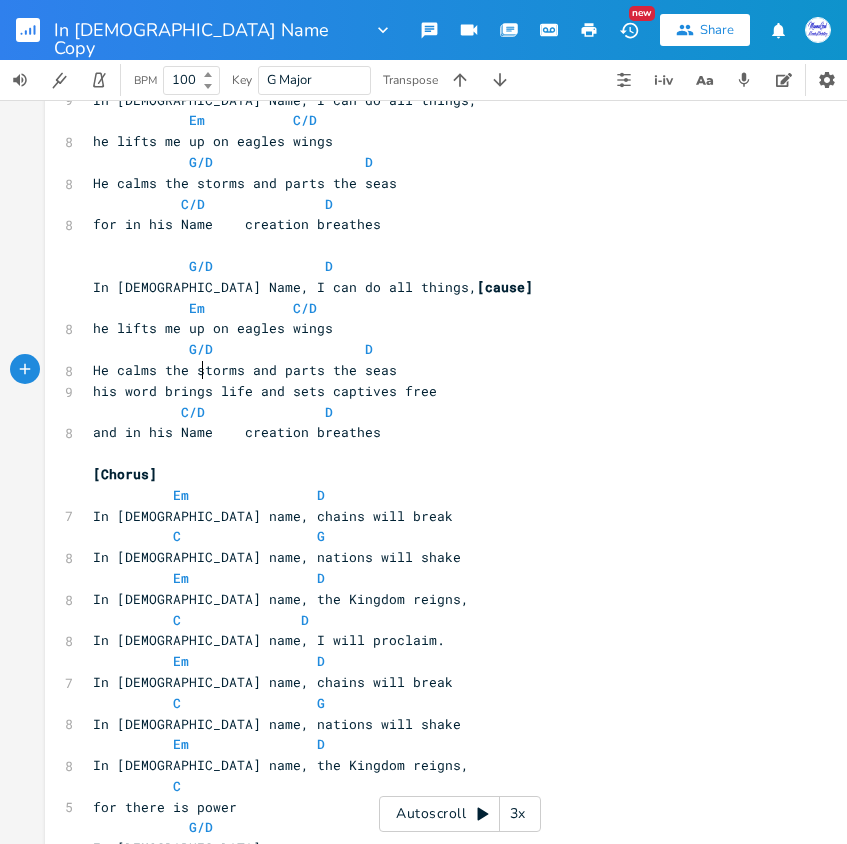 click on "He calms the storms and parts the seas" at bounding box center (245, 370) 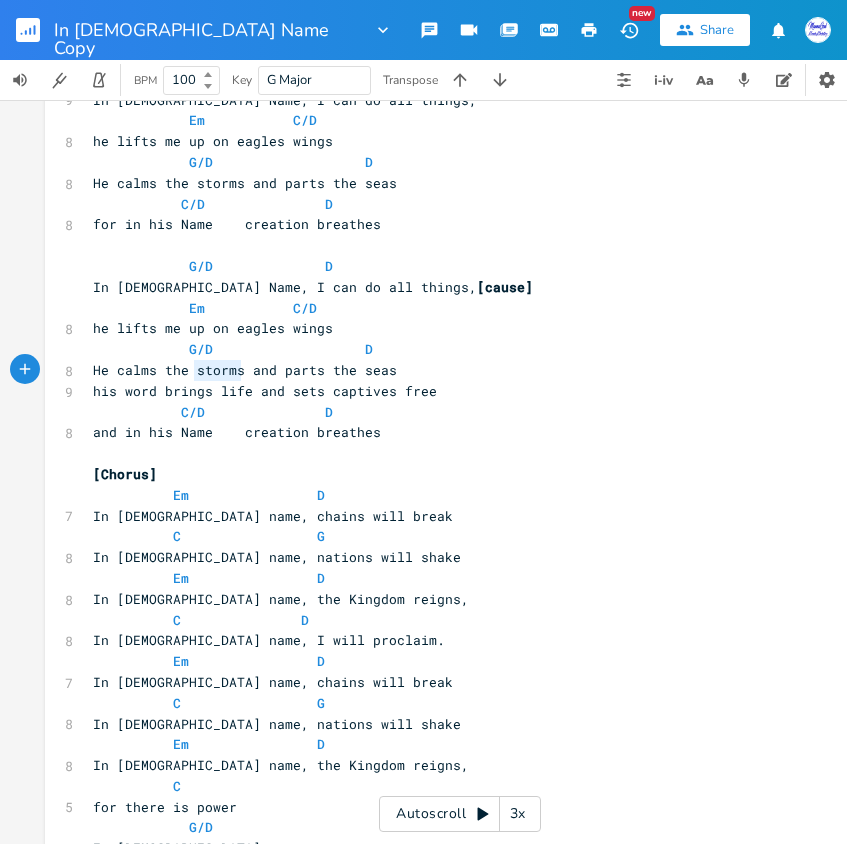 type on "He calms the storms and parts the seas" 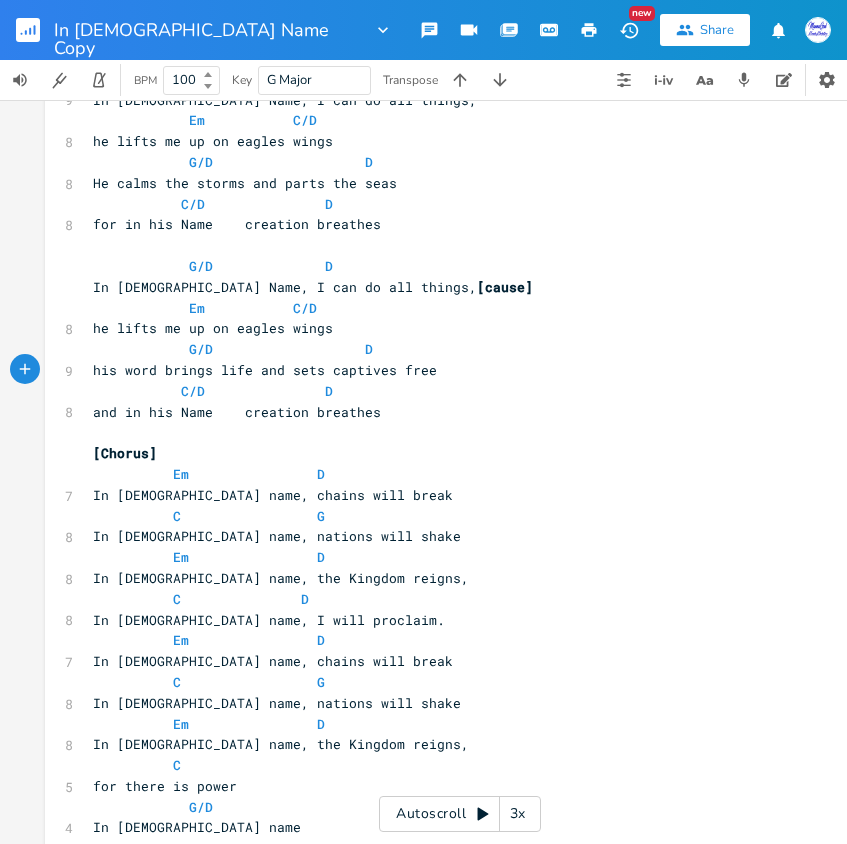 click on "his word brings life and sets captives free" at bounding box center [265, 370] 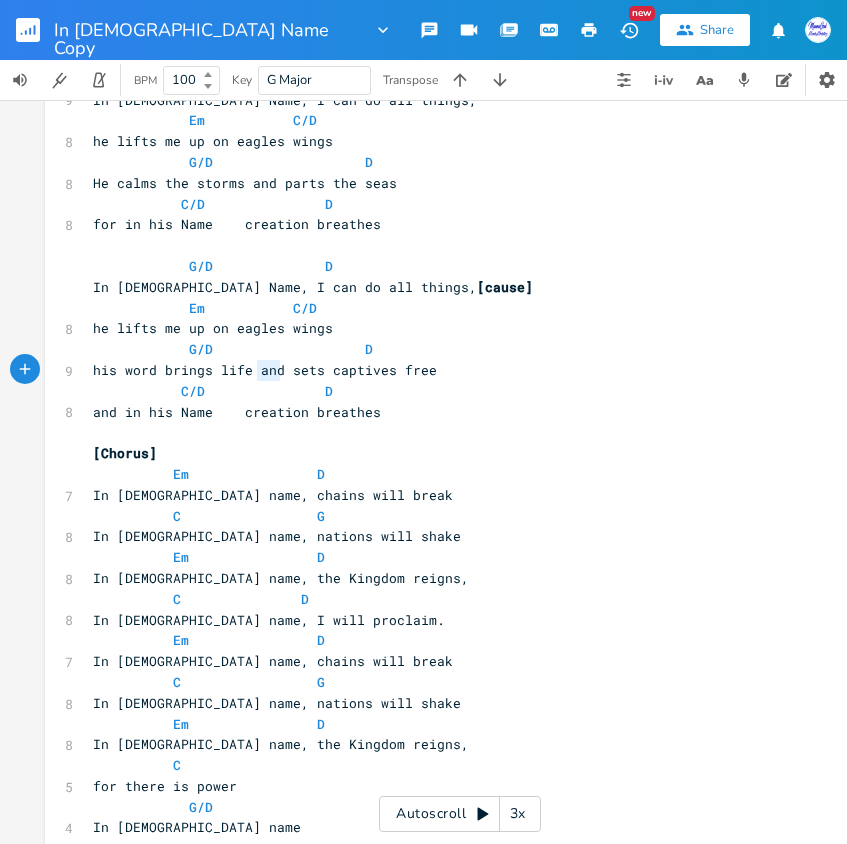 click on "his word brings life and sets captives free" at bounding box center (265, 370) 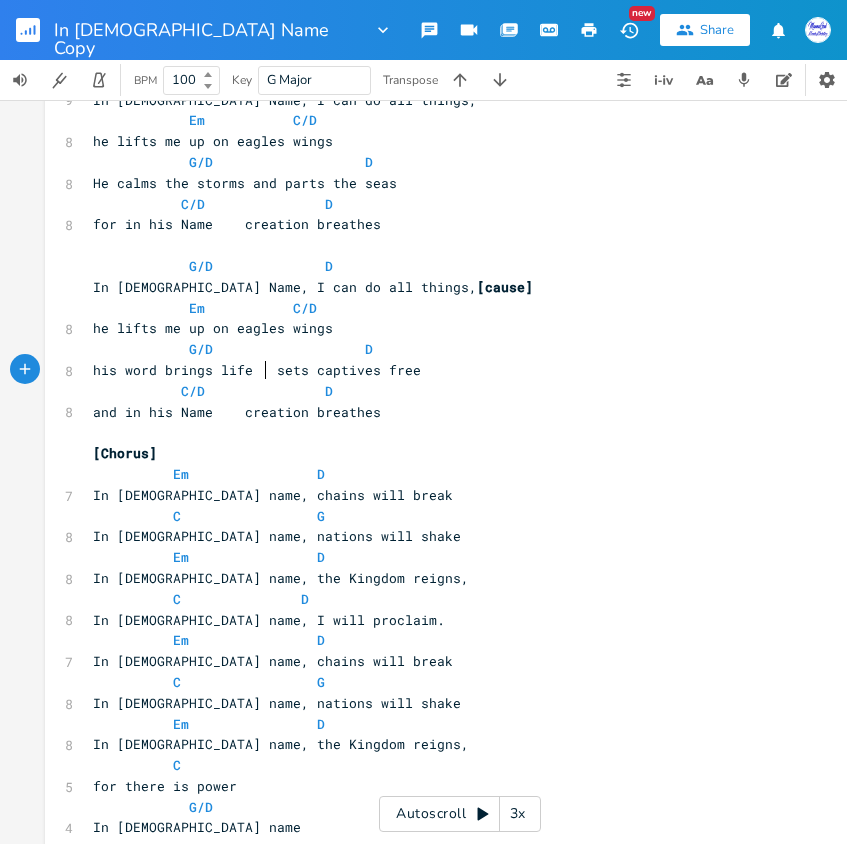 scroll, scrollTop: 0, scrollLeft: 3, axis: horizontal 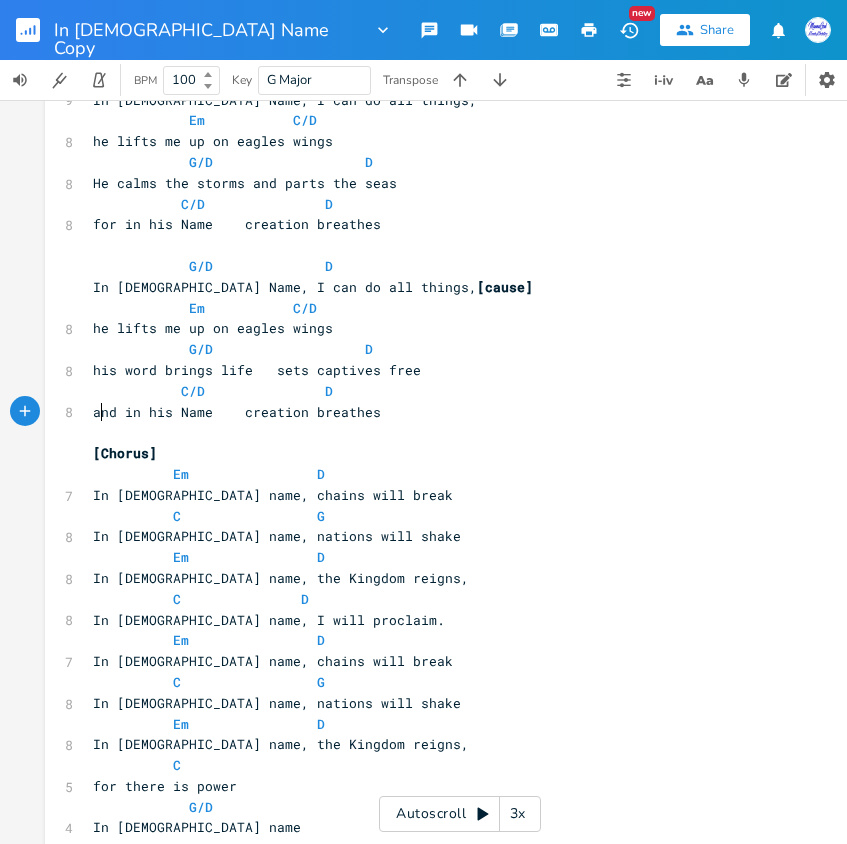 click on "and in his Name       creation breathes" at bounding box center (237, 412) 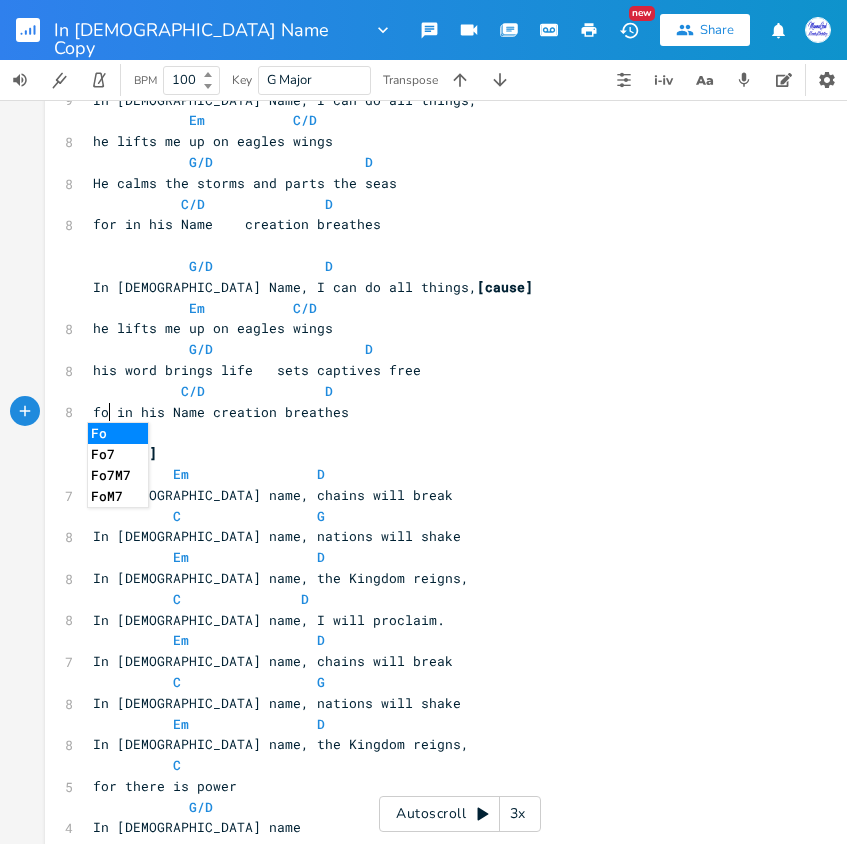 type on "for" 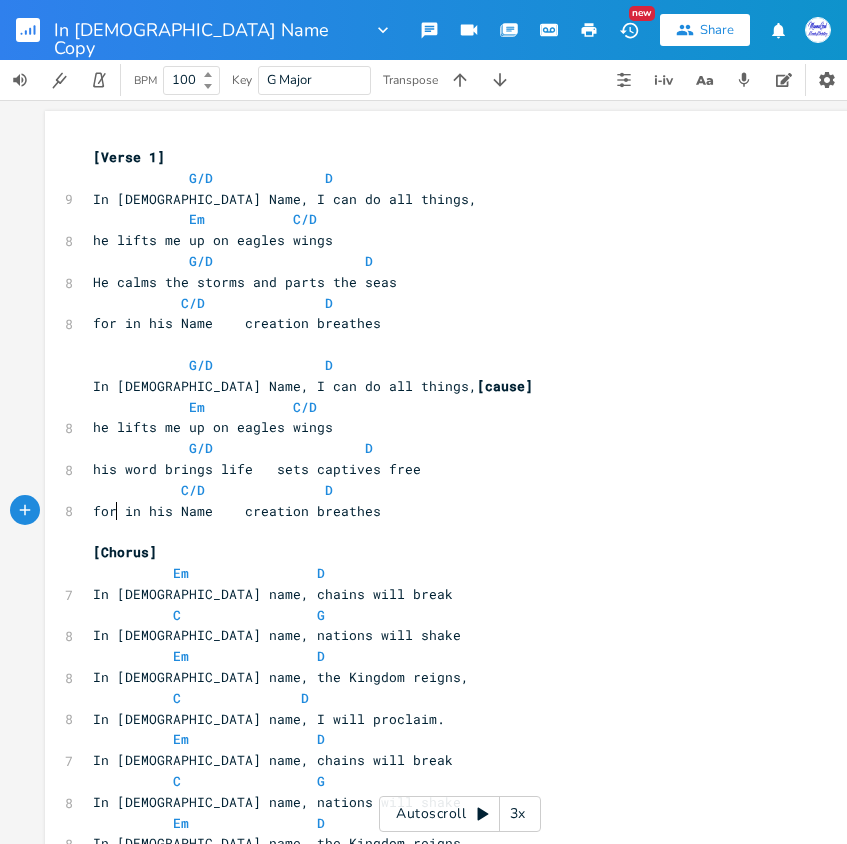 scroll, scrollTop: 0, scrollLeft: 0, axis: both 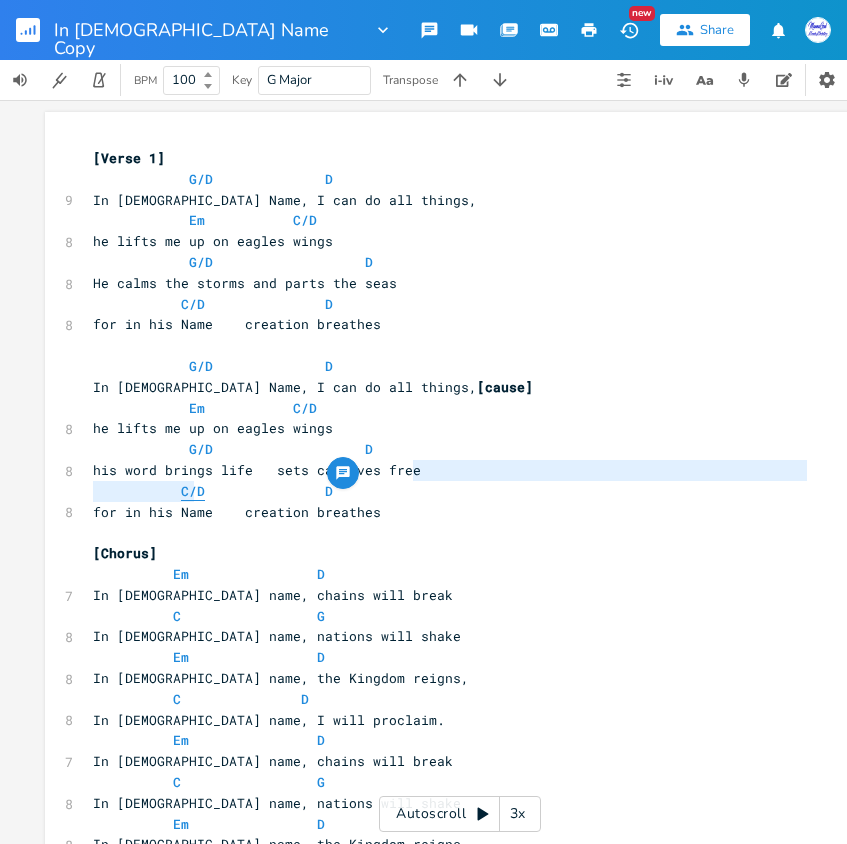 type on "C" 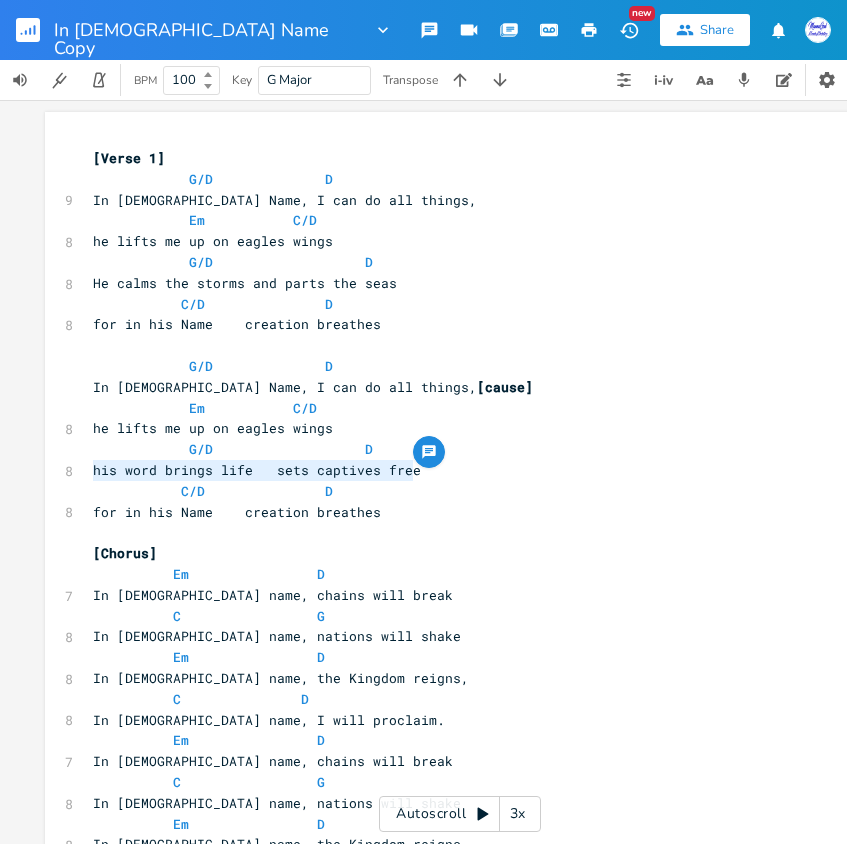 drag, startPoint x: 416, startPoint y: 470, endPoint x: 86, endPoint y: 474, distance: 330.02423 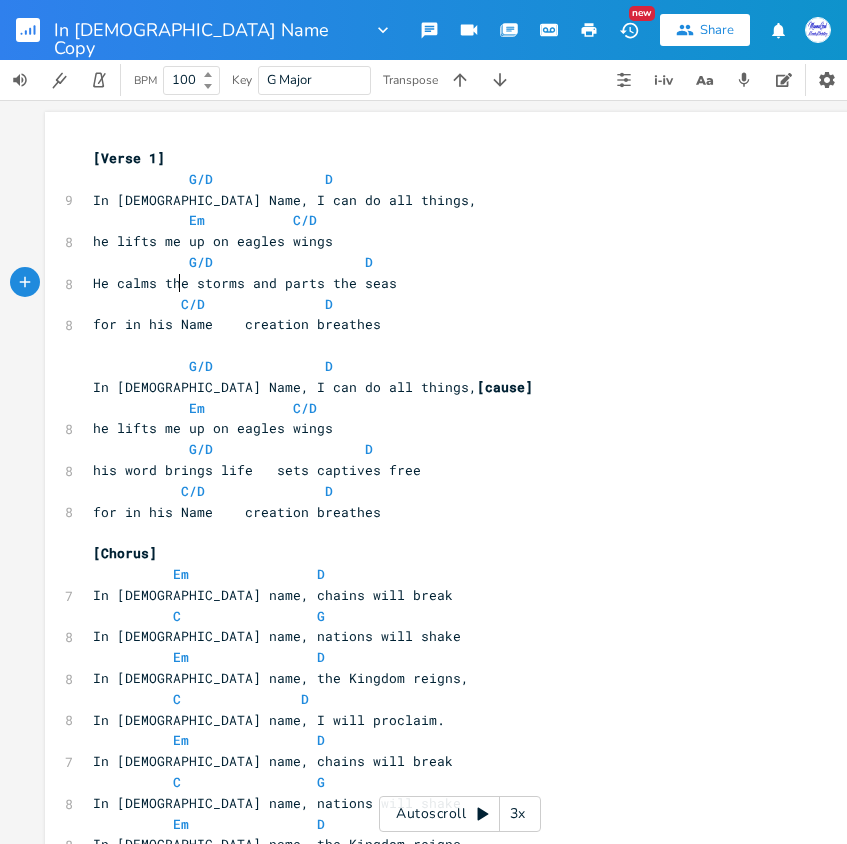 click on "He calms the storms and parts the seas" at bounding box center (245, 283) 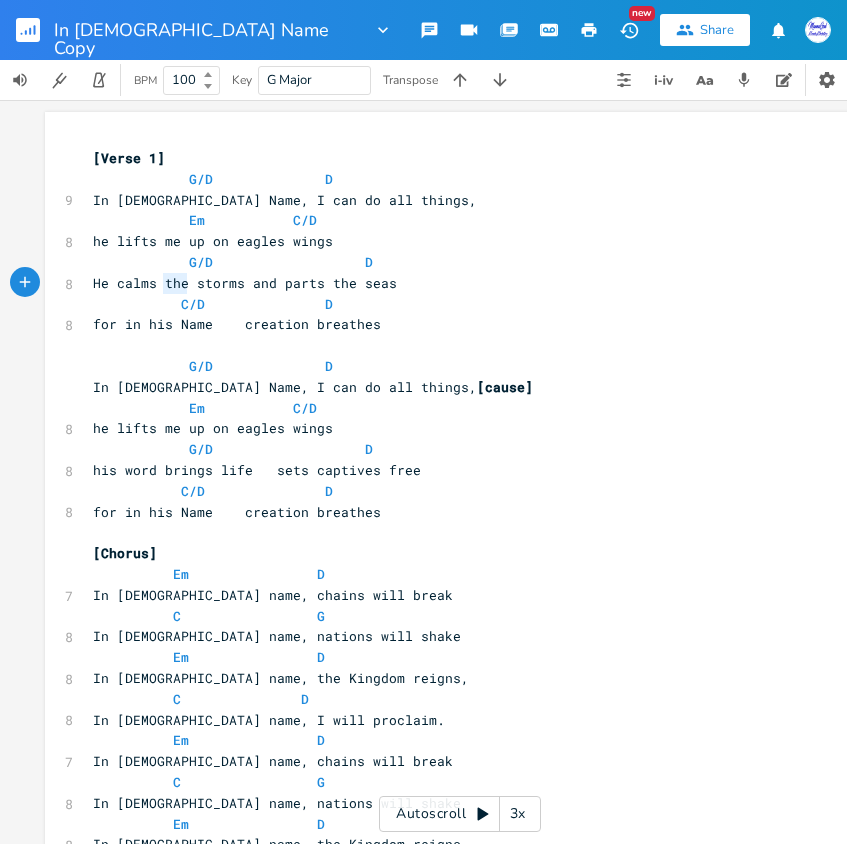 click on "He calms the storms and parts the seas" at bounding box center [245, 283] 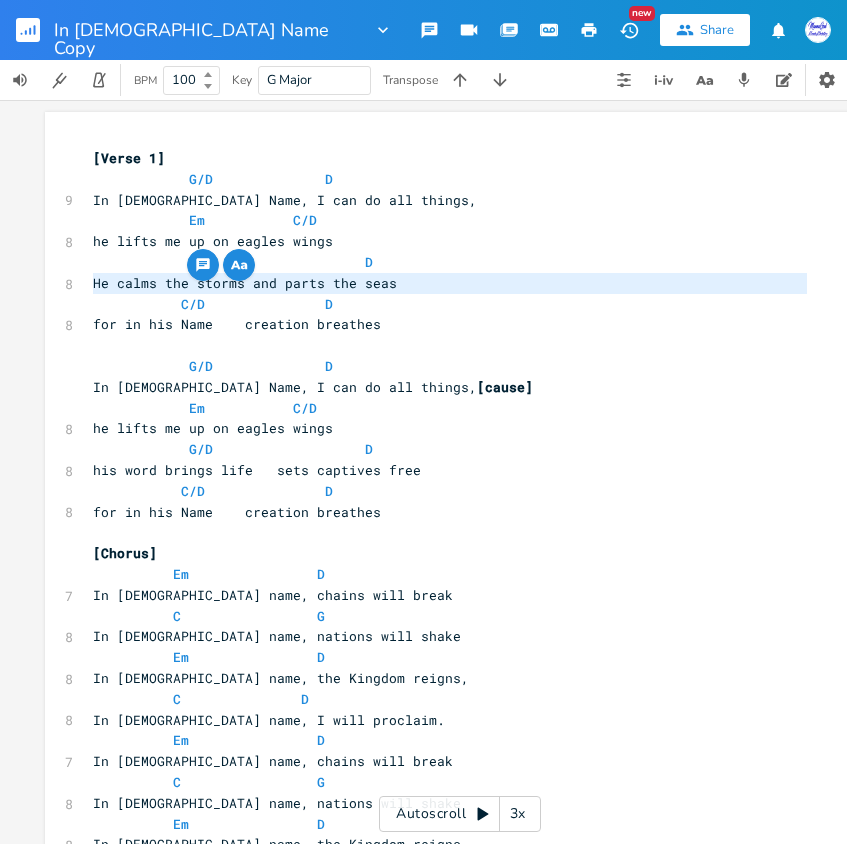 click on "He calms the storms and parts the seas" at bounding box center (245, 283) 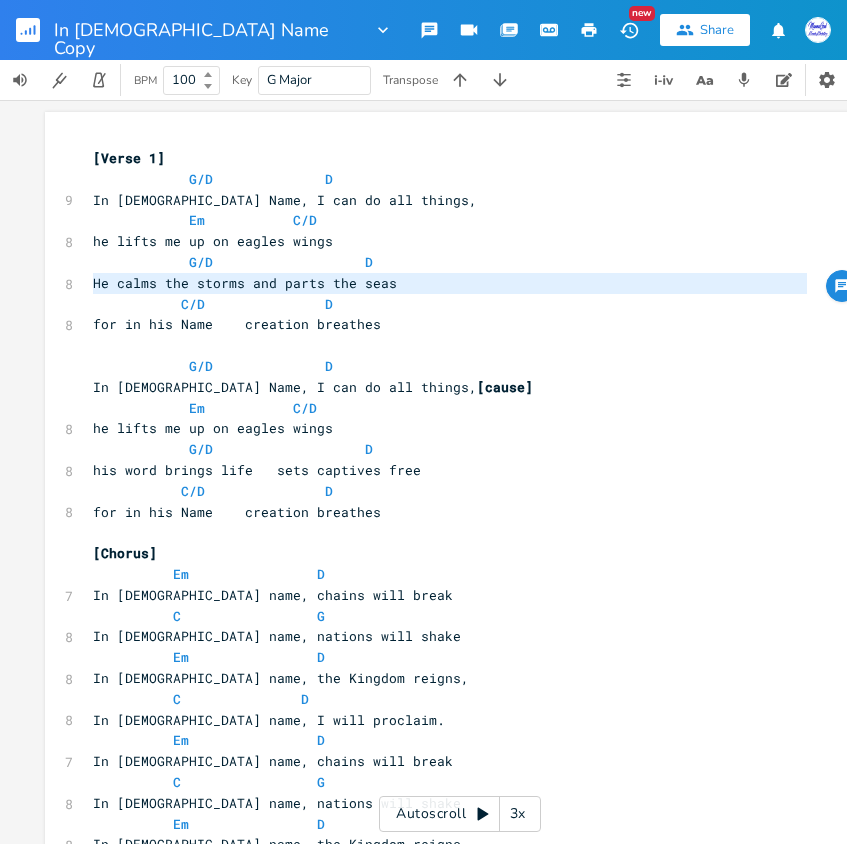 type on "​He calms the storms and parts the seas" 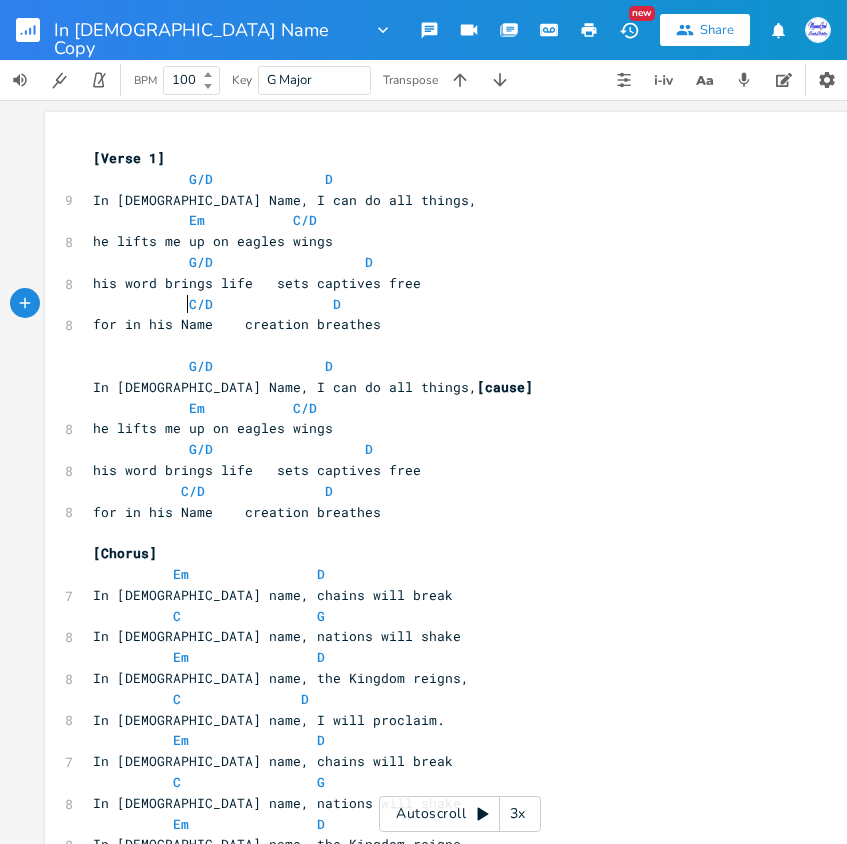 click on "for in his Name       creation breathes" at bounding box center [450, 324] 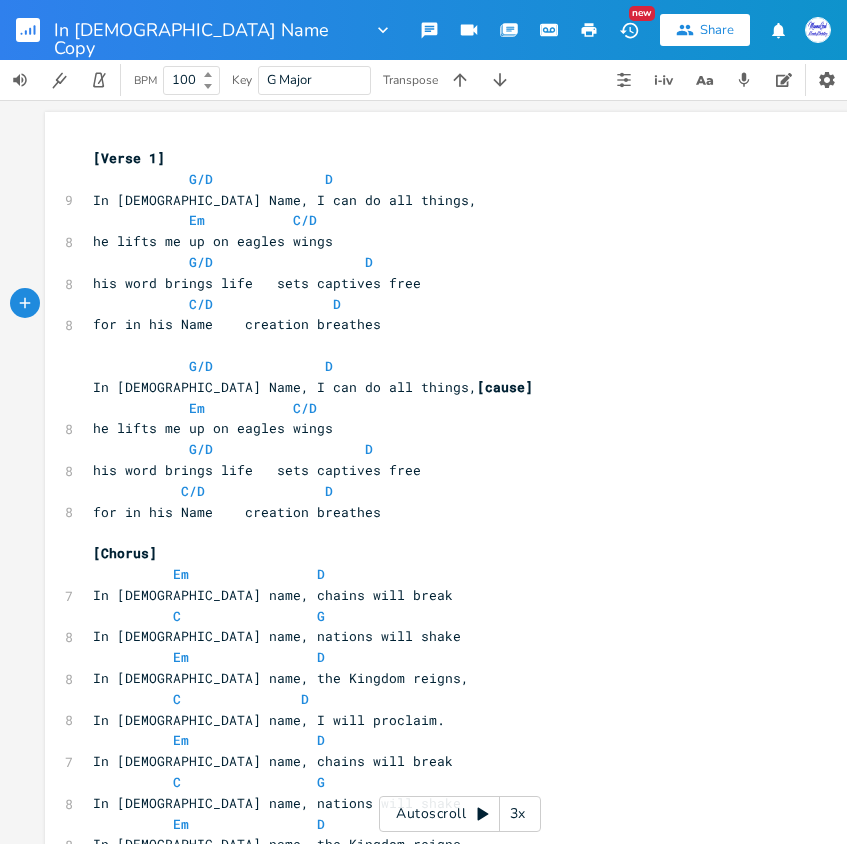 click on "In [DEMOGRAPHIC_DATA] Name, I can do all things,  [cause]" at bounding box center [450, 387] 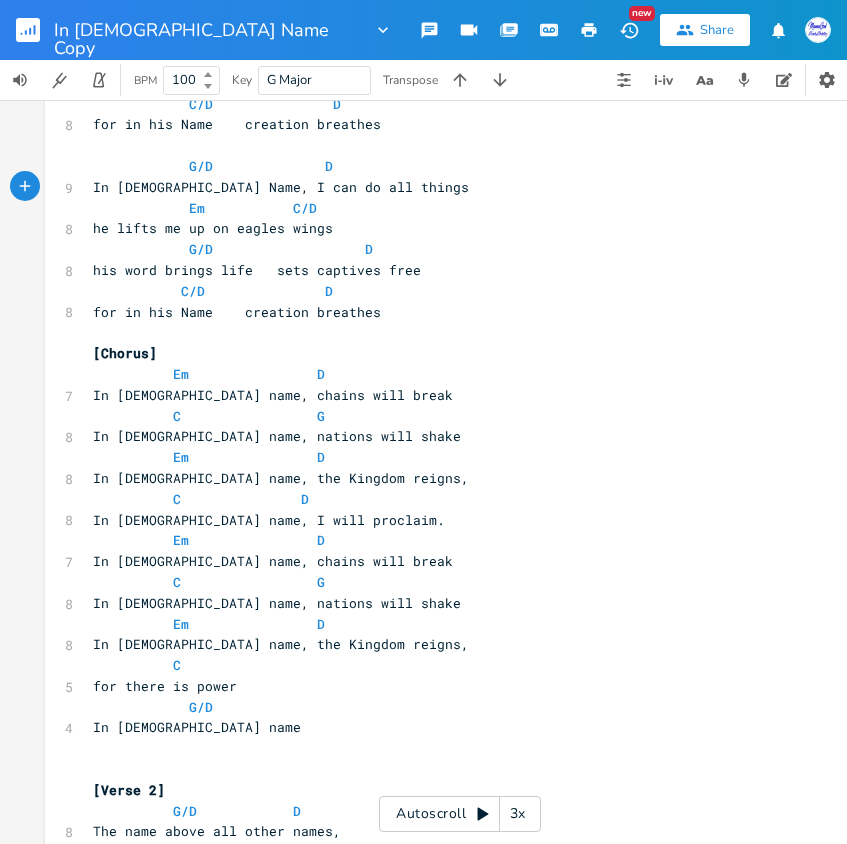 scroll, scrollTop: 300, scrollLeft: 0, axis: vertical 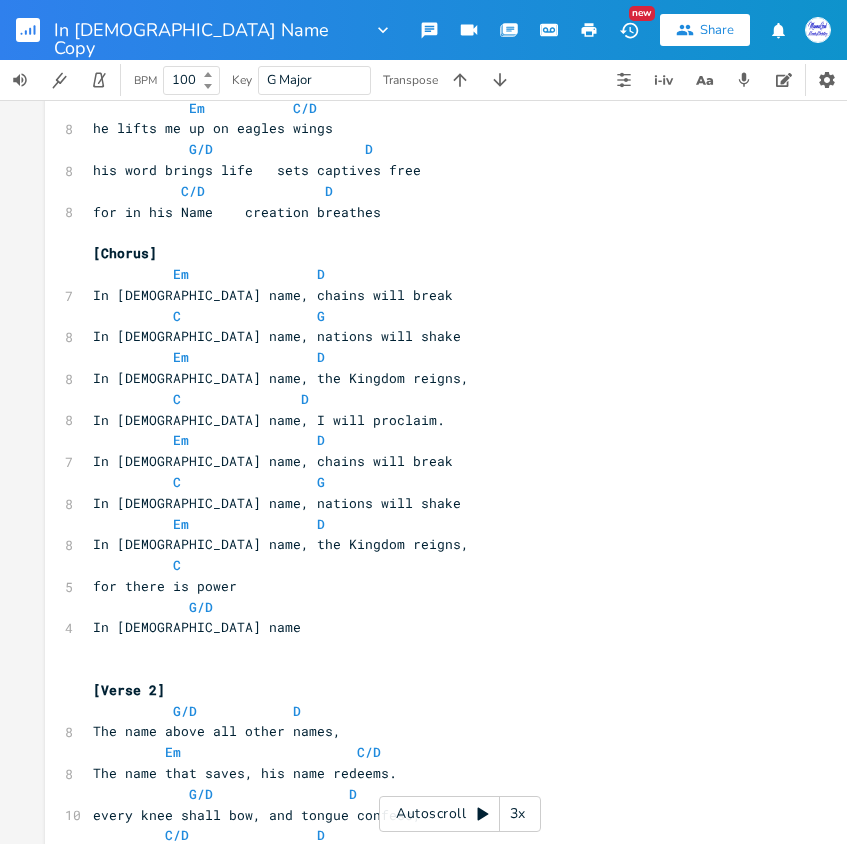 click on "C" at bounding box center [141, 565] 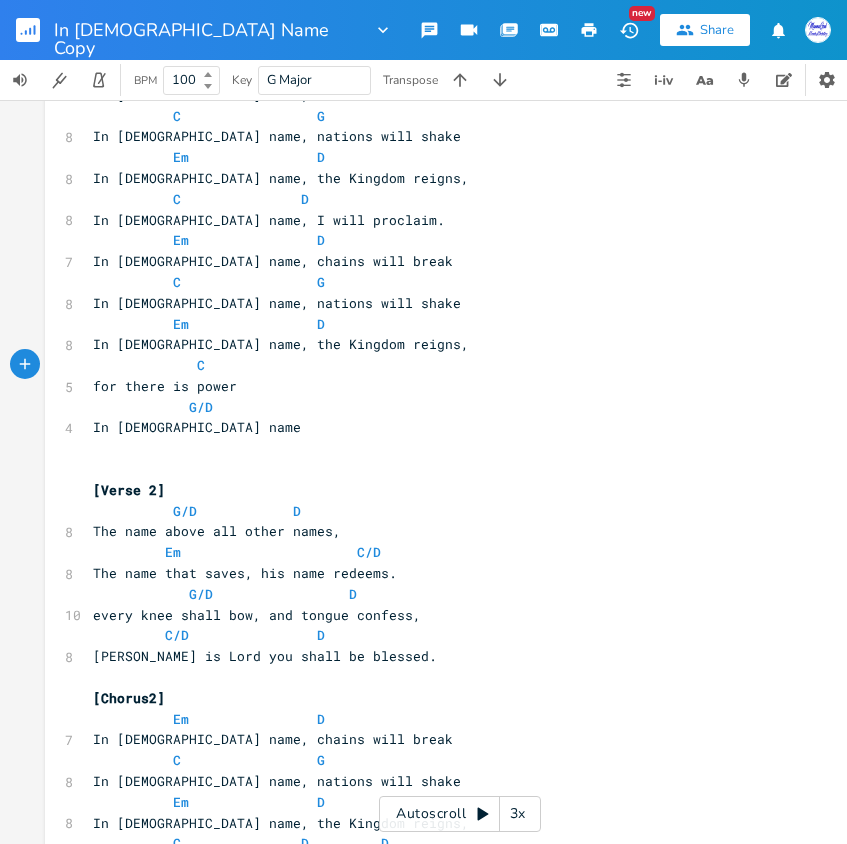 scroll, scrollTop: 600, scrollLeft: 0, axis: vertical 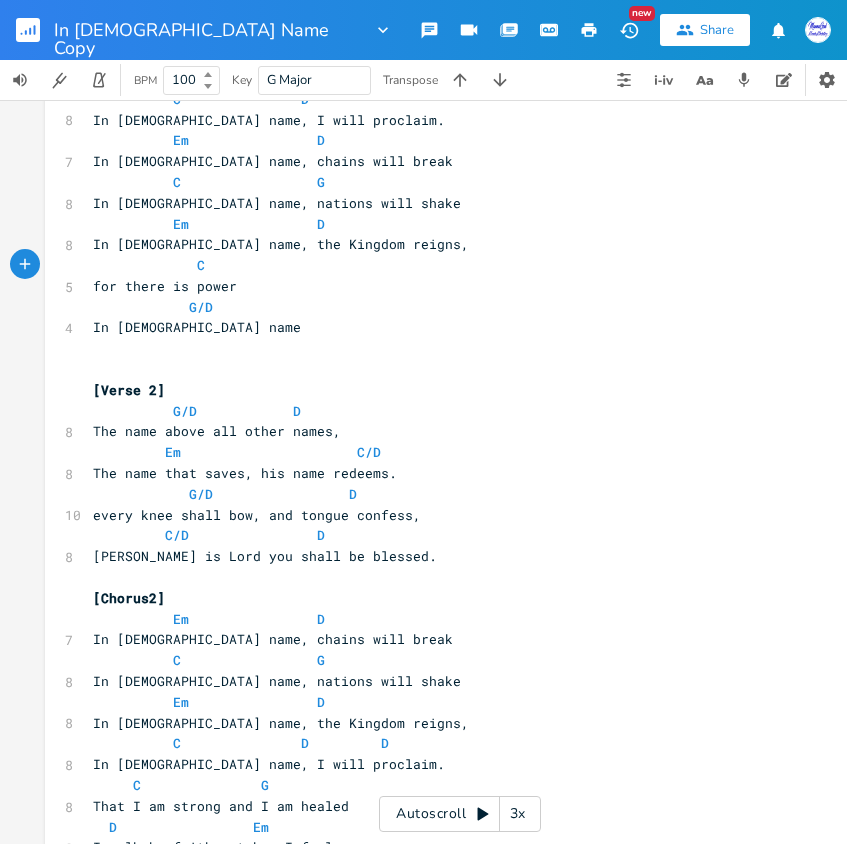 click on "Em                        C/D" at bounding box center [237, 452] 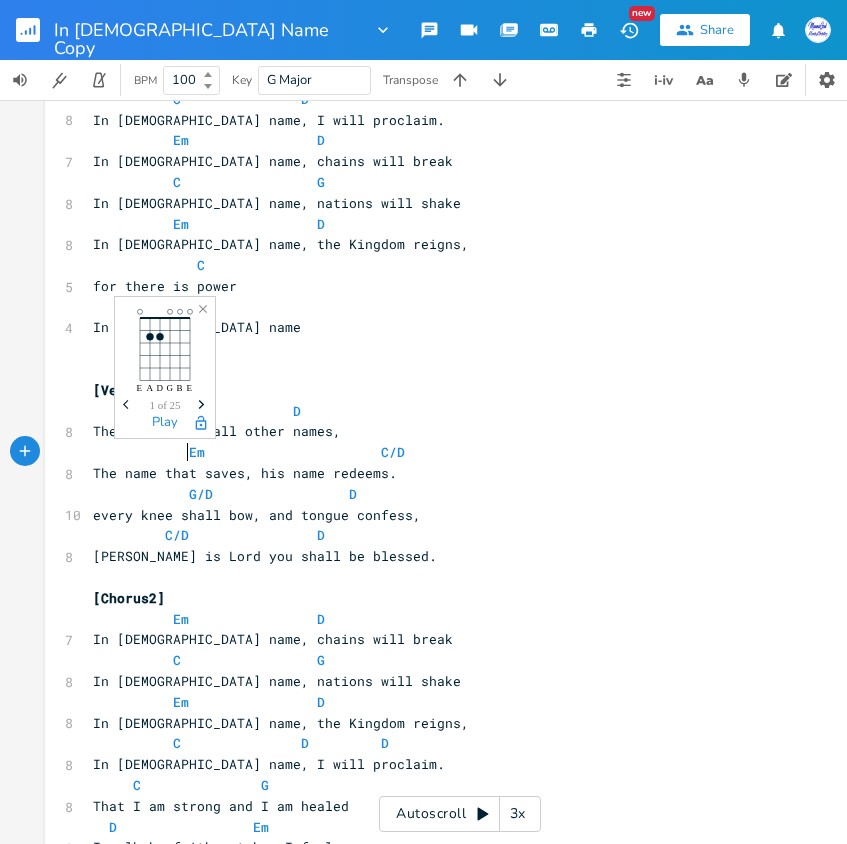 click on "Em                        C/D" at bounding box center [249, 452] 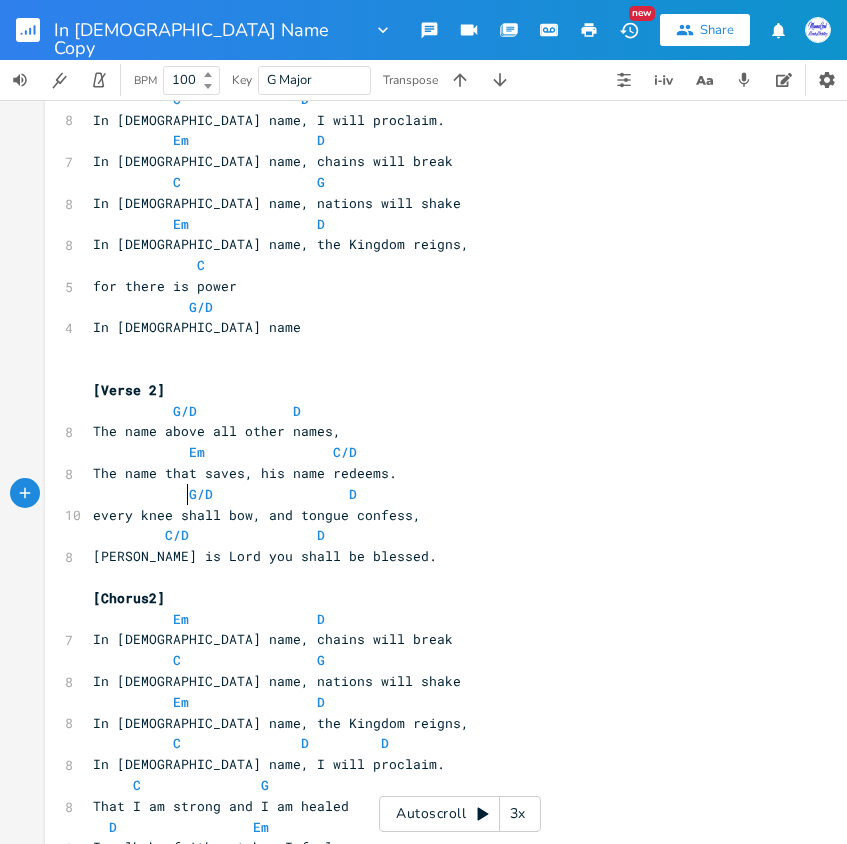 click at bounding box center (181, 494) 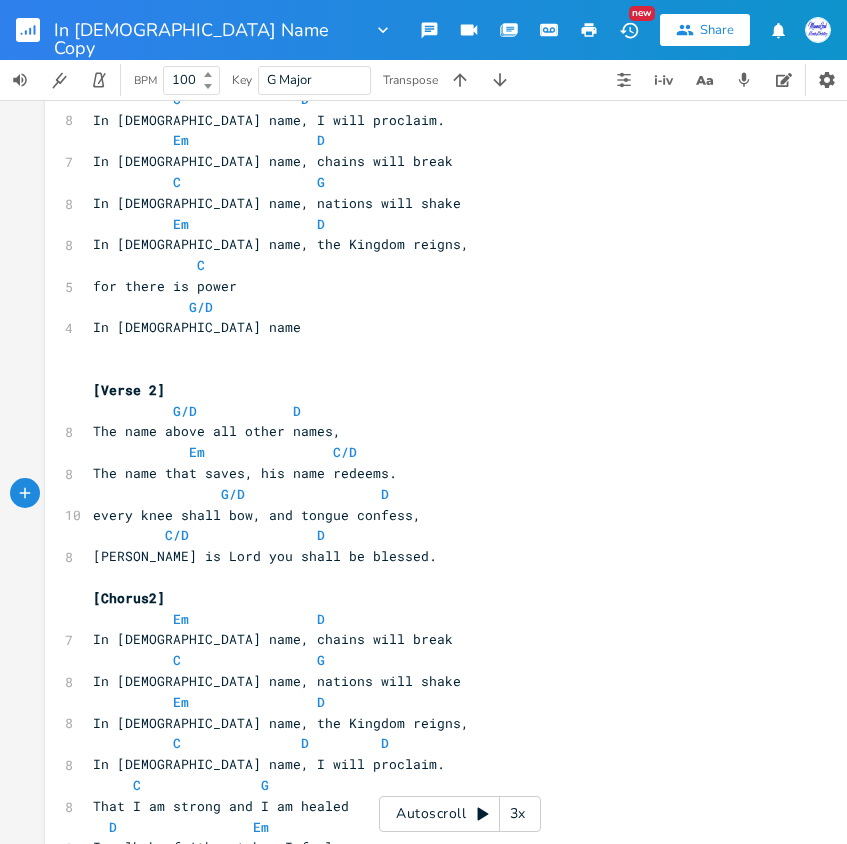 click on "G/D                    D" at bounding box center (241, 494) 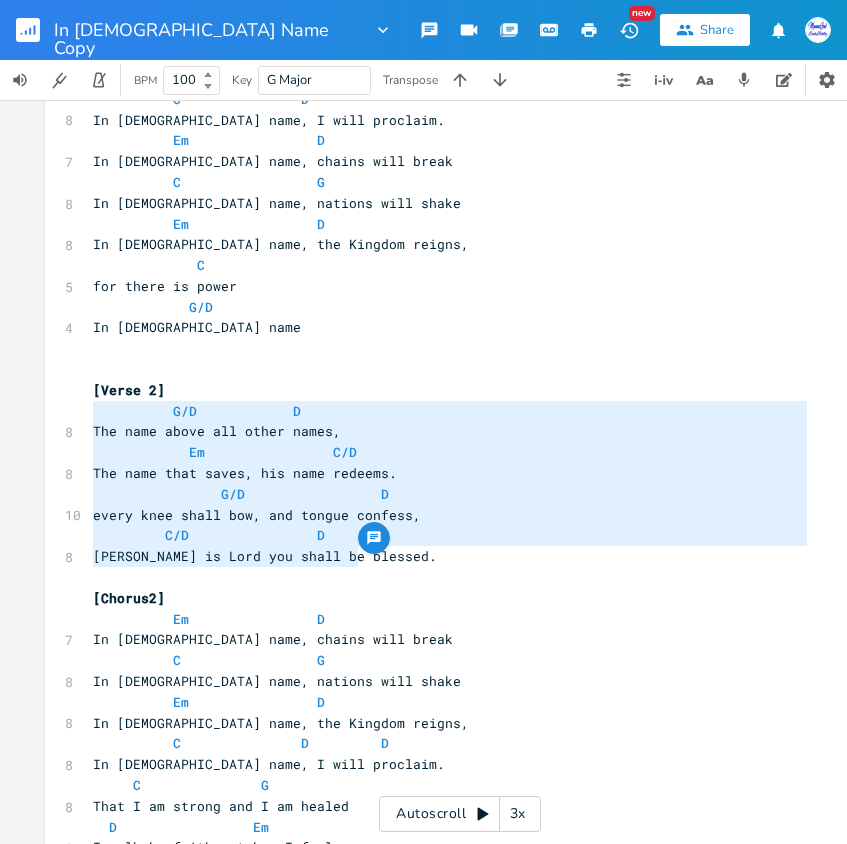 drag, startPoint x: 356, startPoint y: 560, endPoint x: 82, endPoint y: 419, distance: 308.15094 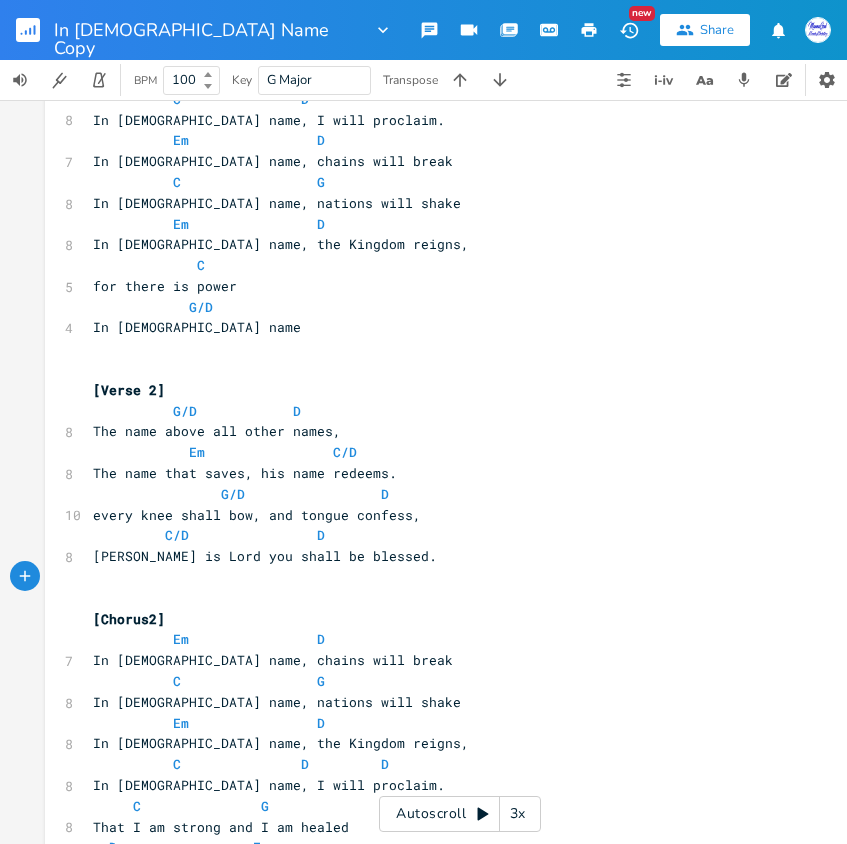 click on "​" at bounding box center [450, 577] 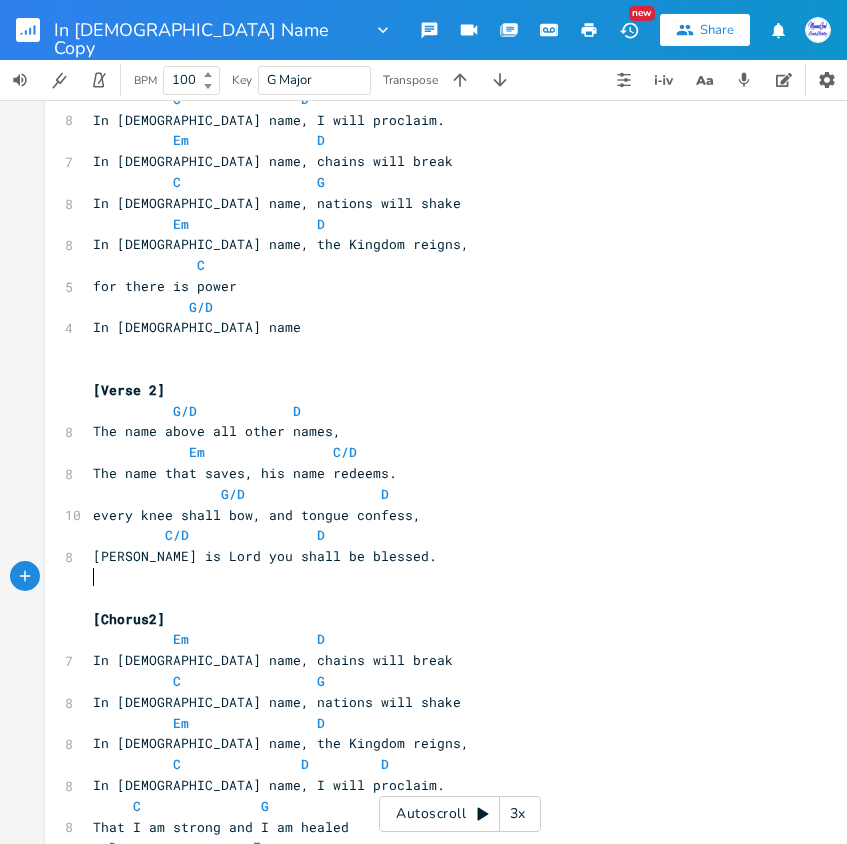 click on "​" at bounding box center (450, 577) 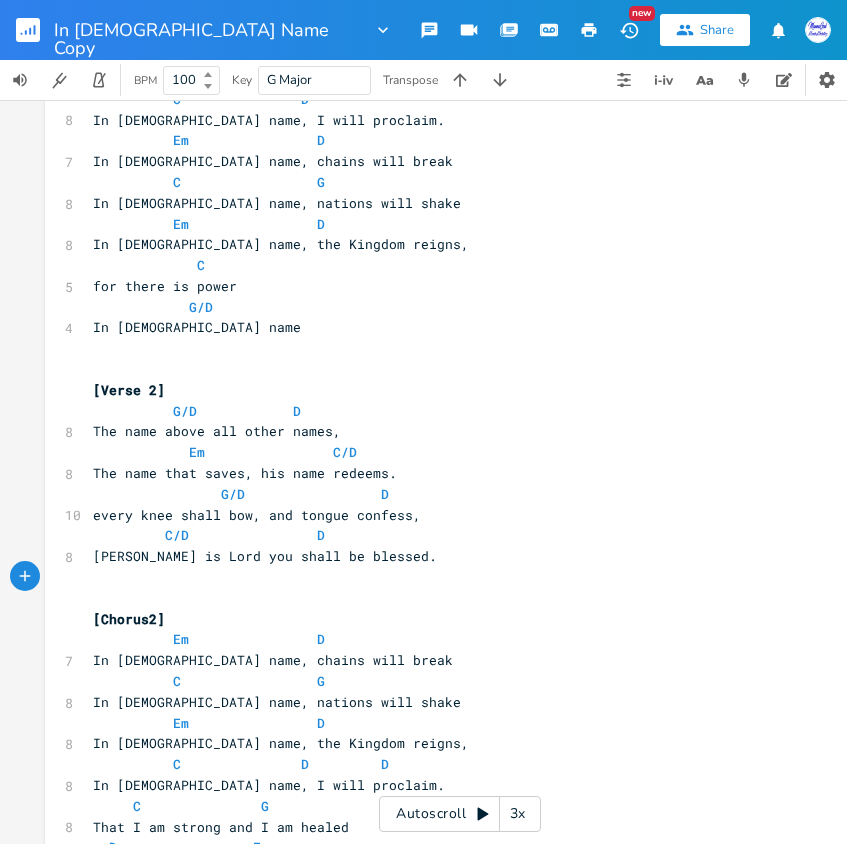 click on "x   [Verse 1]                G/D                D 9 In [DEMOGRAPHIC_DATA] Name, I can do all things,               Em             C/D 8 he lifts me up on eagles wings                G/D                     D 8 his word brings life   sets captives free                C/D                 D 8 for in his Name       creation breathes ​                G/D                D 9 In [DEMOGRAPHIC_DATA] Name, I can do all things               Em             C/D 8 he lifts me up on eagles wings                G/D                     D 8 his word brings life   sets captives free             C/D                 D 8 for in his Name       creation breathes ​ [Chorus]              Em                    D 7 In [DEMOGRAPHIC_DATA] name,    chains will break              C                      G 8 In [DEMOGRAPHIC_DATA] name,    nations will shake              Em                    D 8 In [DEMOGRAPHIC_DATA] name,    the Kingdom reigns,            C                    D   8 In [DEMOGRAPHIC_DATA] name," at bounding box center (460, 376) 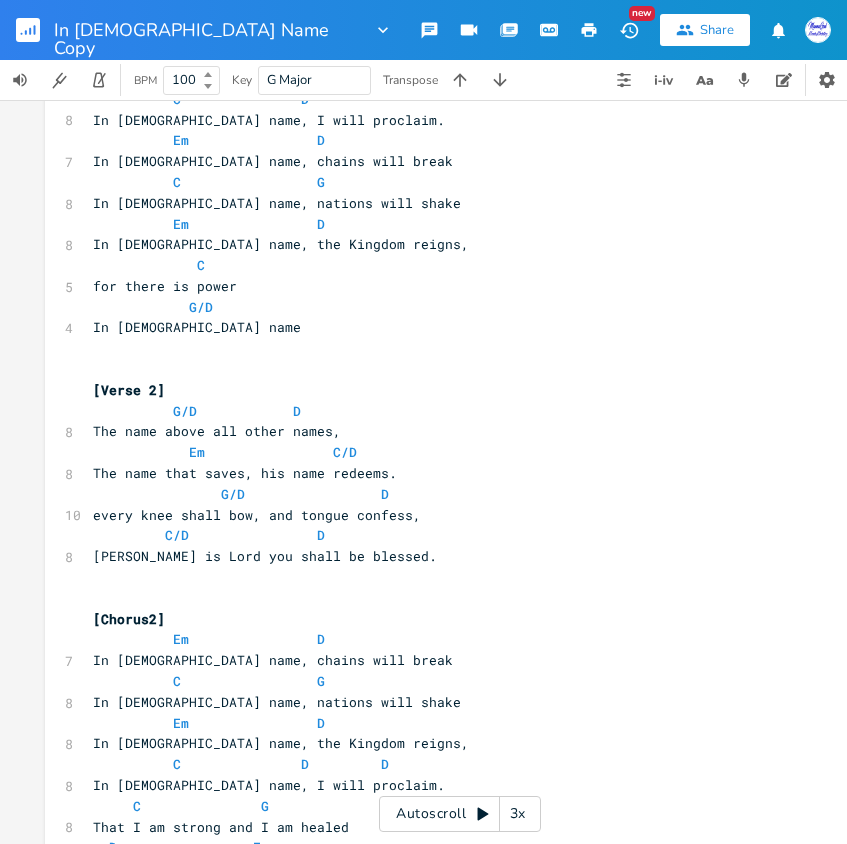 scroll, scrollTop: 0, scrollLeft: 0, axis: both 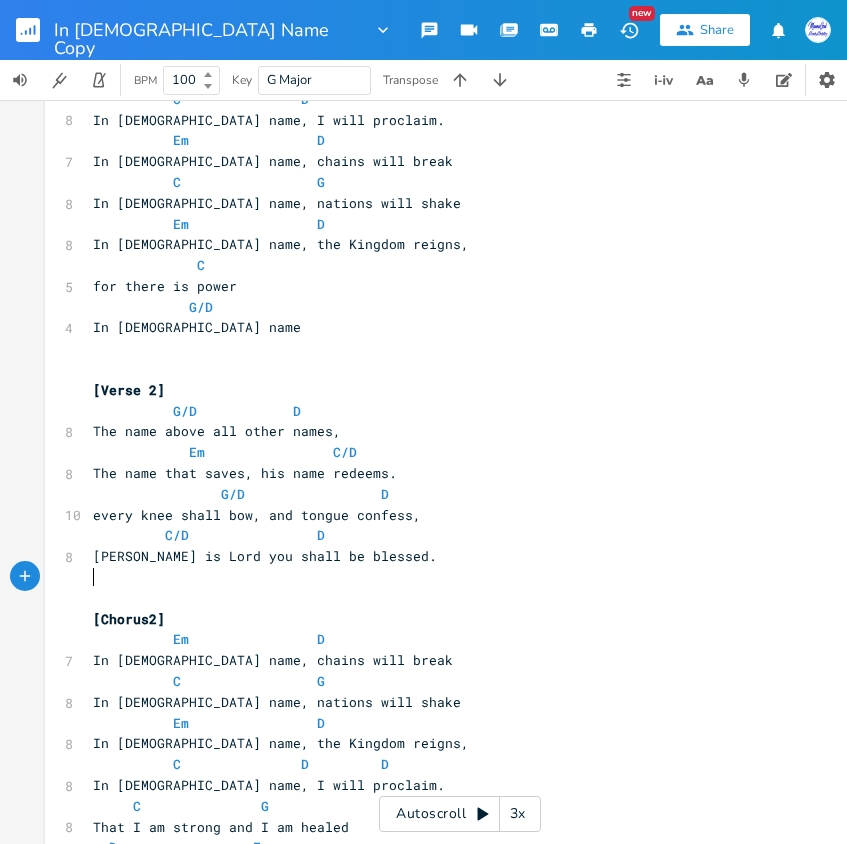 click on "​" at bounding box center [450, 577] 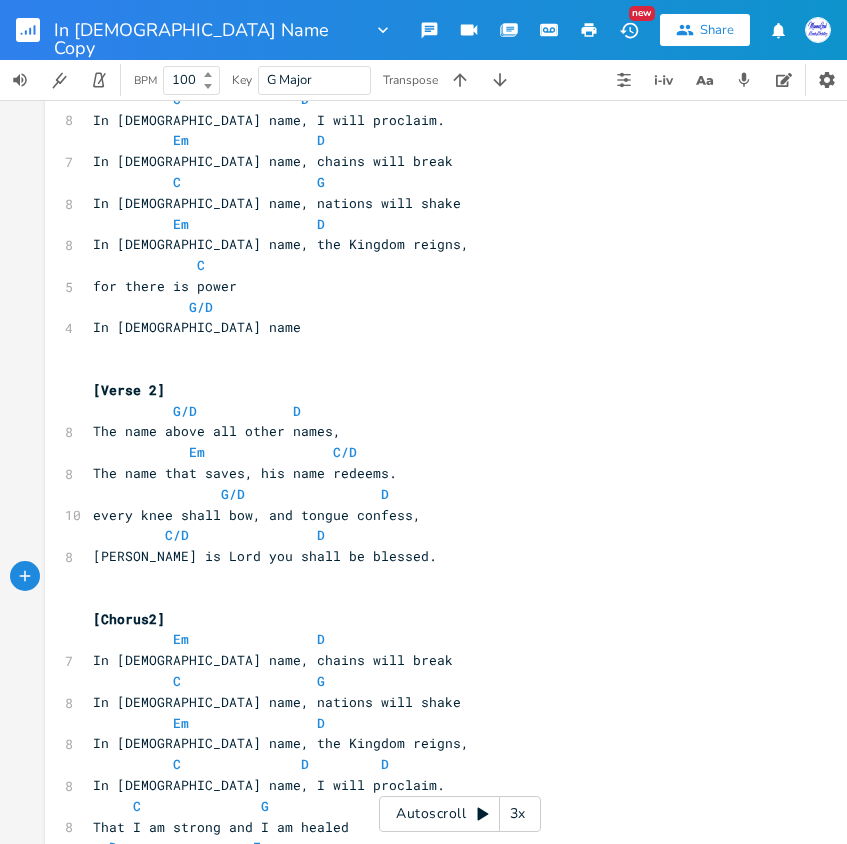 drag, startPoint x: 86, startPoint y: 576, endPoint x: 101, endPoint y: 577, distance: 15.033297 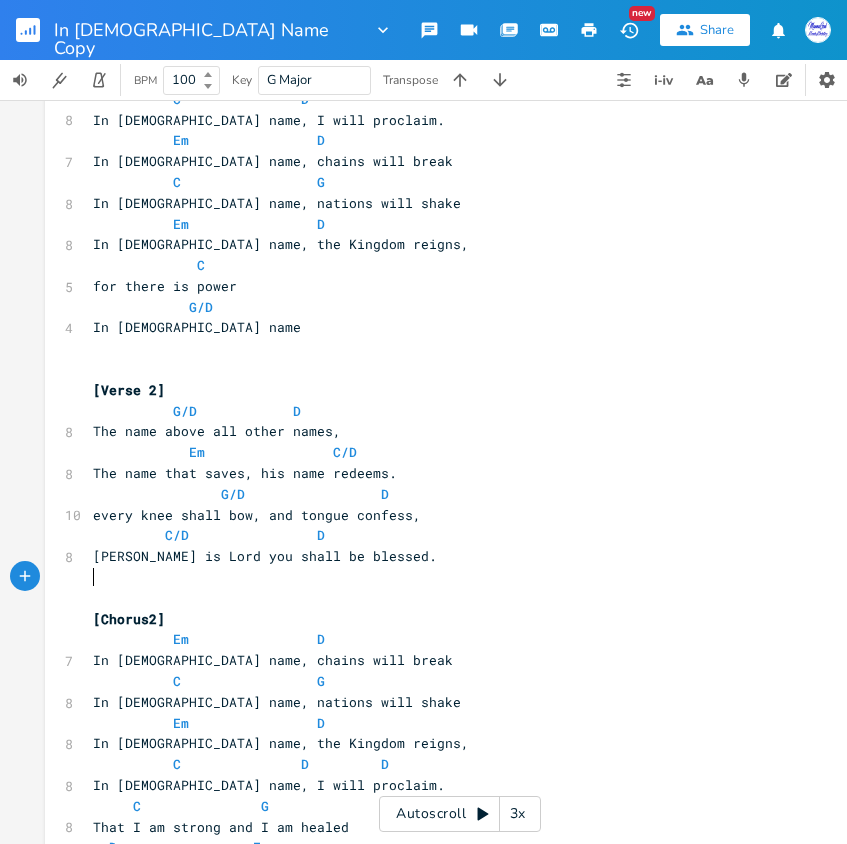 click on "​" at bounding box center [450, 577] 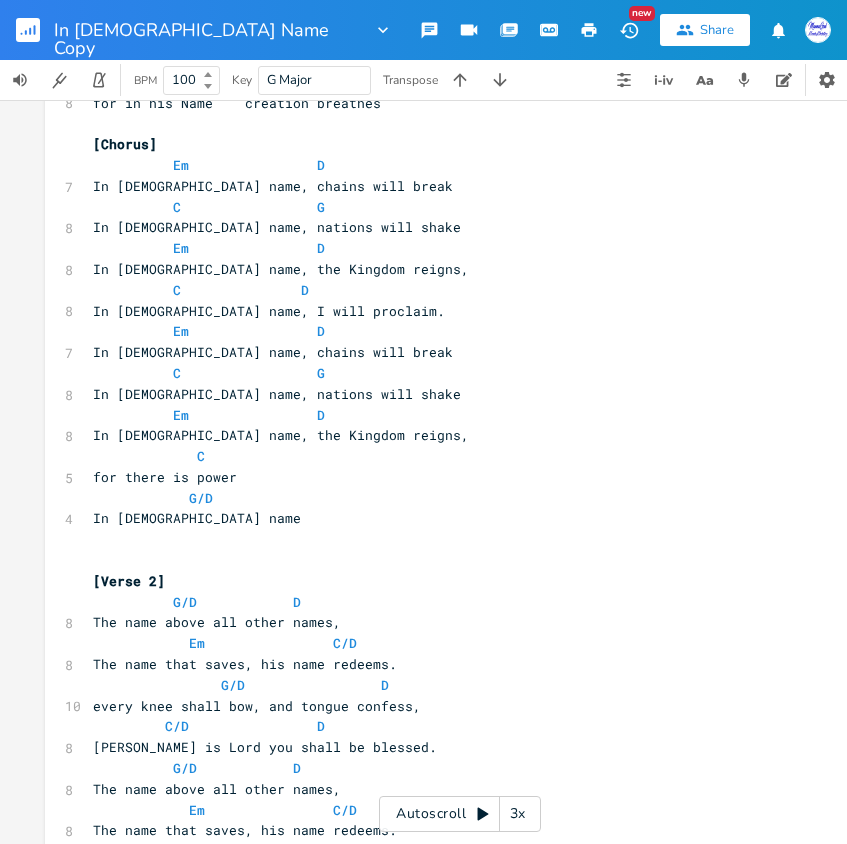 scroll, scrollTop: 400, scrollLeft: 0, axis: vertical 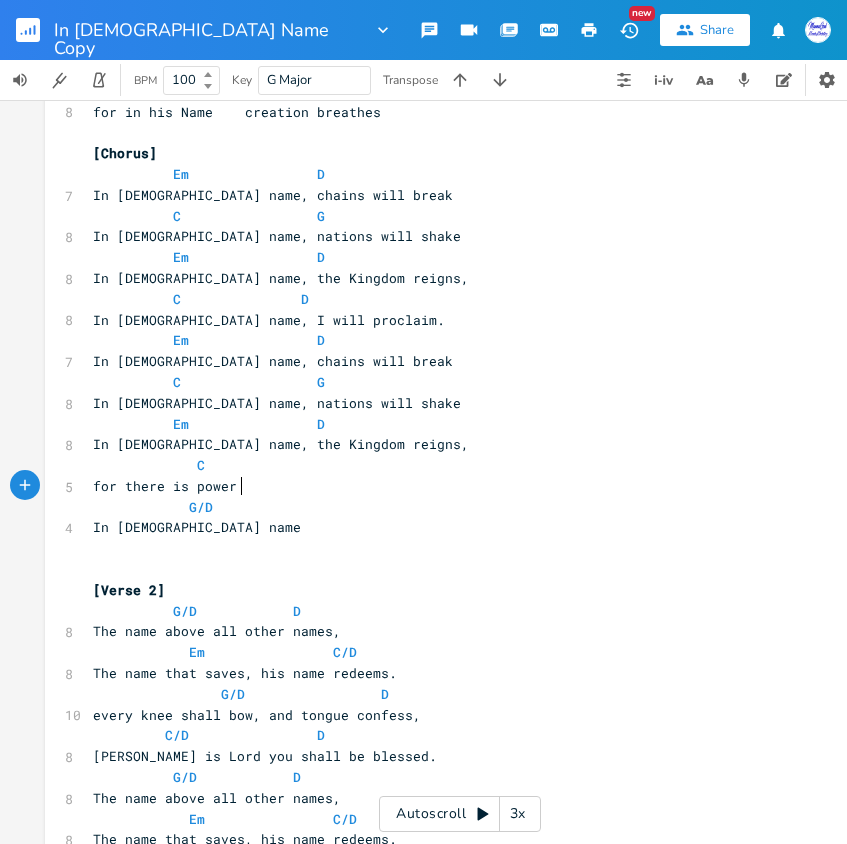 drag, startPoint x: 378, startPoint y: 495, endPoint x: 346, endPoint y: 471, distance: 40 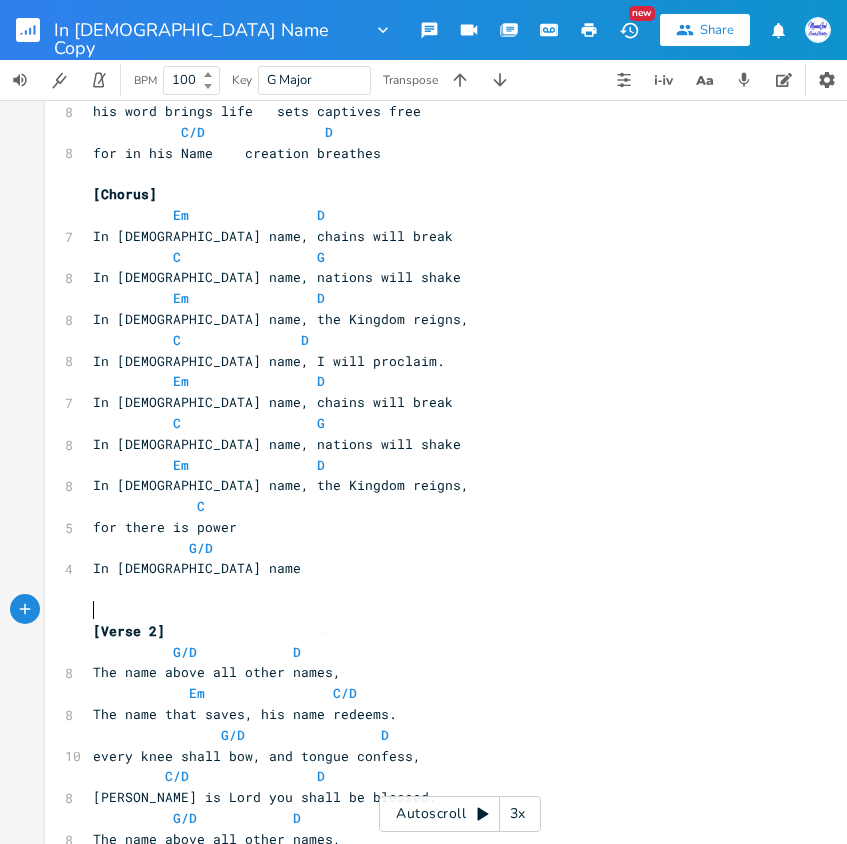 type on "​" 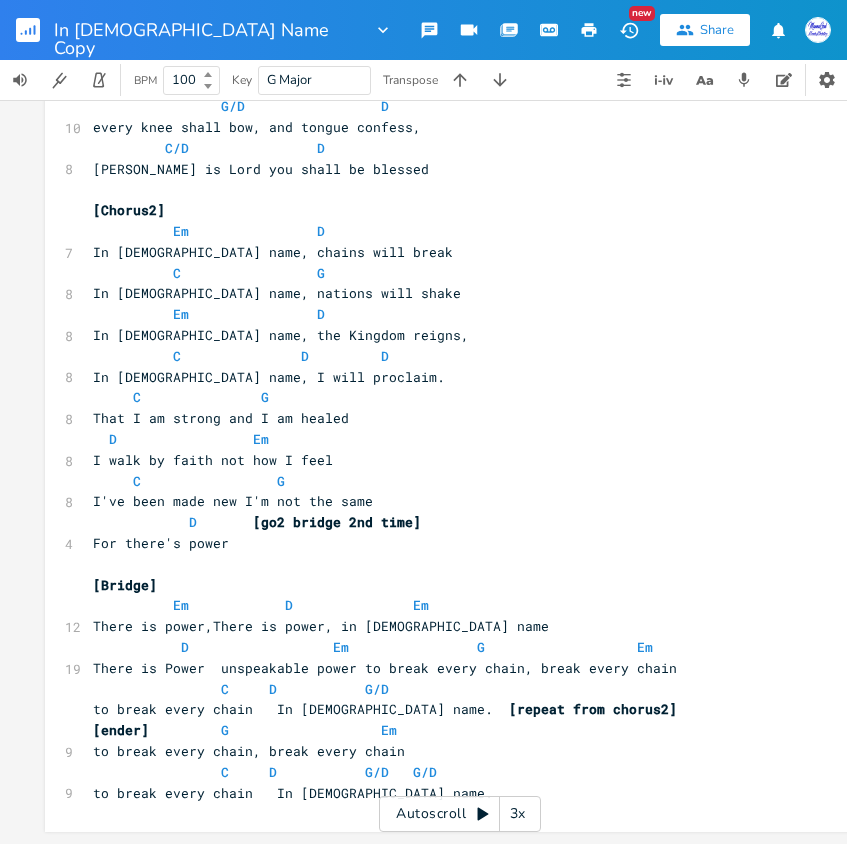 scroll, scrollTop: 1166, scrollLeft: 0, axis: vertical 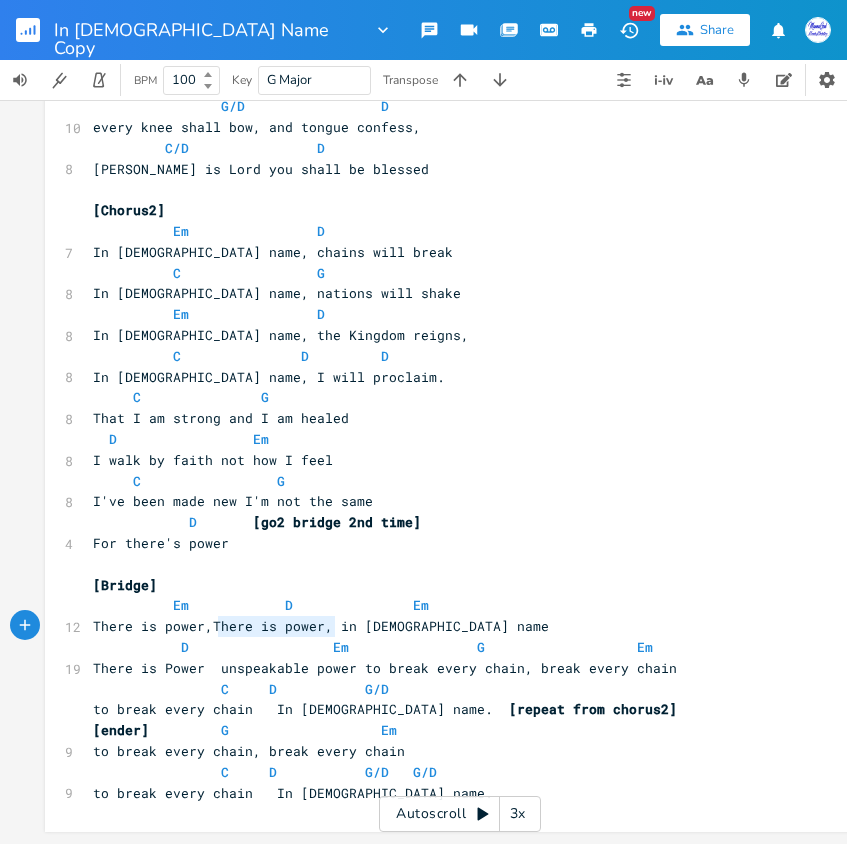 type on "There is power," 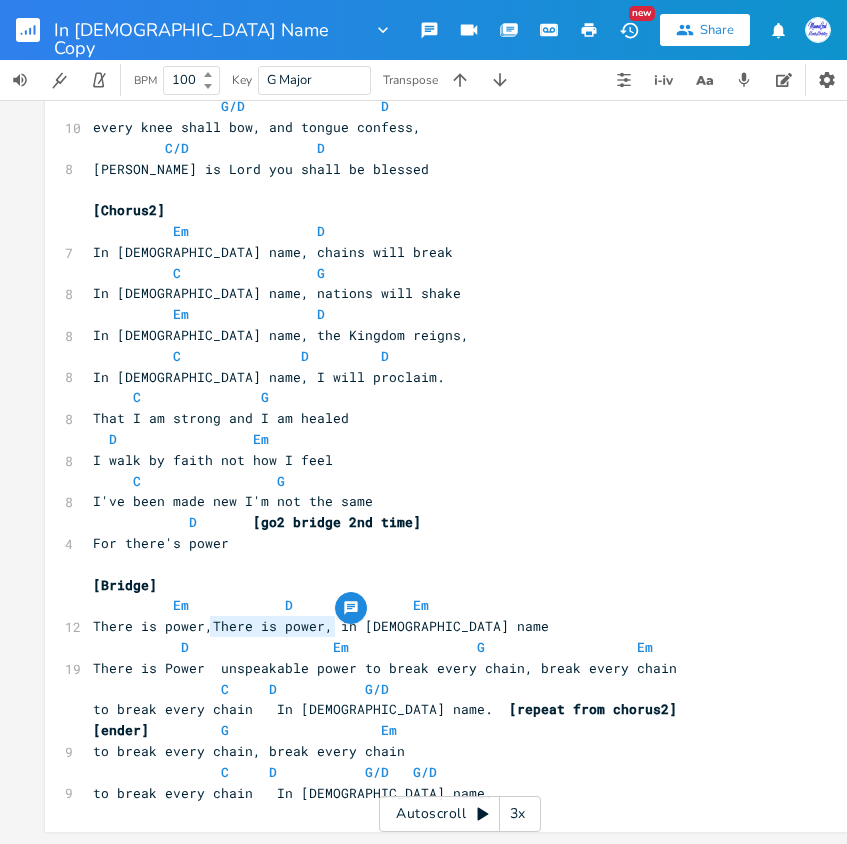 drag, startPoint x: 322, startPoint y: 620, endPoint x: 201, endPoint y: 621, distance: 121.004135 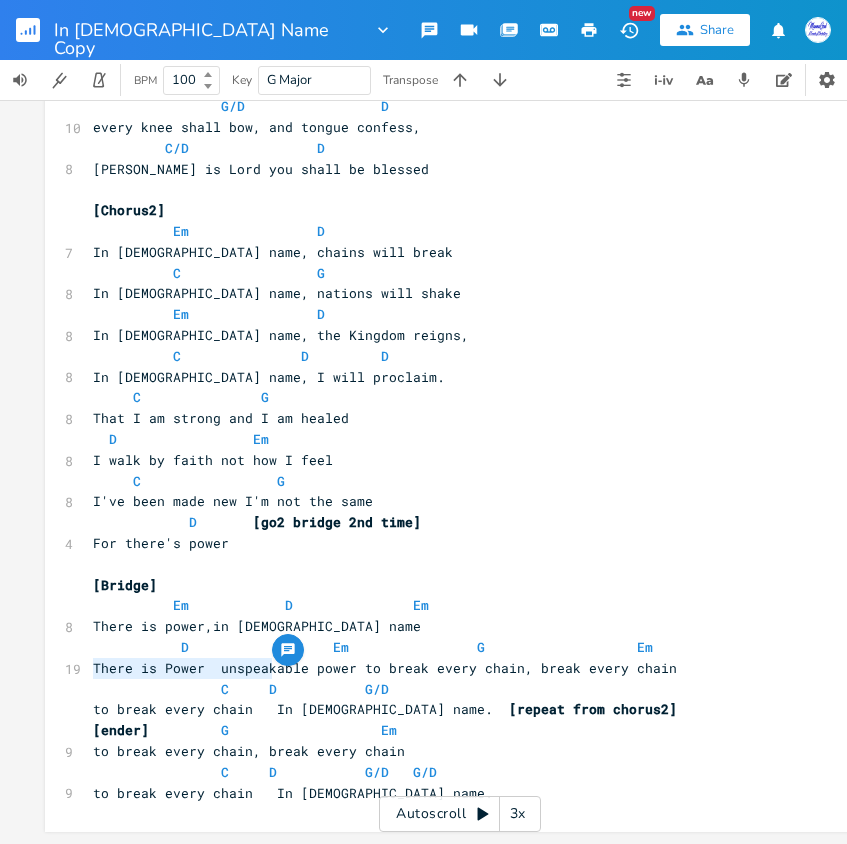 drag, startPoint x: 262, startPoint y: 659, endPoint x: 86, endPoint y: 662, distance: 176.02557 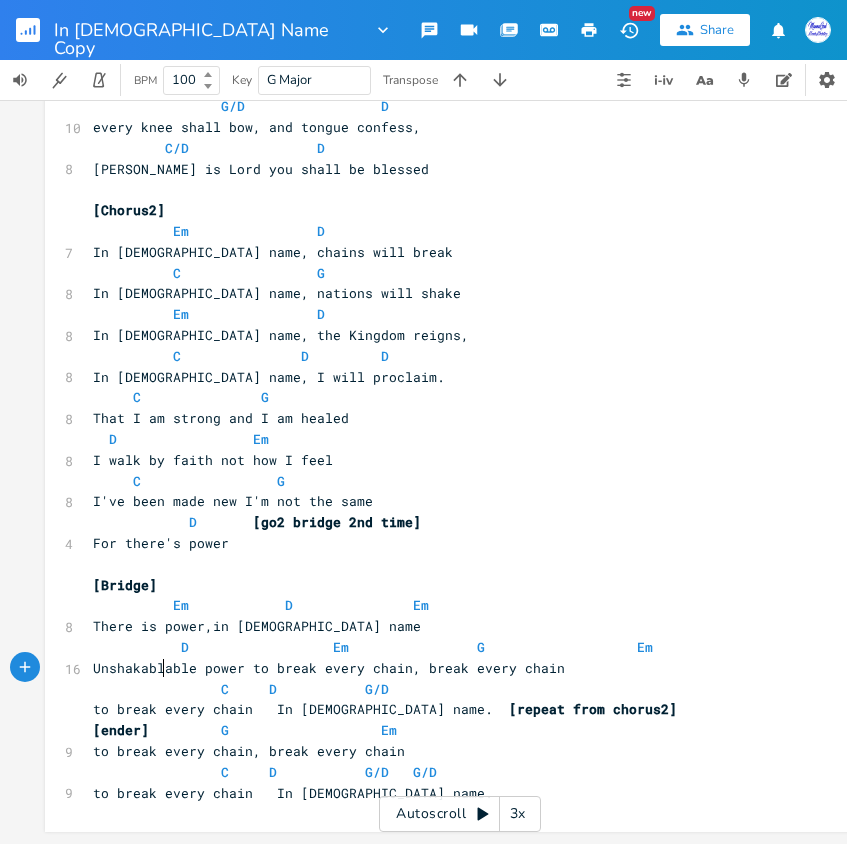 type on "Unshakable" 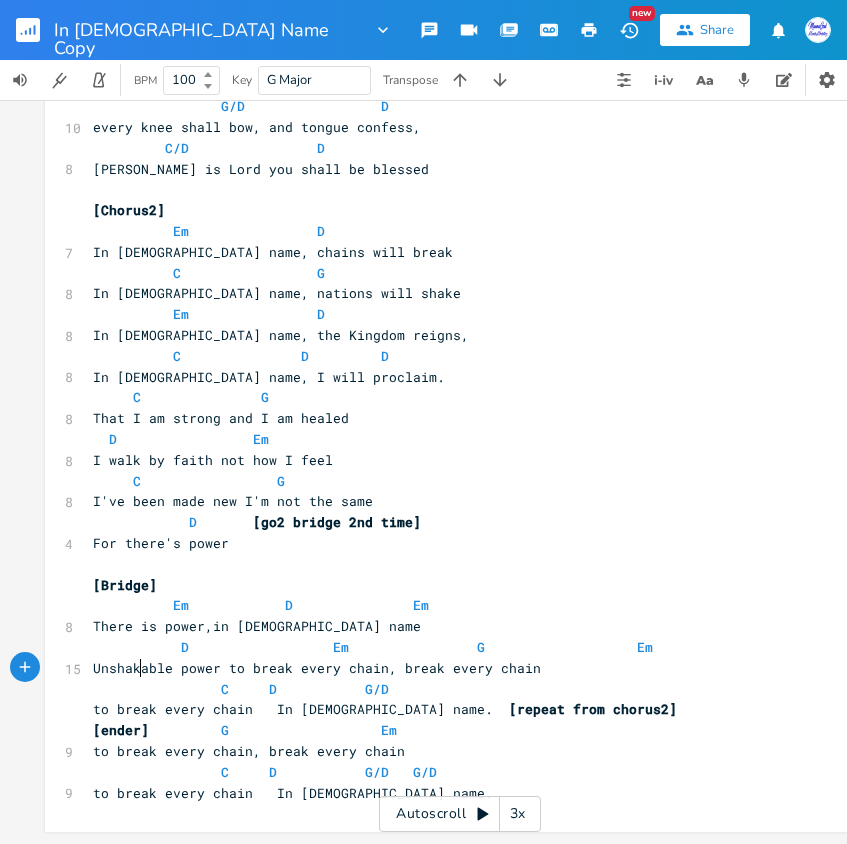 type on "e" 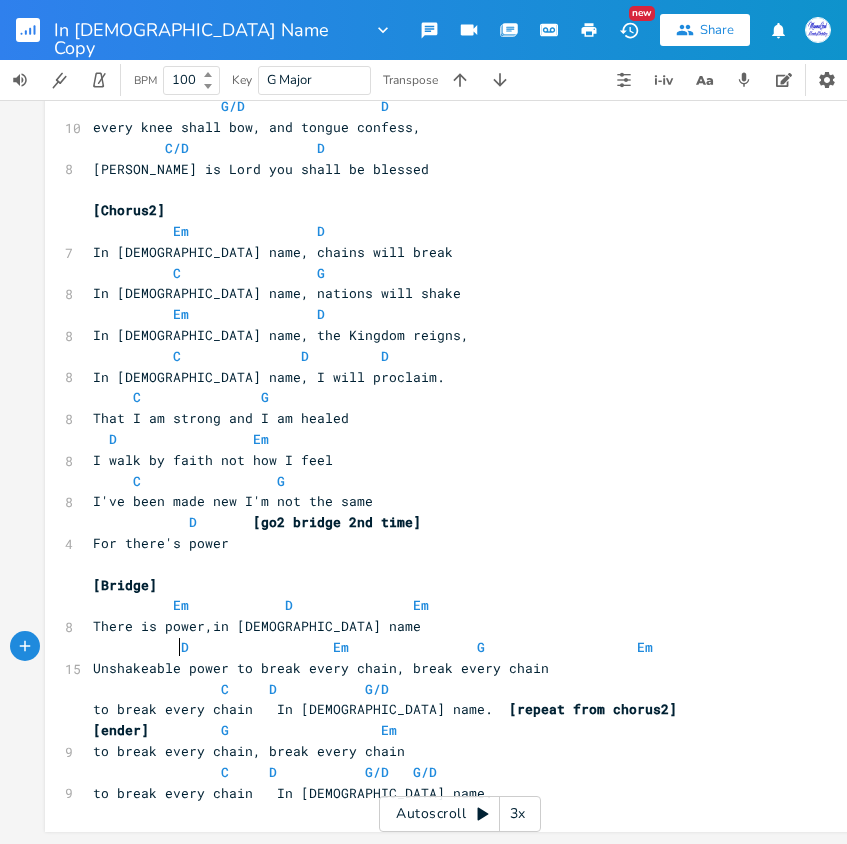 click on "D                    Em                       G                         Em" at bounding box center (373, 647) 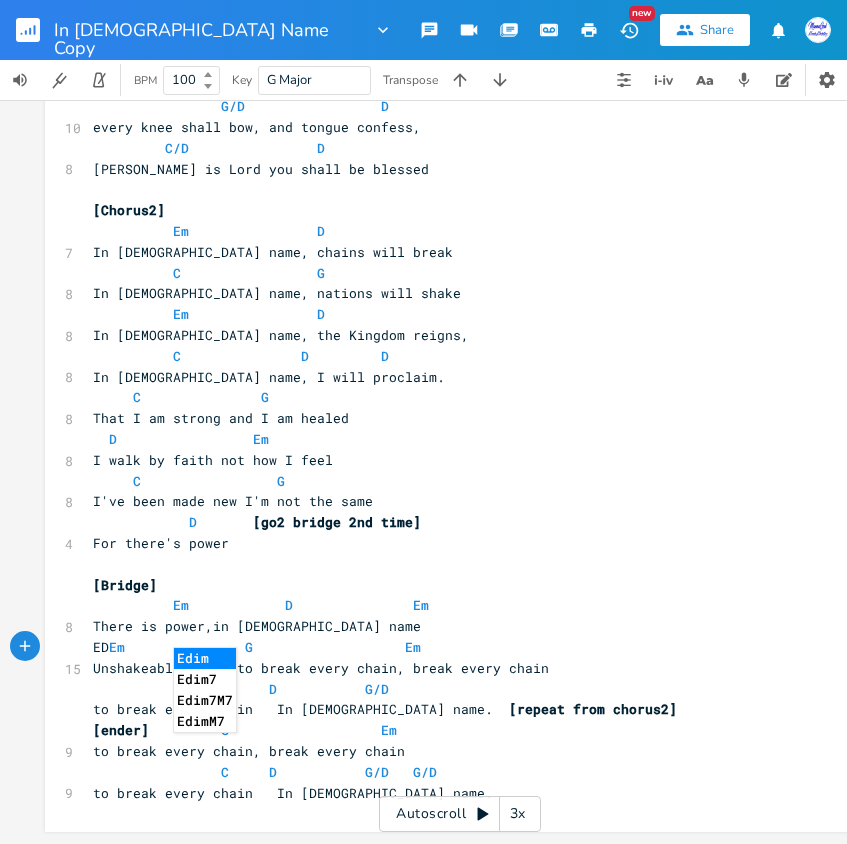 type on "Em" 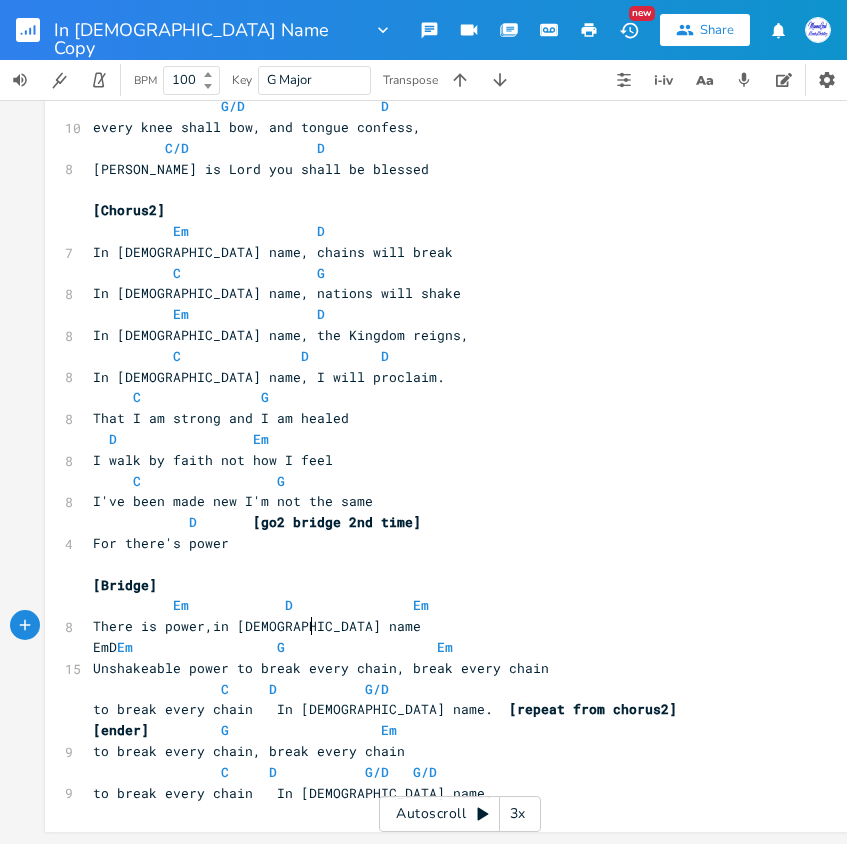 drag, startPoint x: 661, startPoint y: 618, endPoint x: 670, endPoint y: 628, distance: 13.453624 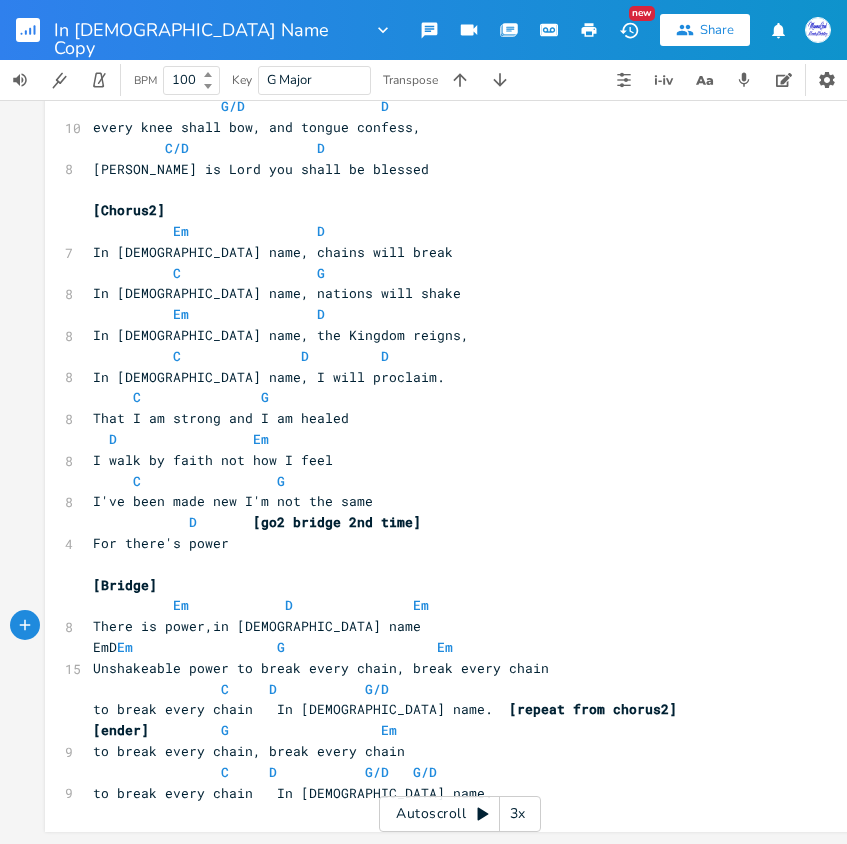 click on "EmD                   Em                         G                         Em" at bounding box center (450, 647) 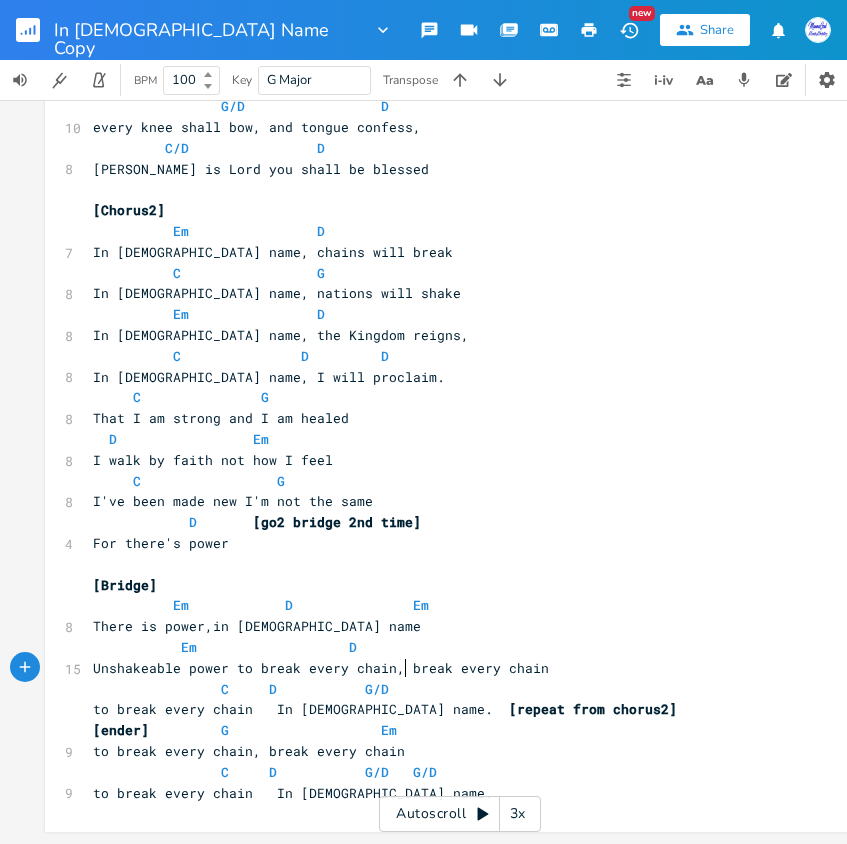 click on "Unshakeable power to break every chain, break every chain" at bounding box center [321, 668] 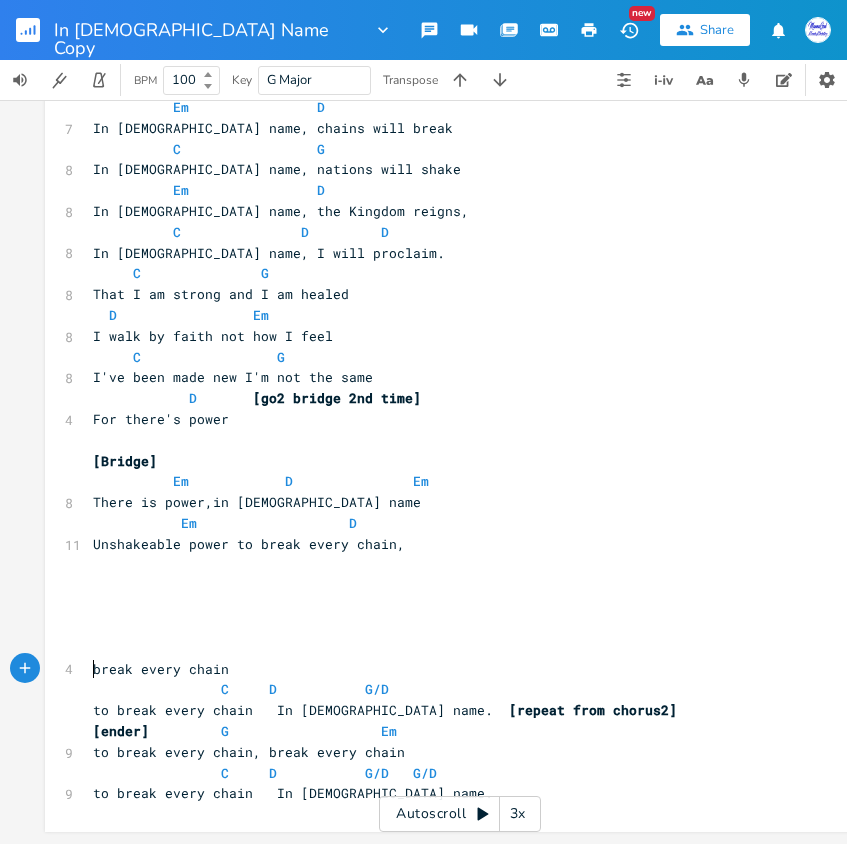 scroll, scrollTop: 1190, scrollLeft: 0, axis: vertical 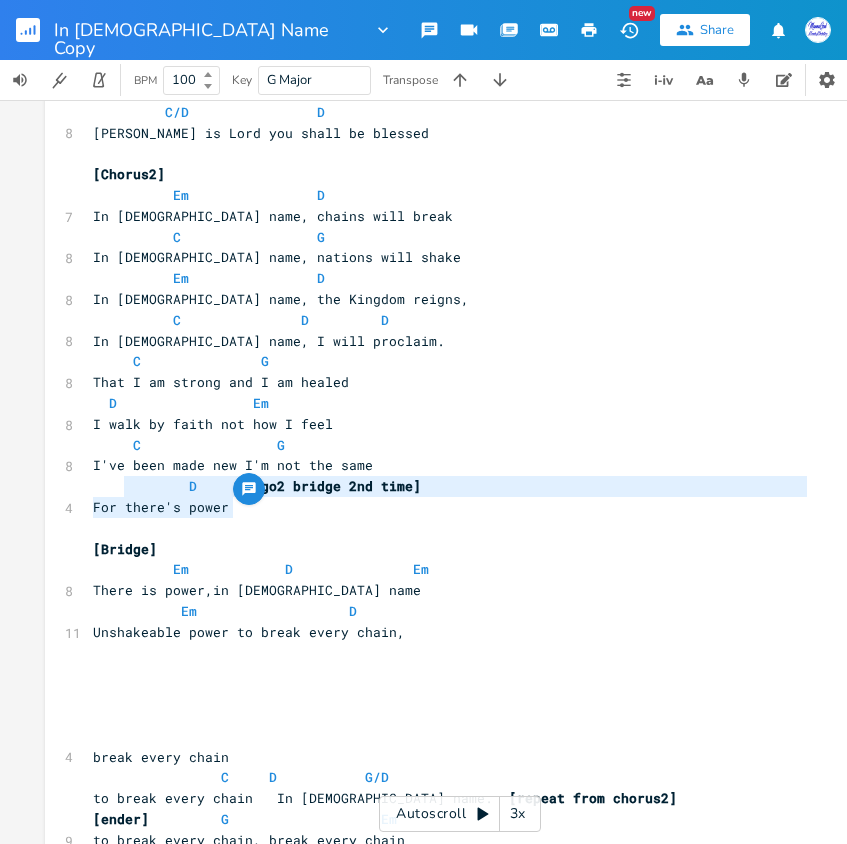 type on "power" 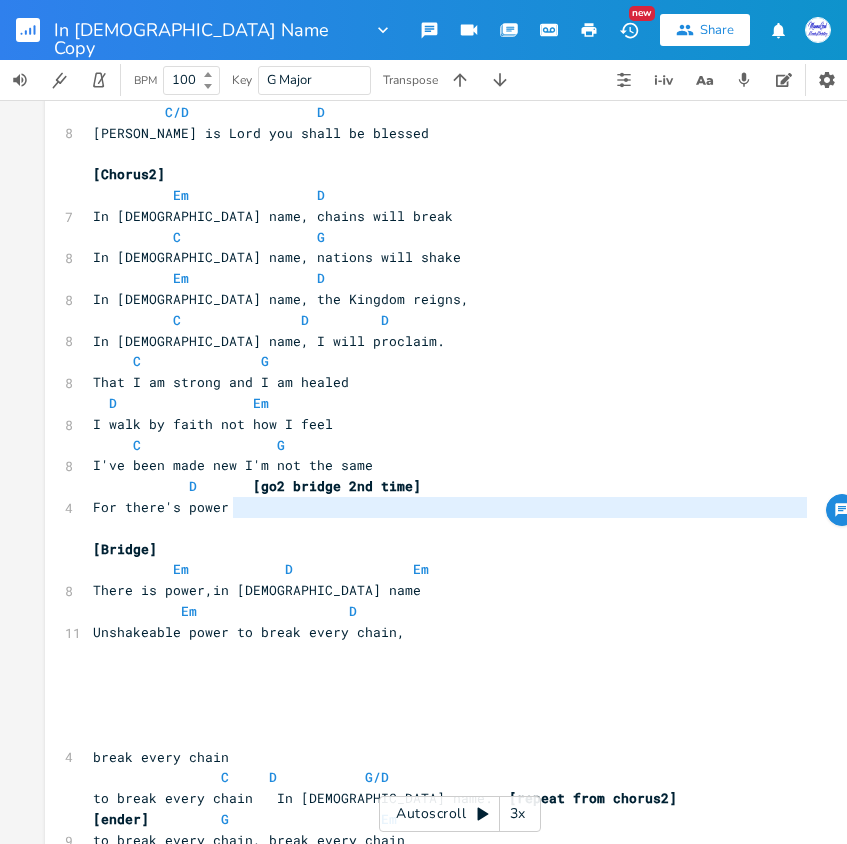 drag, startPoint x: 224, startPoint y: 508, endPoint x: 193, endPoint y: 524, distance: 34.88553 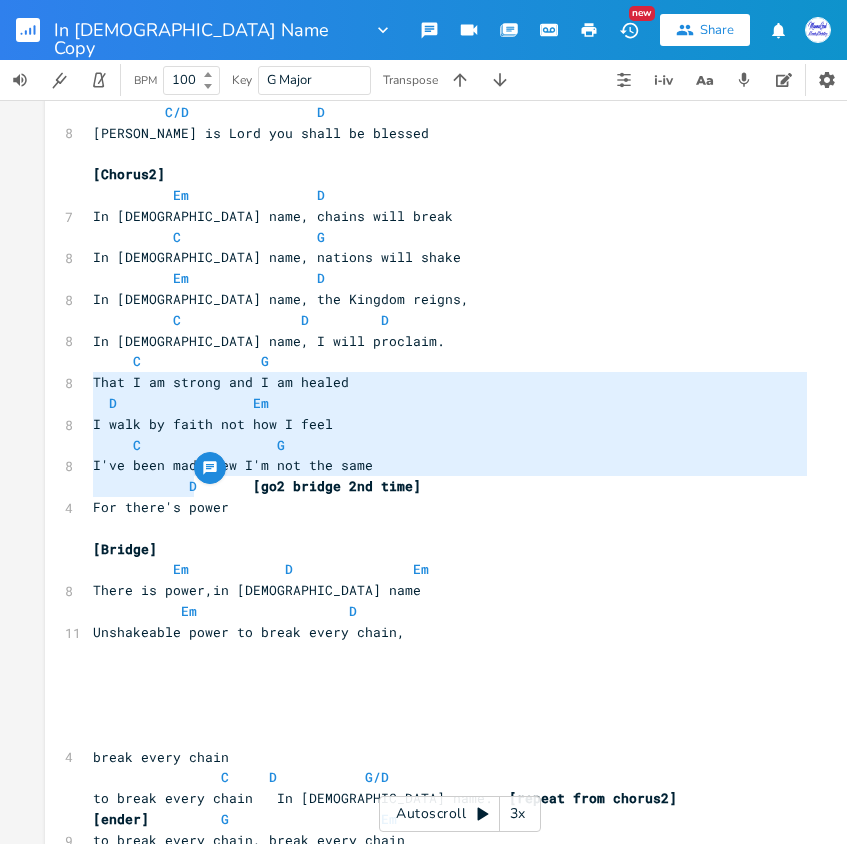 type on "C				 G
That I am strong and I am healed
D			        Em
I walk by faith not how I feel
C             	   G
I've been made new I'm not the same
D" 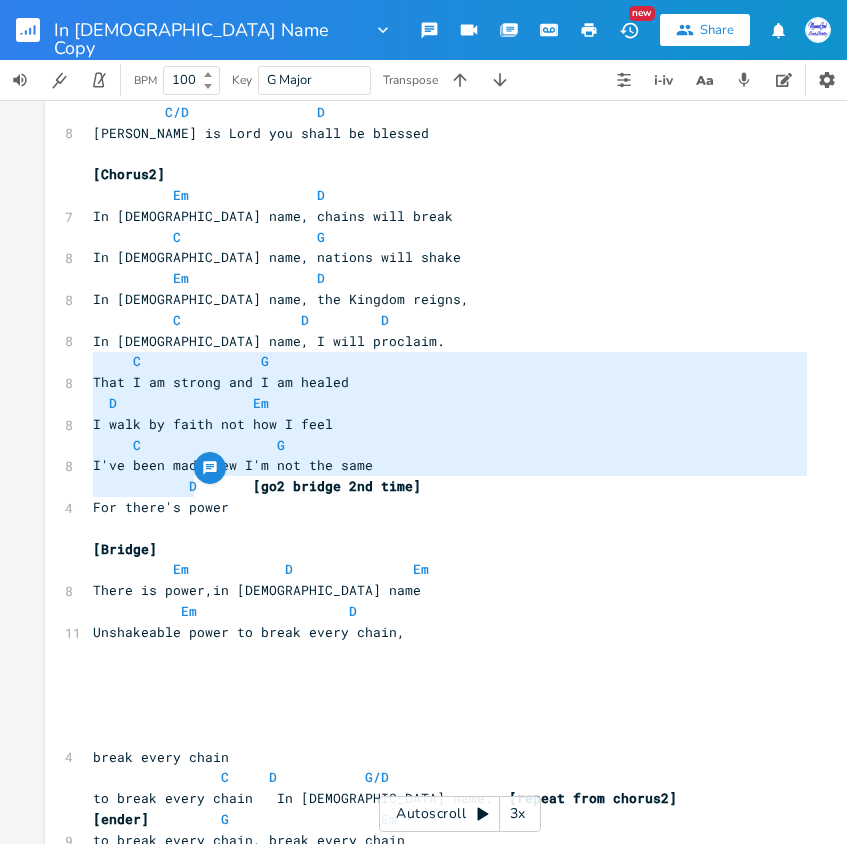 drag, startPoint x: 199, startPoint y: 485, endPoint x: 90, endPoint y: 361, distance: 165.09694 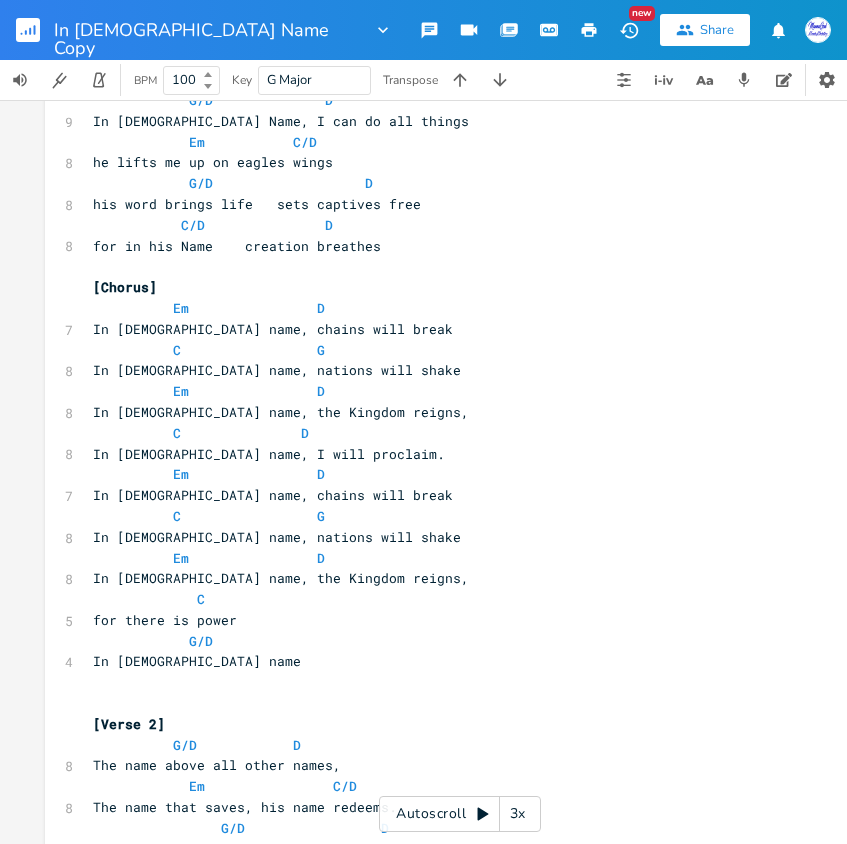scroll, scrollTop: 265, scrollLeft: 0, axis: vertical 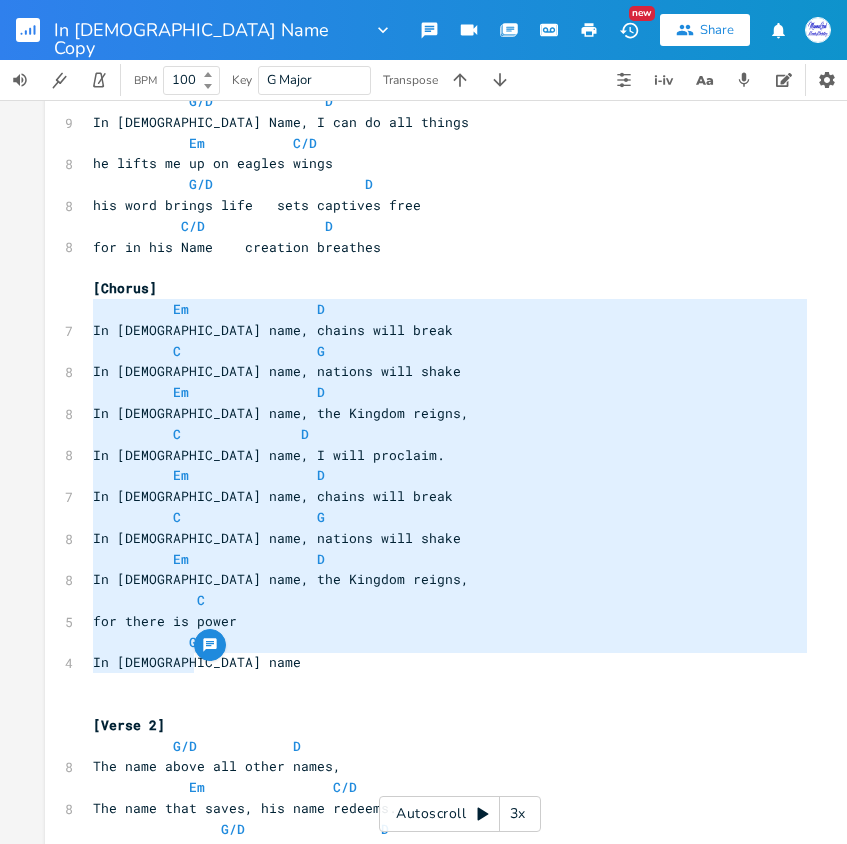 drag, startPoint x: 175, startPoint y: 655, endPoint x: 72, endPoint y: 313, distance: 357.1736 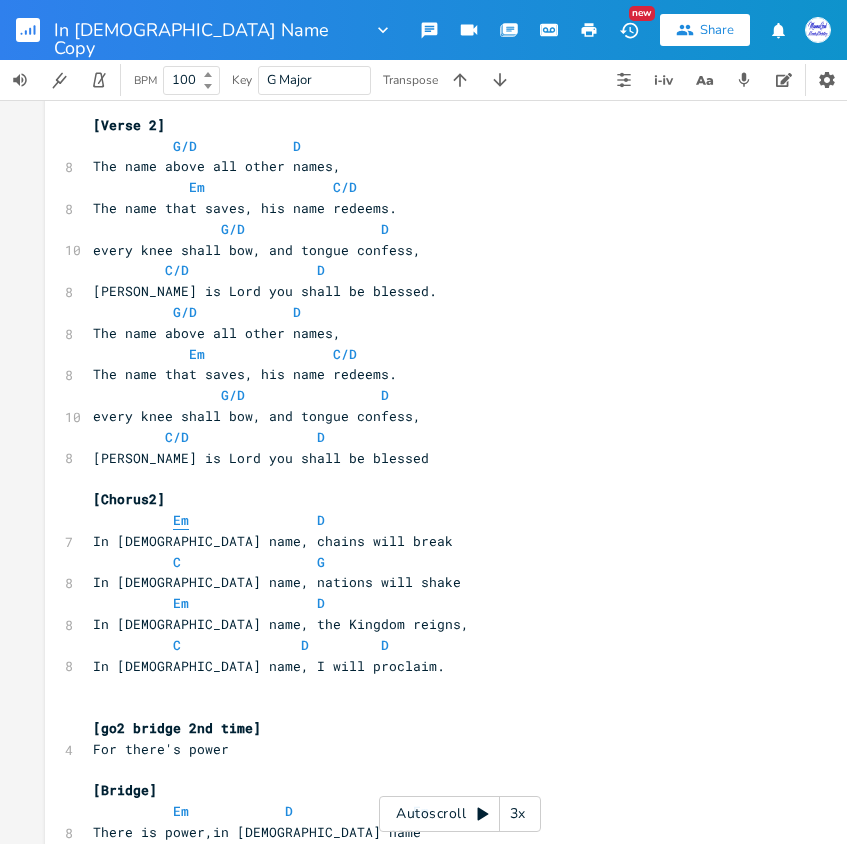 scroll, scrollTop: 1065, scrollLeft: 0, axis: vertical 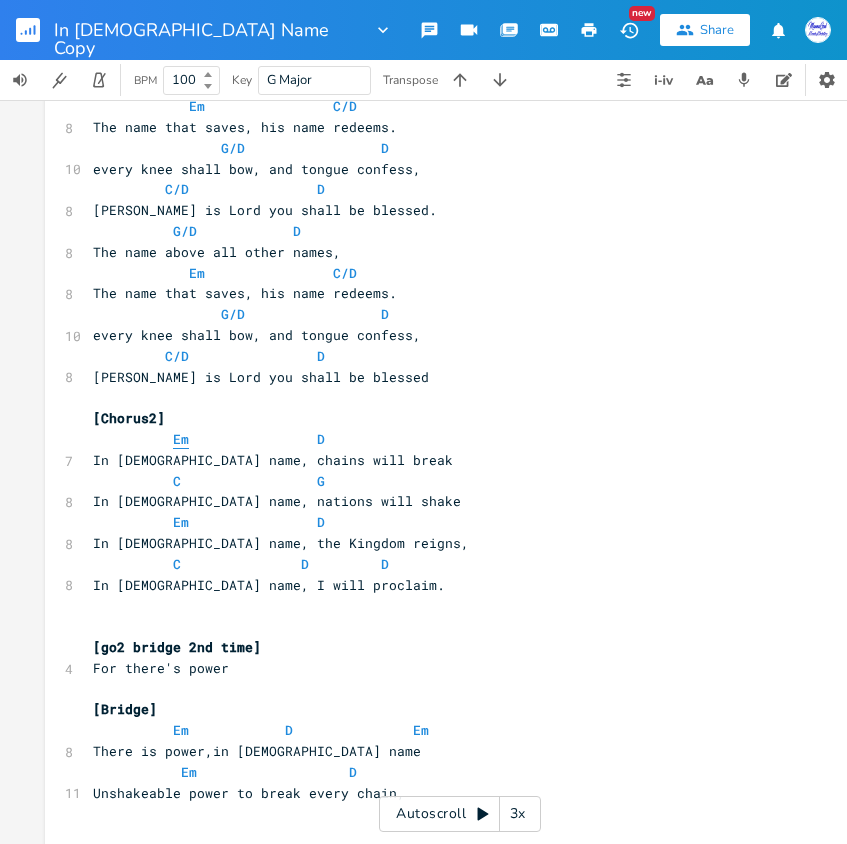 type on "Em        		D
In [DEMOGRAPHIC_DATA] name, 	chains will break
C      			G
In [DEMOGRAPHIC_DATA] name, 	nations will shake
Em        		D
In [DEMOGRAPHIC_DATA] name, 	the Kingdom reigns,
C      		  D
In [DEMOGRAPHIC_DATA] name, 	I will proclaim.
Em        		D
In [DEMOGRAPHIC_DATA] name, 	chains will break
C      			G
In [DEMOGRAPHIC_DATA] name, 	nations will shake
Em        		D
In [DEMOGRAPHIC_DATA] name, 	the Kingdom reigns,
C
for there is power
G/D
In [DEMOGRAPHIC_DATA] name" 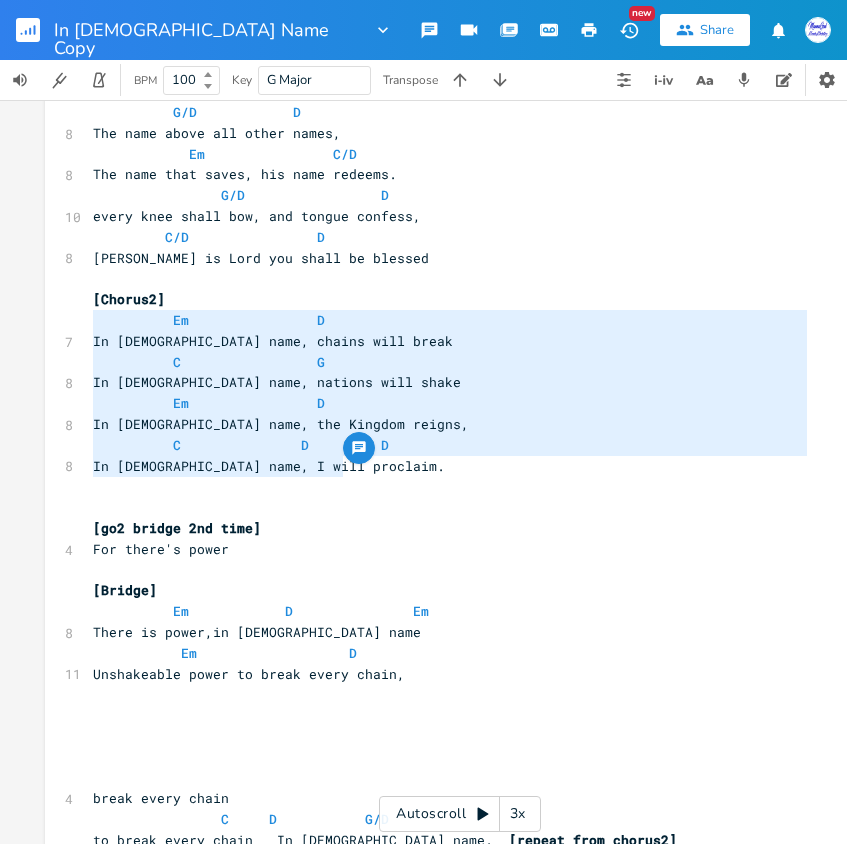 drag, startPoint x: 312, startPoint y: 476, endPoint x: 84, endPoint y: 330, distance: 270.73972 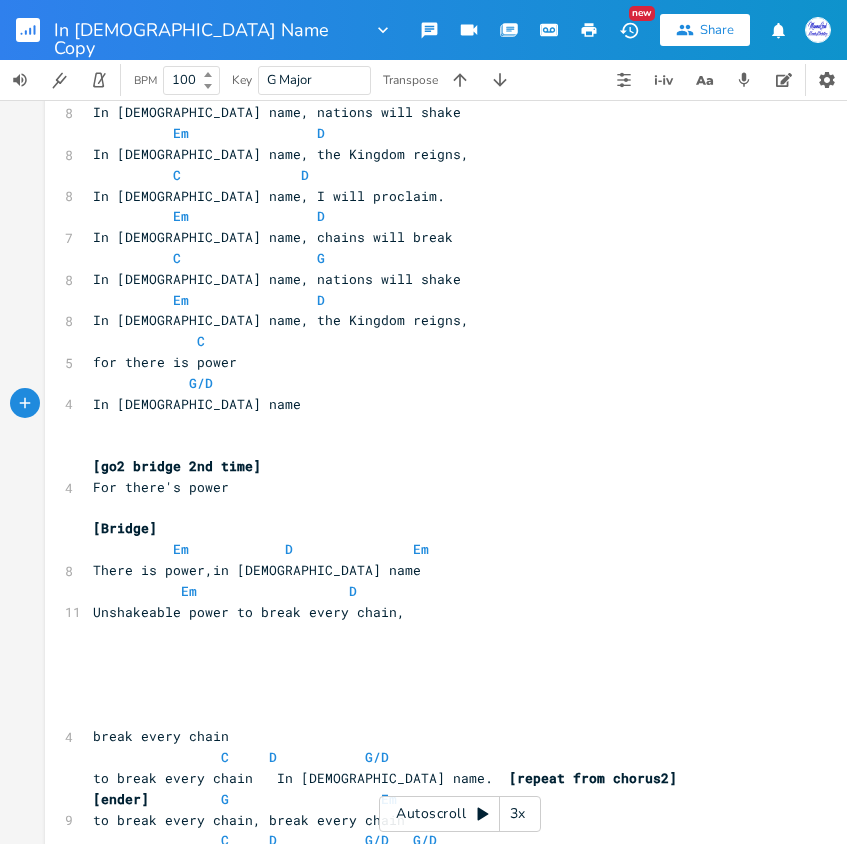 scroll, scrollTop: 1365, scrollLeft: 0, axis: vertical 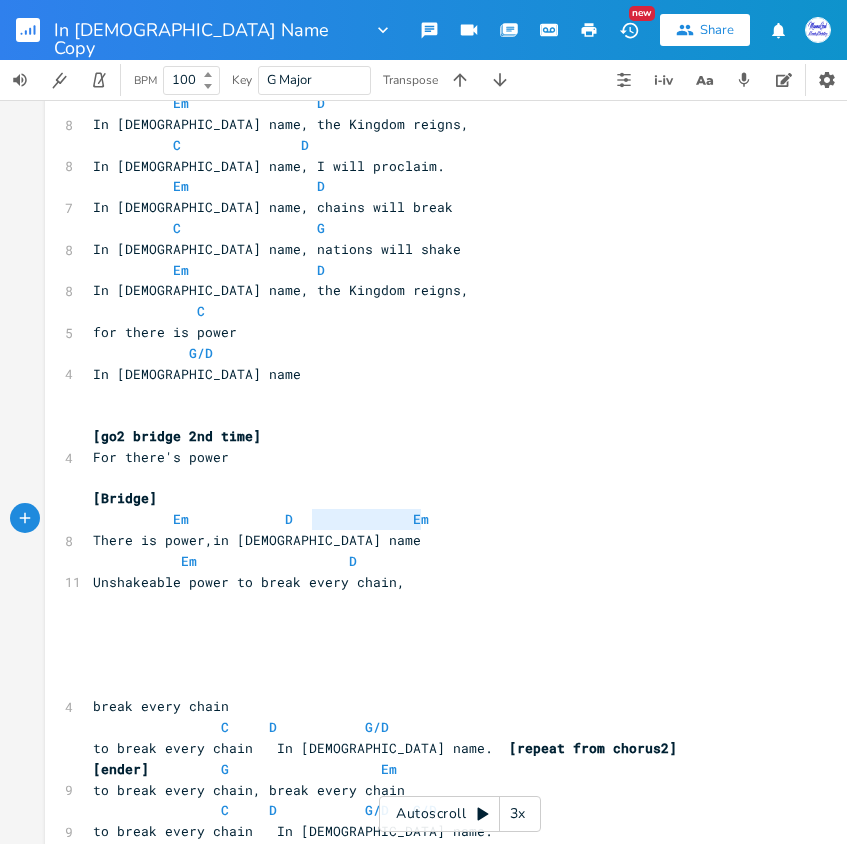 type on "Em" 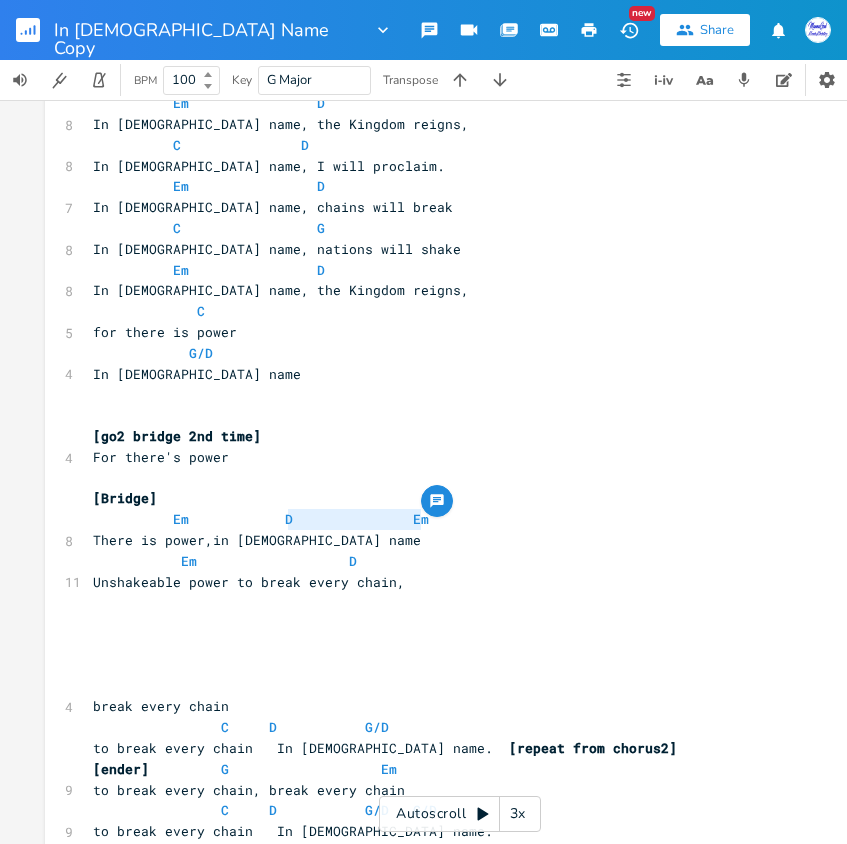drag, startPoint x: 442, startPoint y: 521, endPoint x: 291, endPoint y: 516, distance: 151.08276 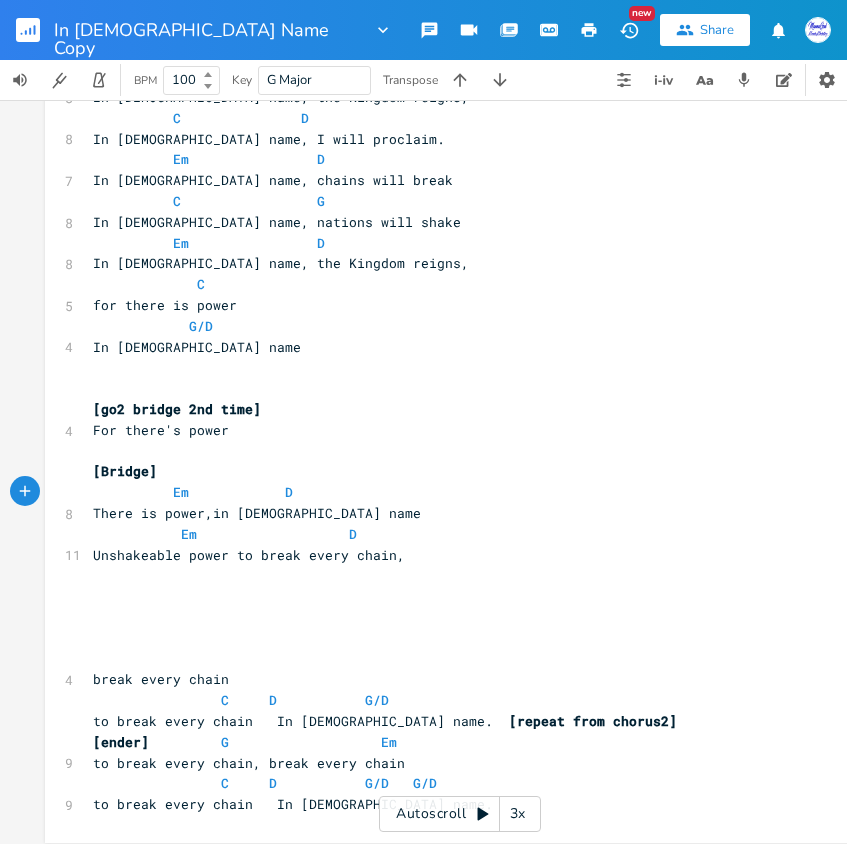 scroll, scrollTop: 1415, scrollLeft: 0, axis: vertical 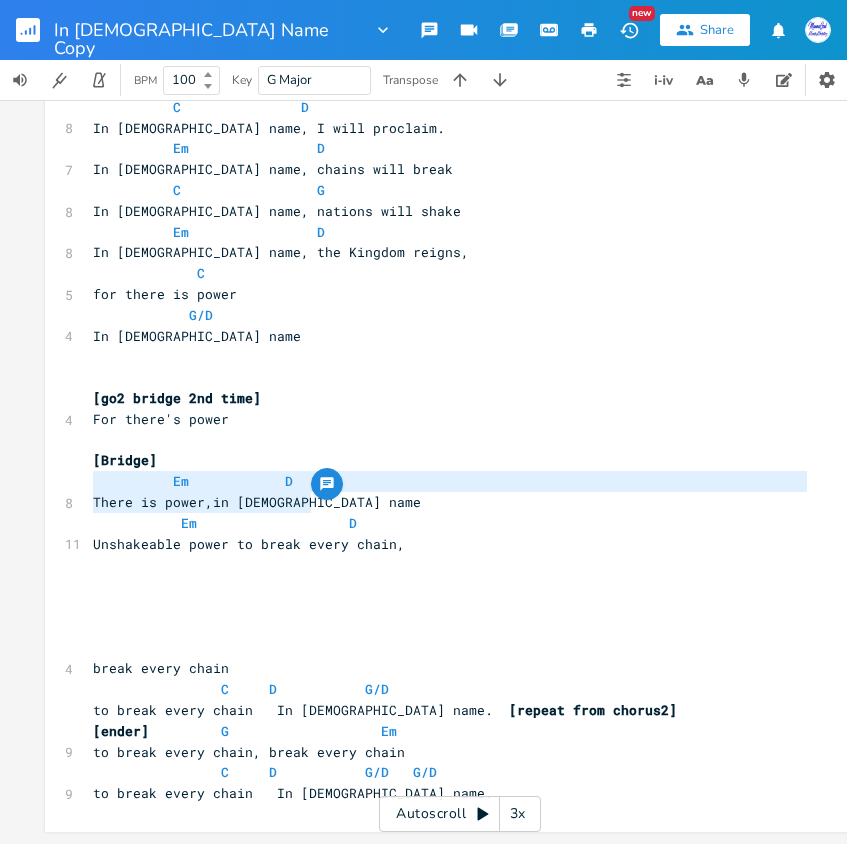 drag, startPoint x: 311, startPoint y: 496, endPoint x: 122, endPoint y: 481, distance: 189.5943 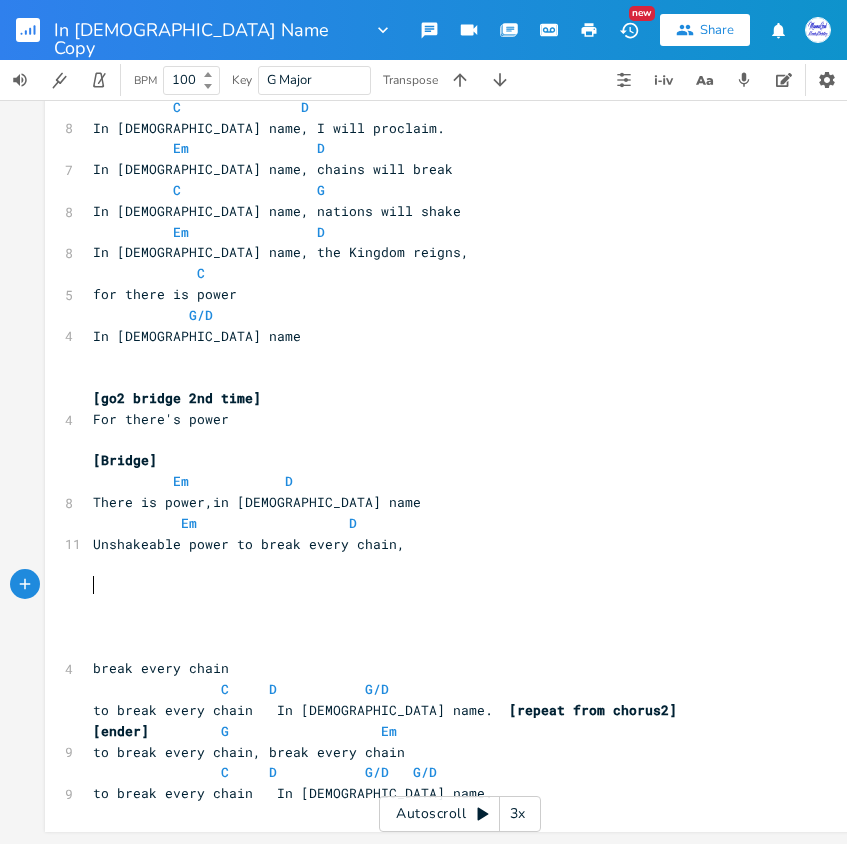 click on "​" at bounding box center [450, 585] 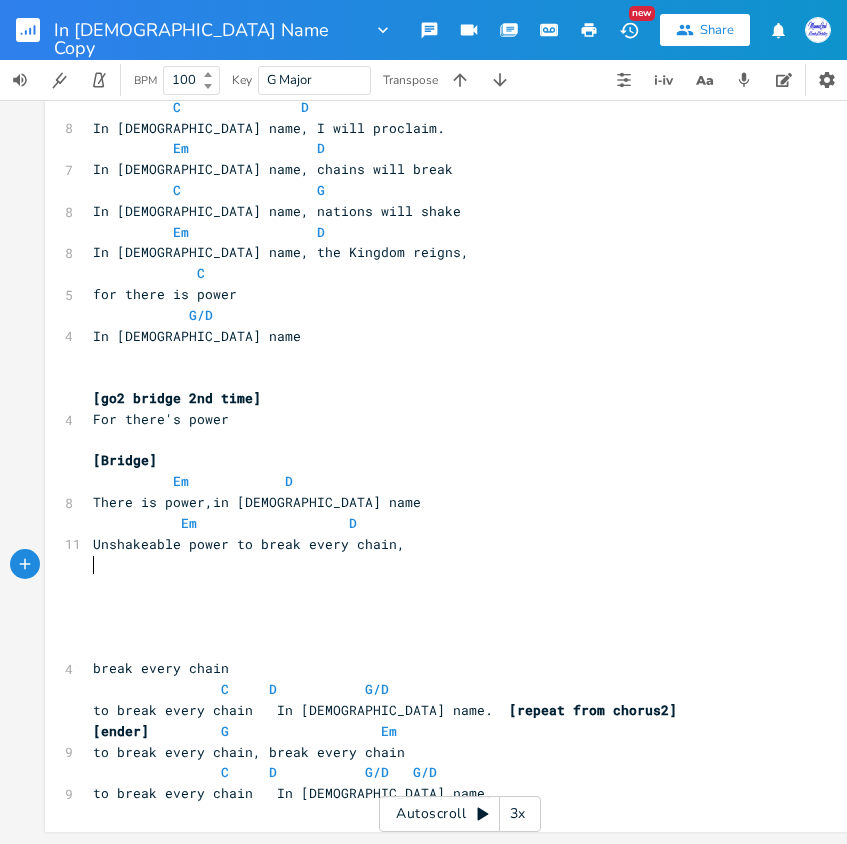 click on "​" at bounding box center (450, 564) 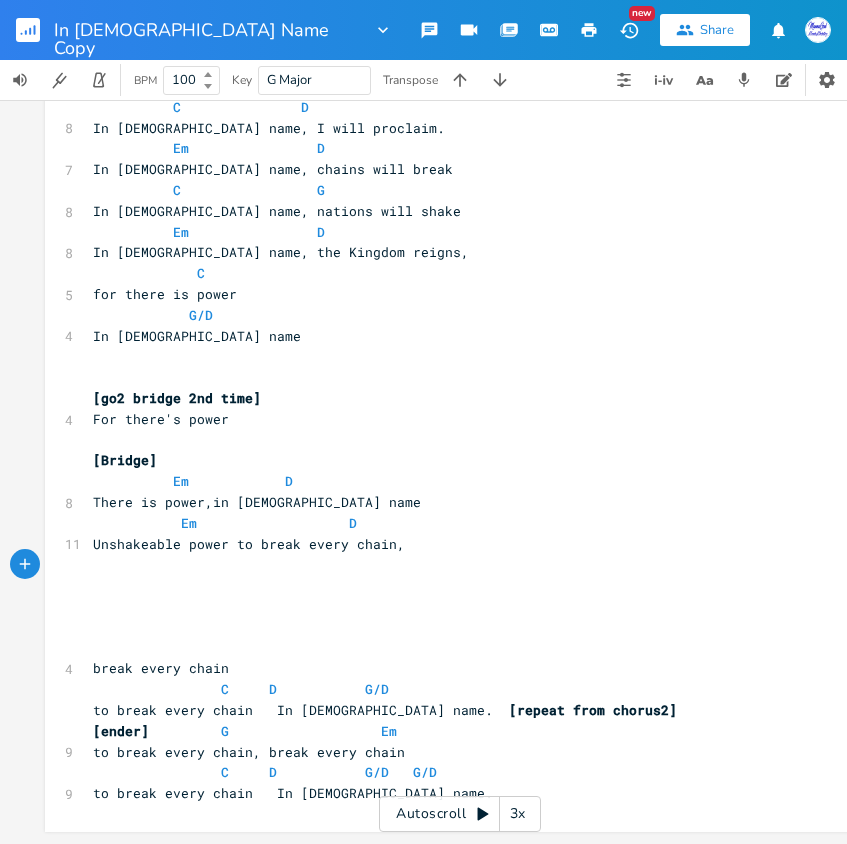 type on "​" 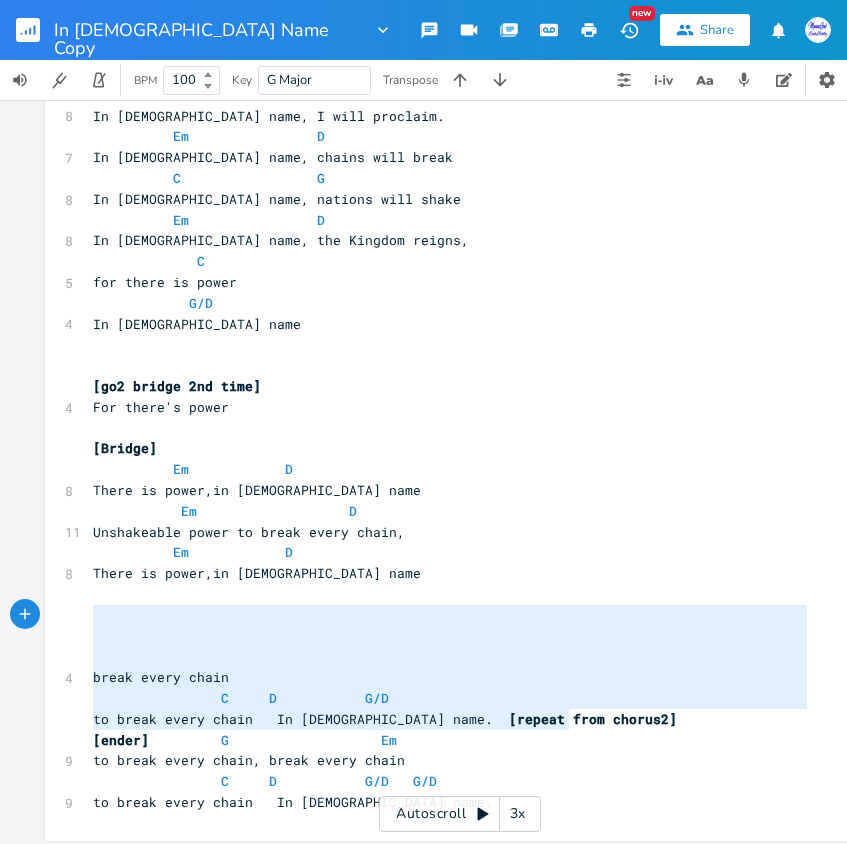 type on "break every chain
C     D           G/D
to break every chain 	In [DEMOGRAPHIC_DATA] name.	[repeat from chorus2]" 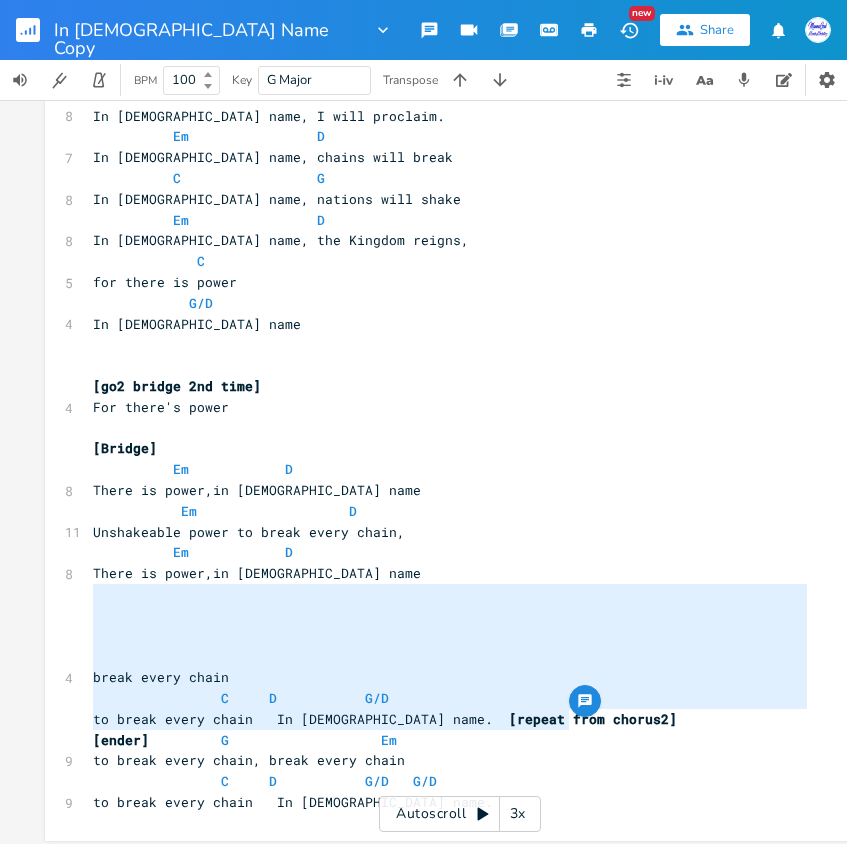 drag, startPoint x: 568, startPoint y: 718, endPoint x: 77, endPoint y: 590, distance: 507.4101 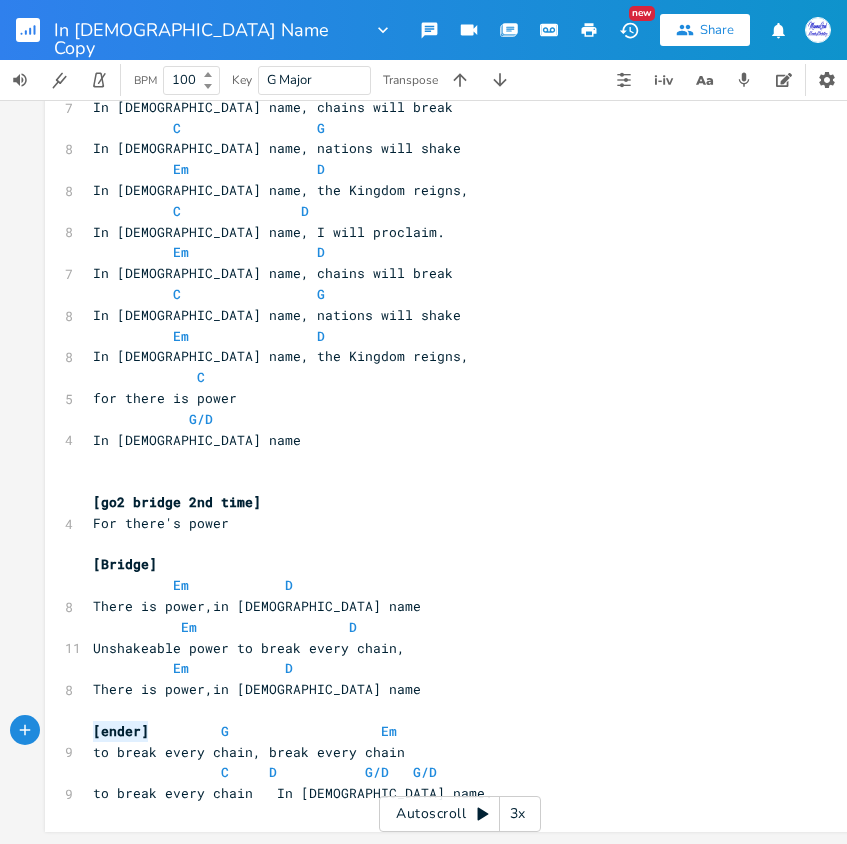 type on "[ender]" 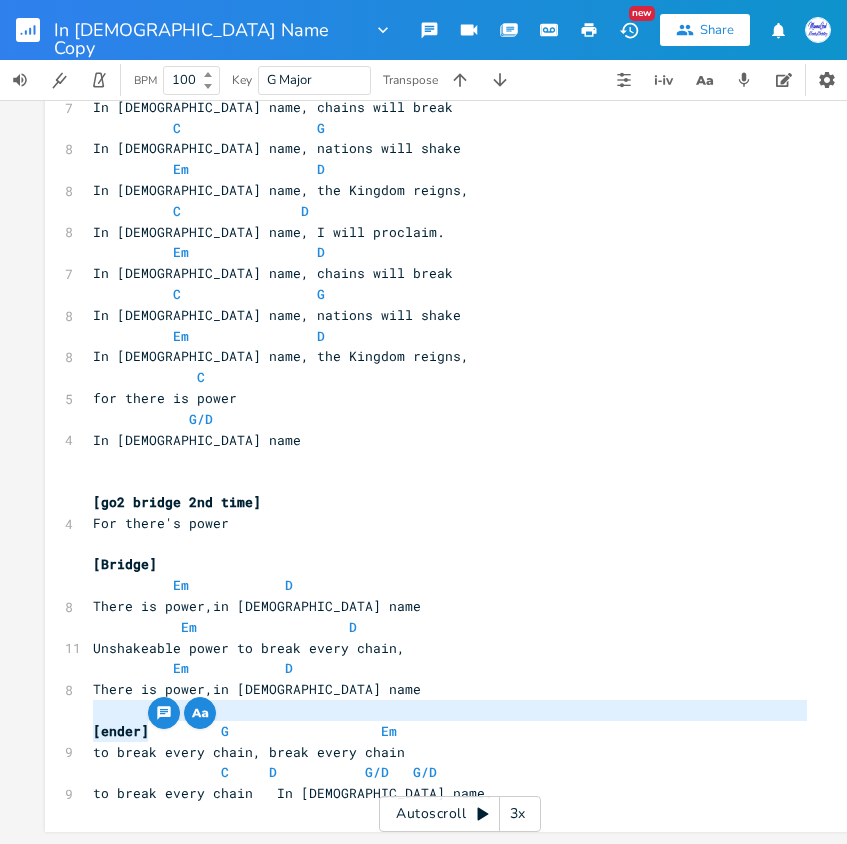 drag, startPoint x: 145, startPoint y: 718, endPoint x: 78, endPoint y: 698, distance: 69.92139 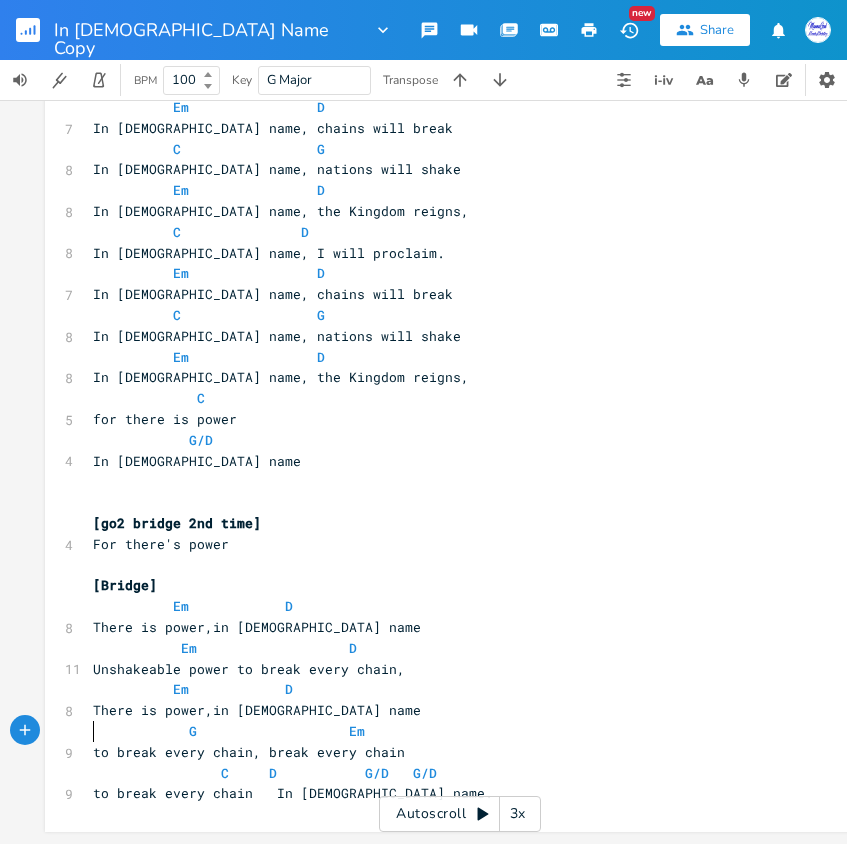 click on "to break every chain      In [DEMOGRAPHIC_DATA] name." at bounding box center [450, 793] 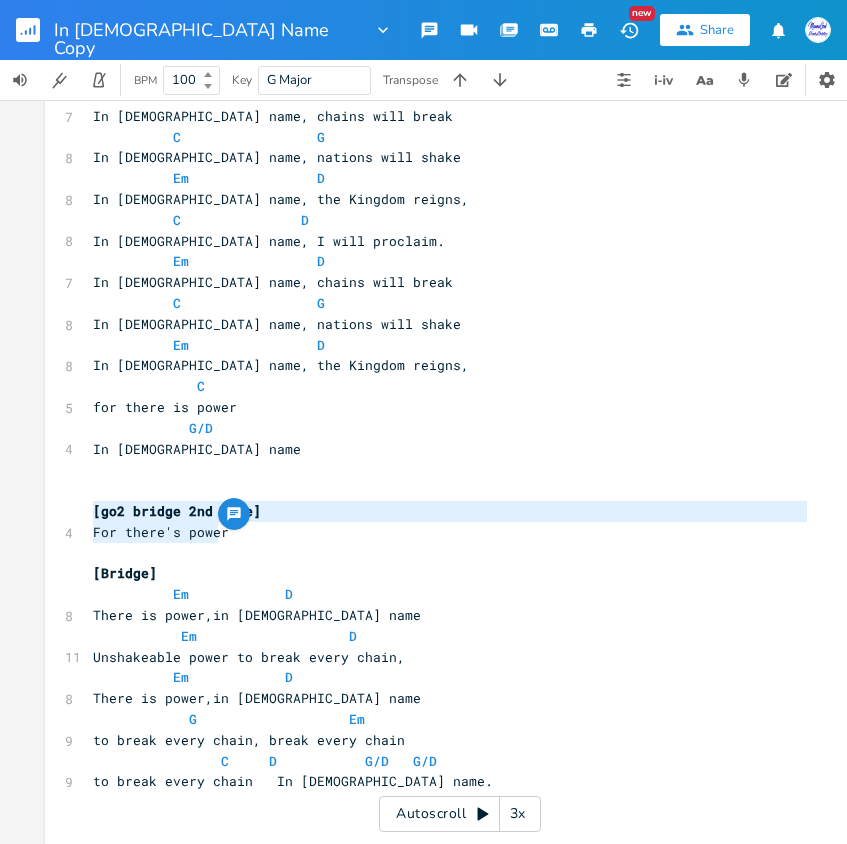 type on "[go2 bridge 2nd time]
For there's [PERSON_NAME]" 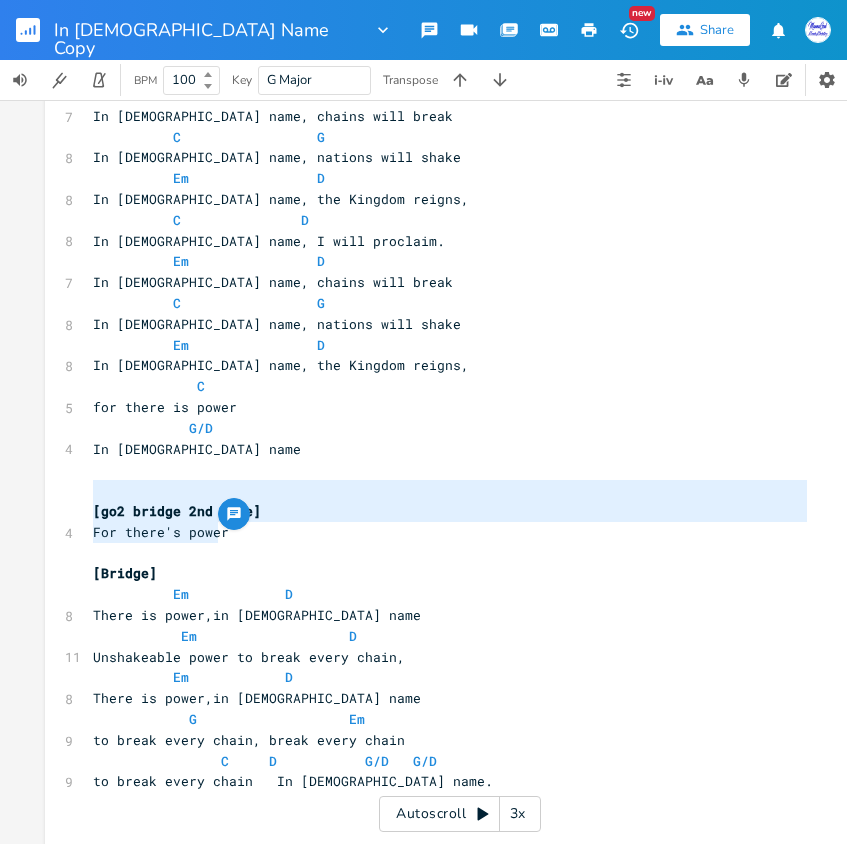 drag, startPoint x: 192, startPoint y: 528, endPoint x: 69, endPoint y: 494, distance: 127.61269 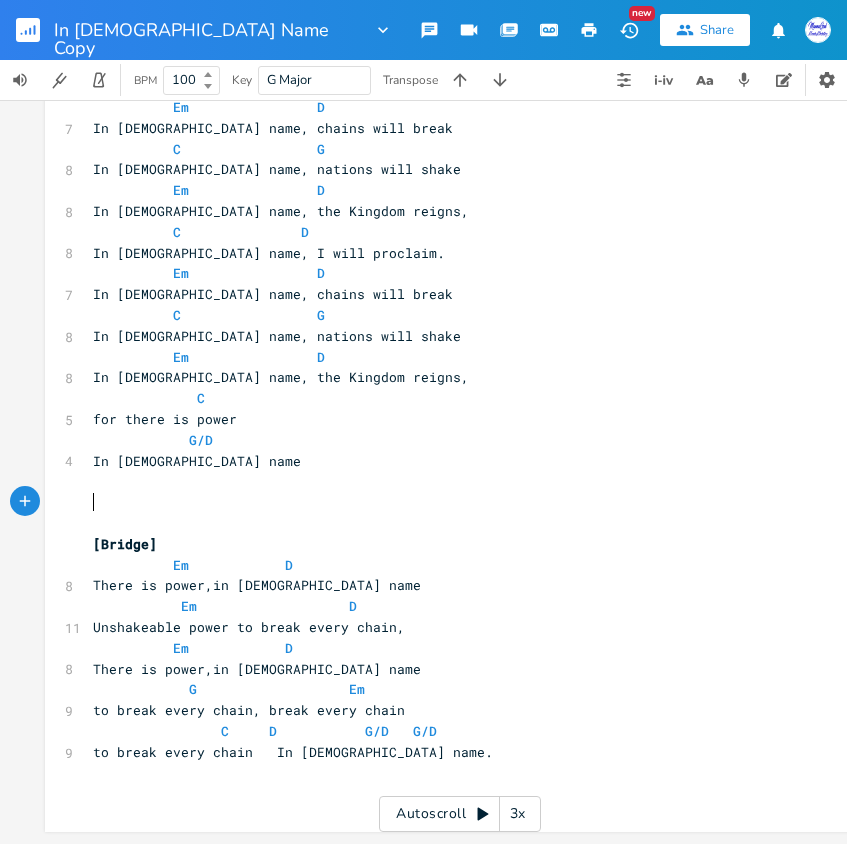 click on "[Bridge]" at bounding box center [450, 544] 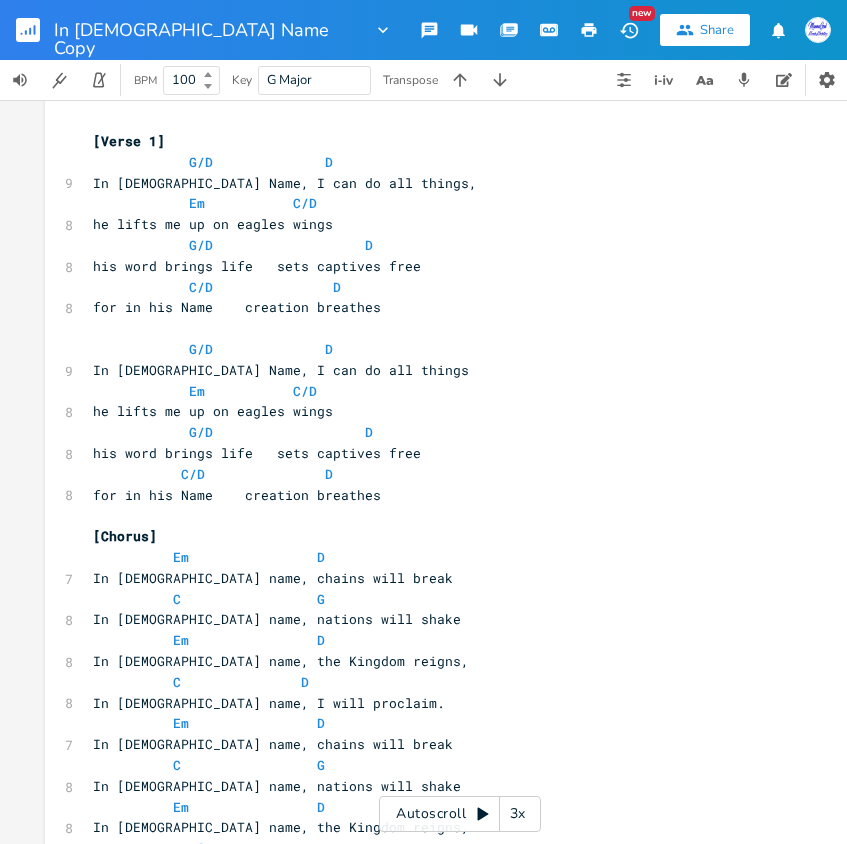scroll, scrollTop: 0, scrollLeft: 0, axis: both 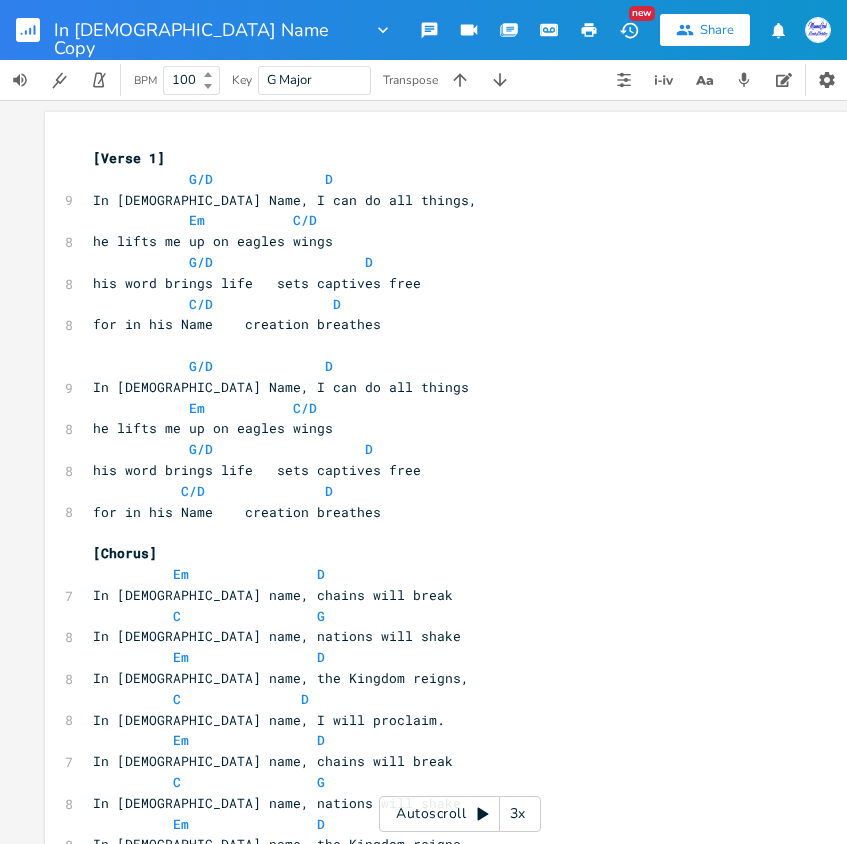 click 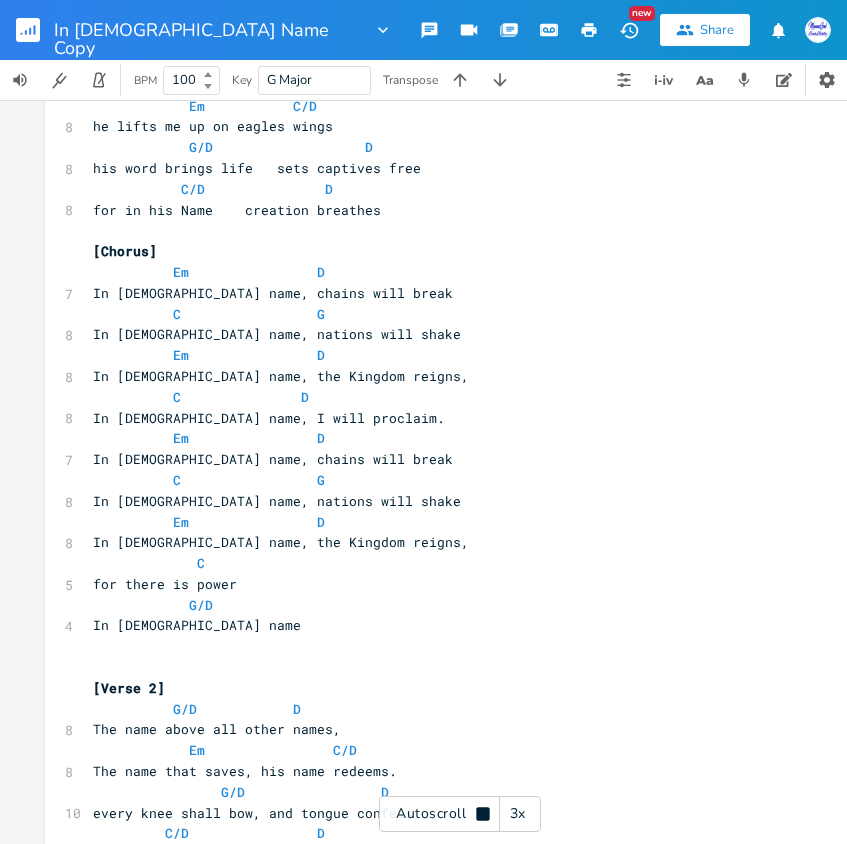 click on "3x" at bounding box center (518, 814) 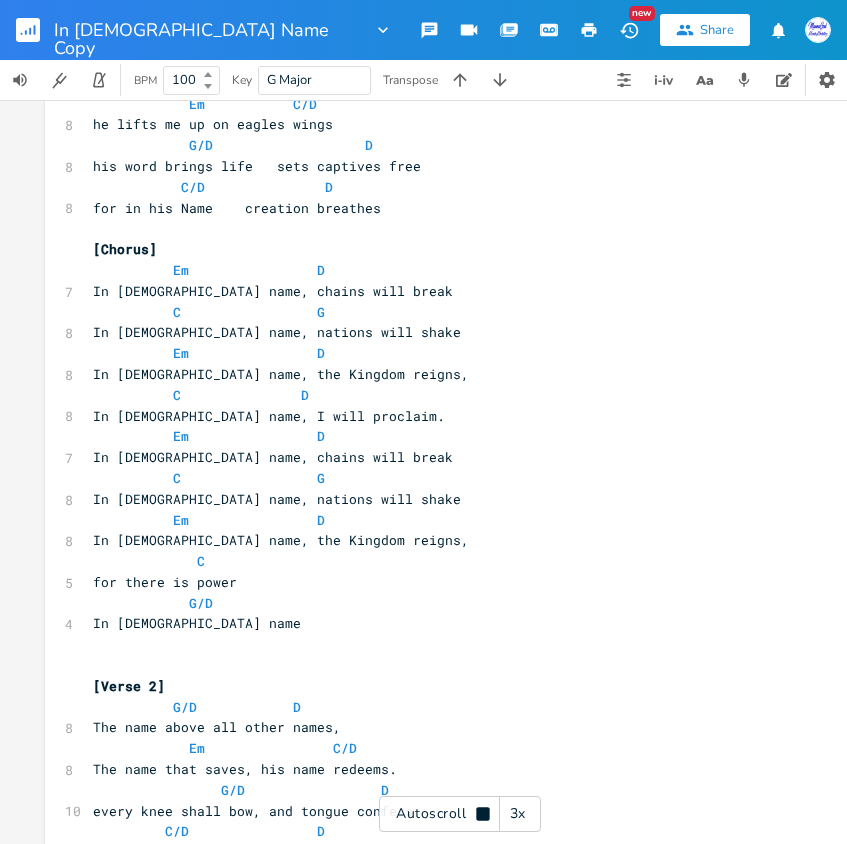 click on "3x" at bounding box center [518, 814] 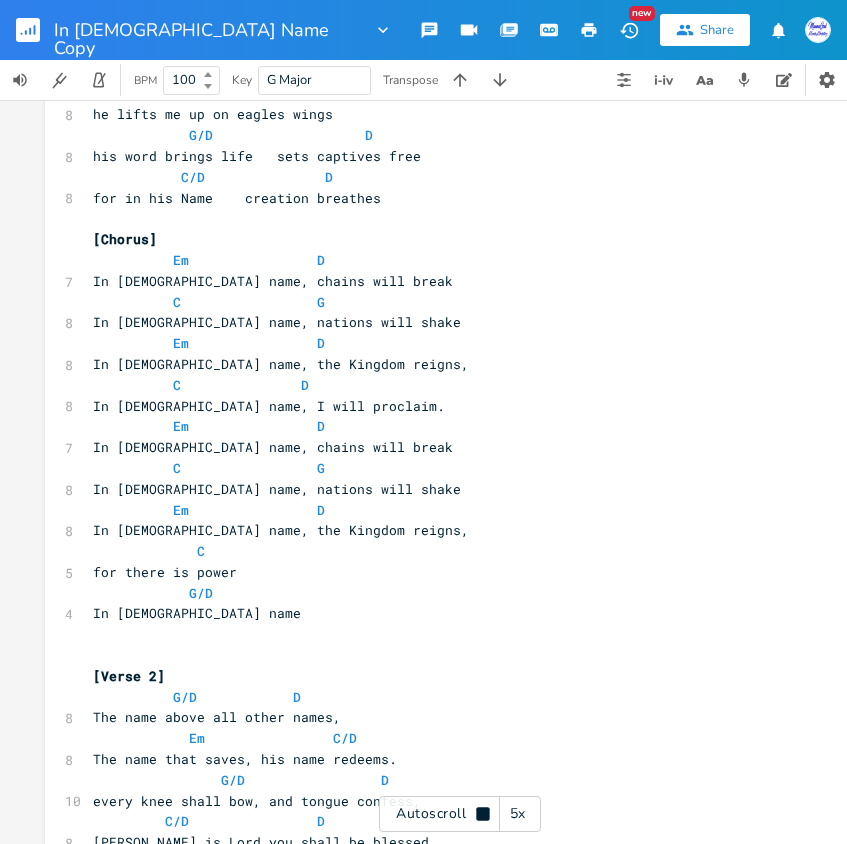 click on "5x" at bounding box center [518, 814] 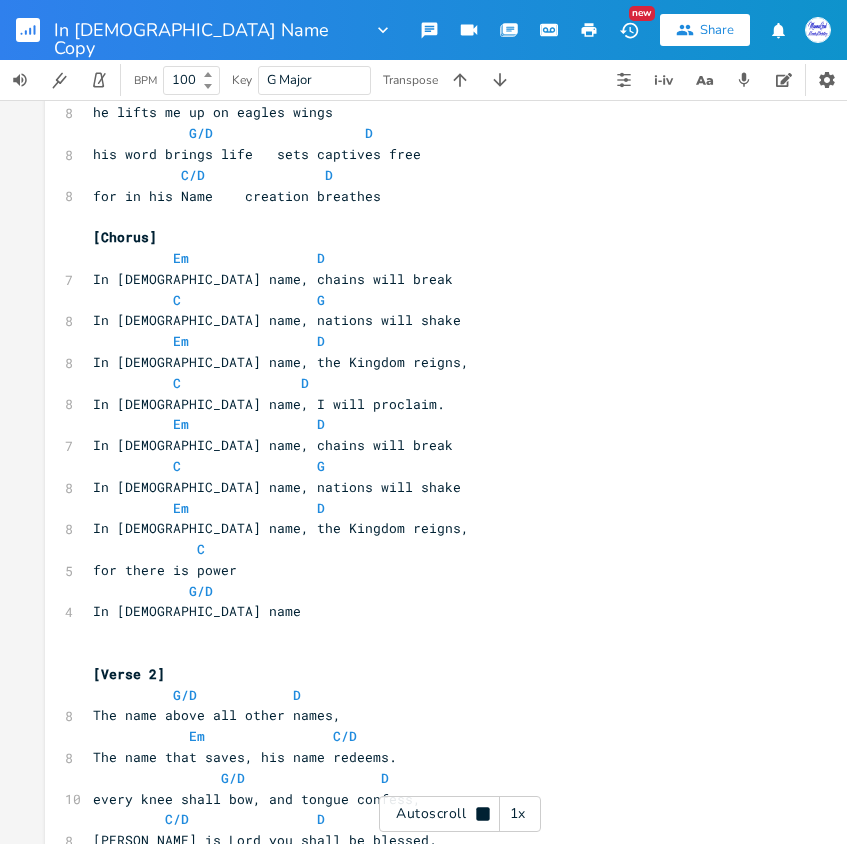 click on "1x" at bounding box center (518, 814) 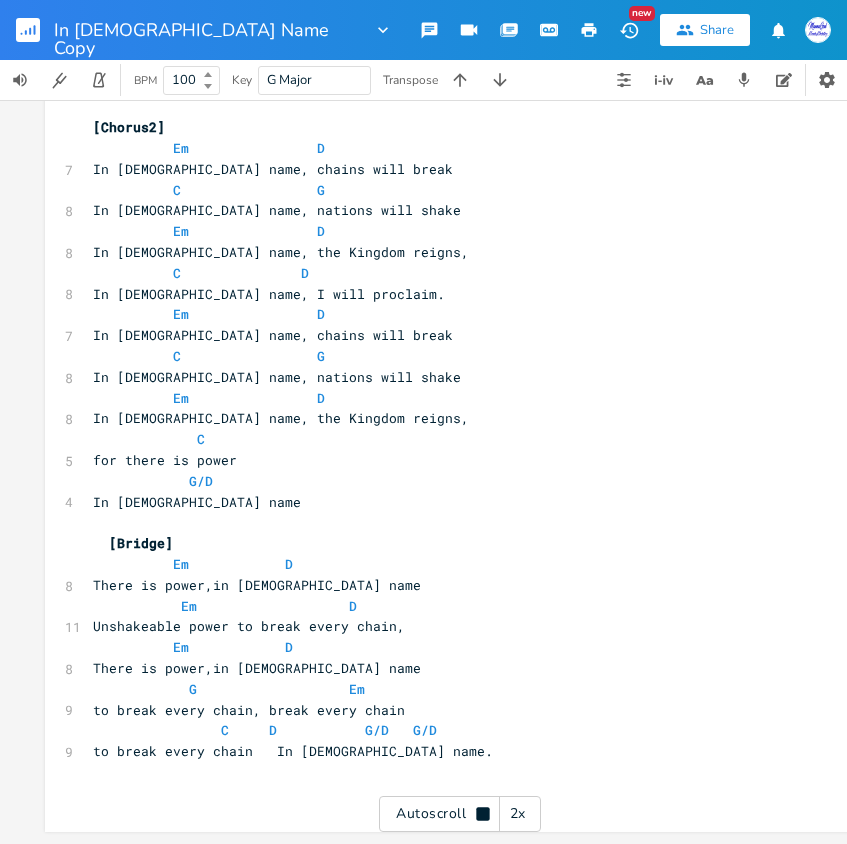 scroll, scrollTop: 1249, scrollLeft: 0, axis: vertical 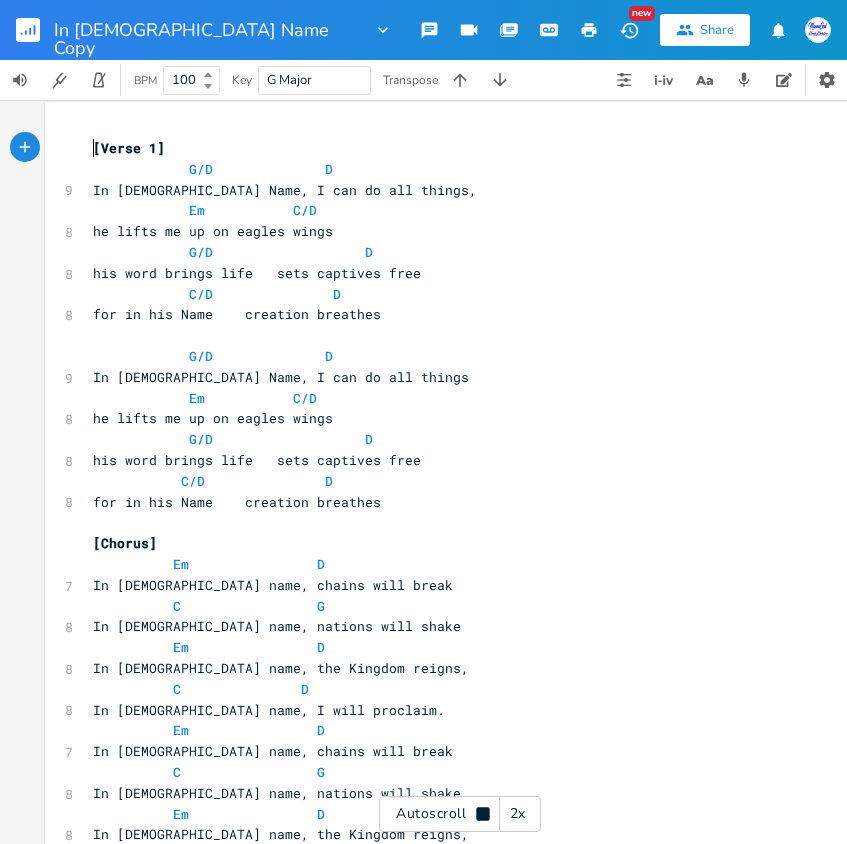 click on "[Verse 1]" at bounding box center (129, 148) 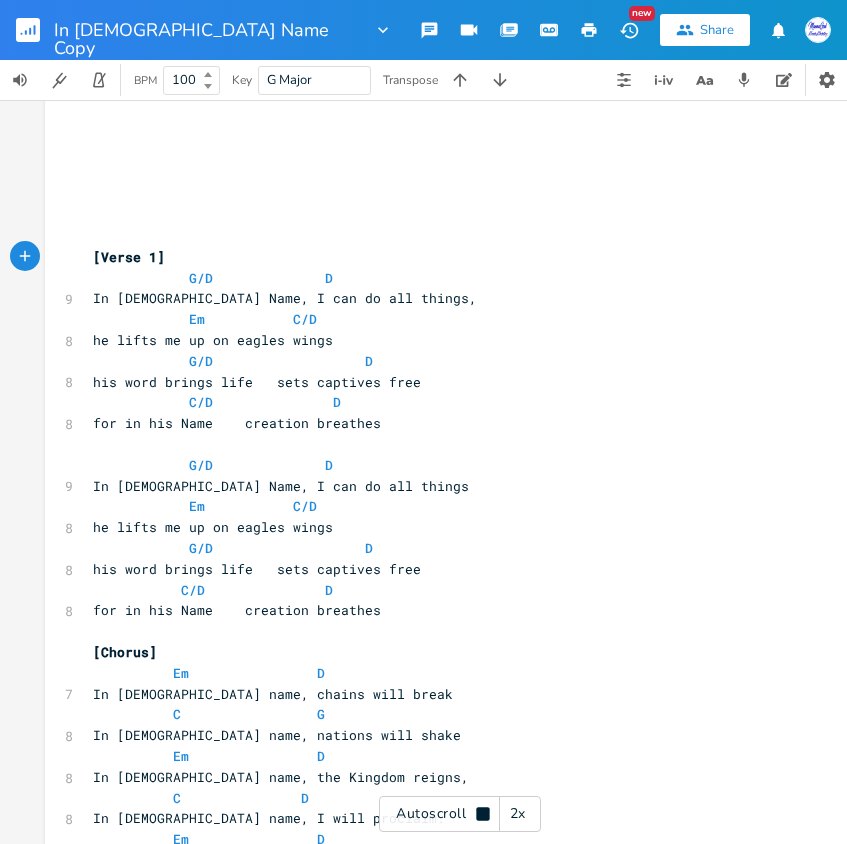 click on "x   ​ ​ ​ ​ ​ ​ [Verse 1]                G/D                D 9 In [DEMOGRAPHIC_DATA] Name, I can do all things,               Em             C/D 8 he lifts me up on eagles wings                G/D                     D 8 his word brings life   sets captives free                C/D                 D 8 for in his Name       creation breathes ​                G/D                D 9 In [DEMOGRAPHIC_DATA] Name, I can do all things               Em             C/D 8 he lifts me up on eagles wings                G/D                     D 8 his word brings life   sets captives free             C/D                 D 8 for in his Name       creation breathes ​ [Chorus]              Em                    D 7 In [DEMOGRAPHIC_DATA] name,    chains will break              C                      G 8 In [DEMOGRAPHIC_DATA] name,    nations will shake              Em                    D 8 In [DEMOGRAPHIC_DATA] name,    the Kingdom reigns,            C                 D" at bounding box center [450, 1130] 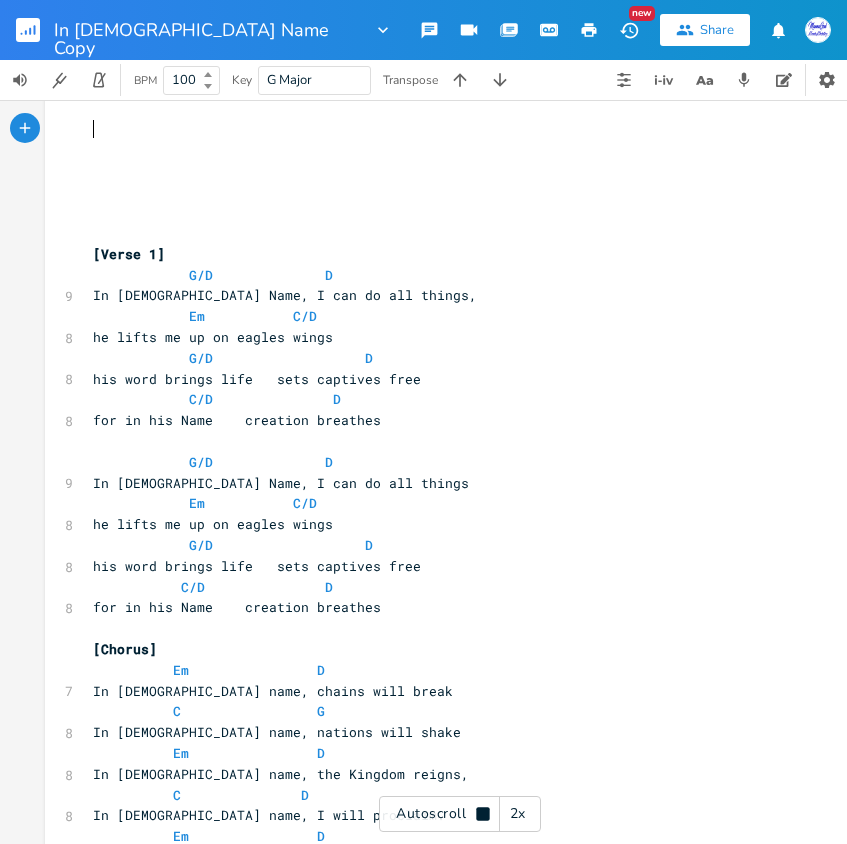 scroll, scrollTop: 0, scrollLeft: 0, axis: both 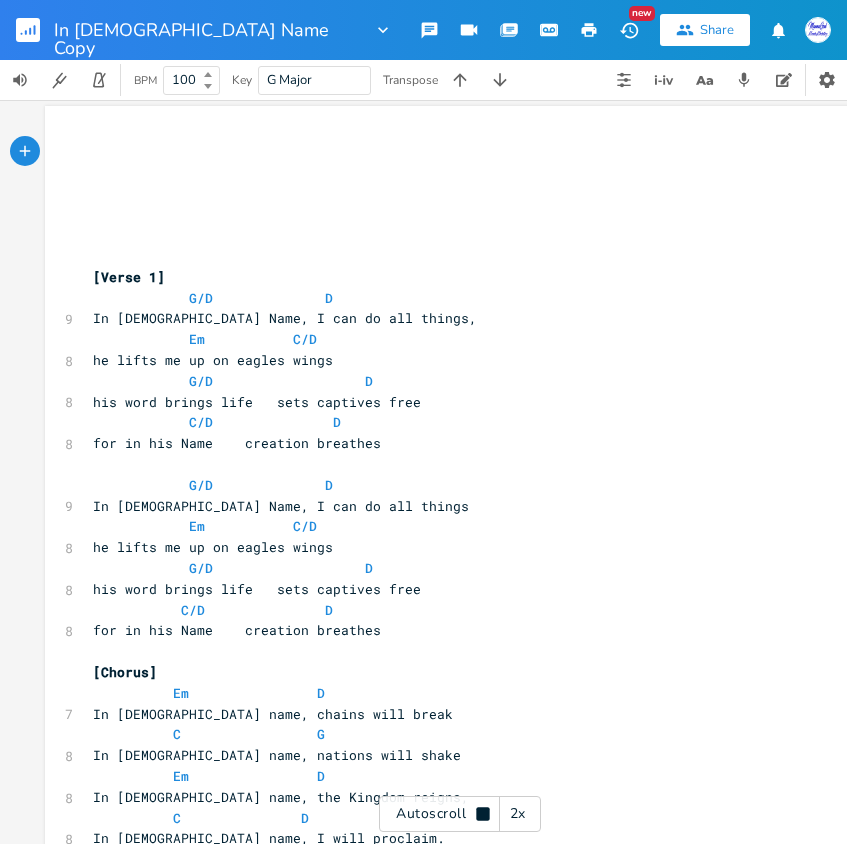 drag, startPoint x: 518, startPoint y: 817, endPoint x: 563, endPoint y: 804, distance: 46.840153 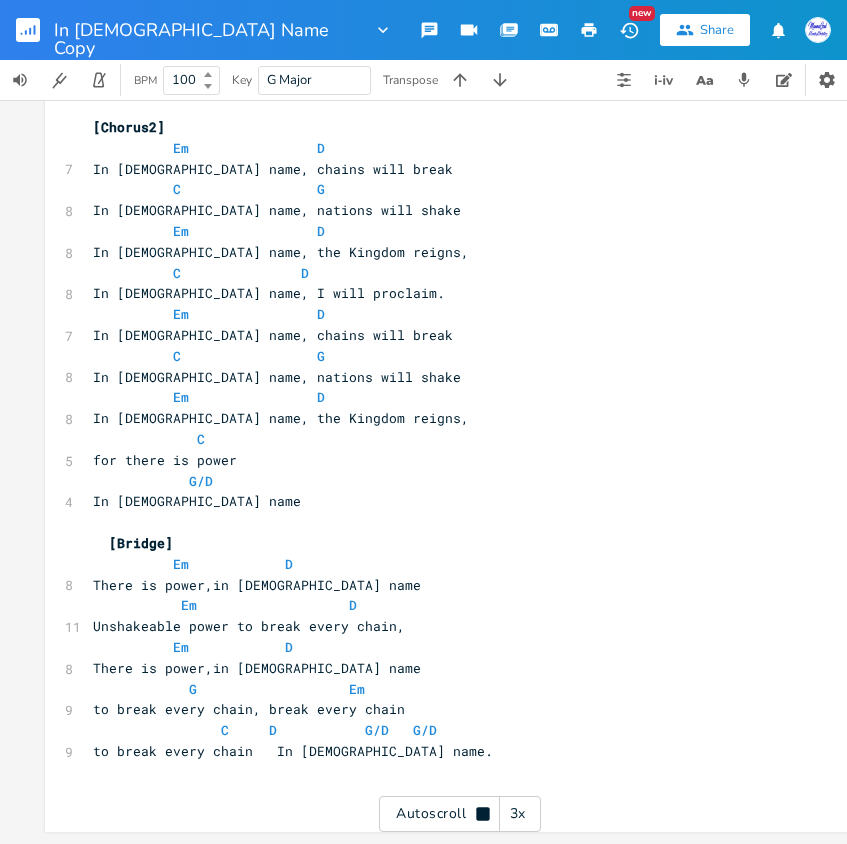 scroll, scrollTop: 1374, scrollLeft: 0, axis: vertical 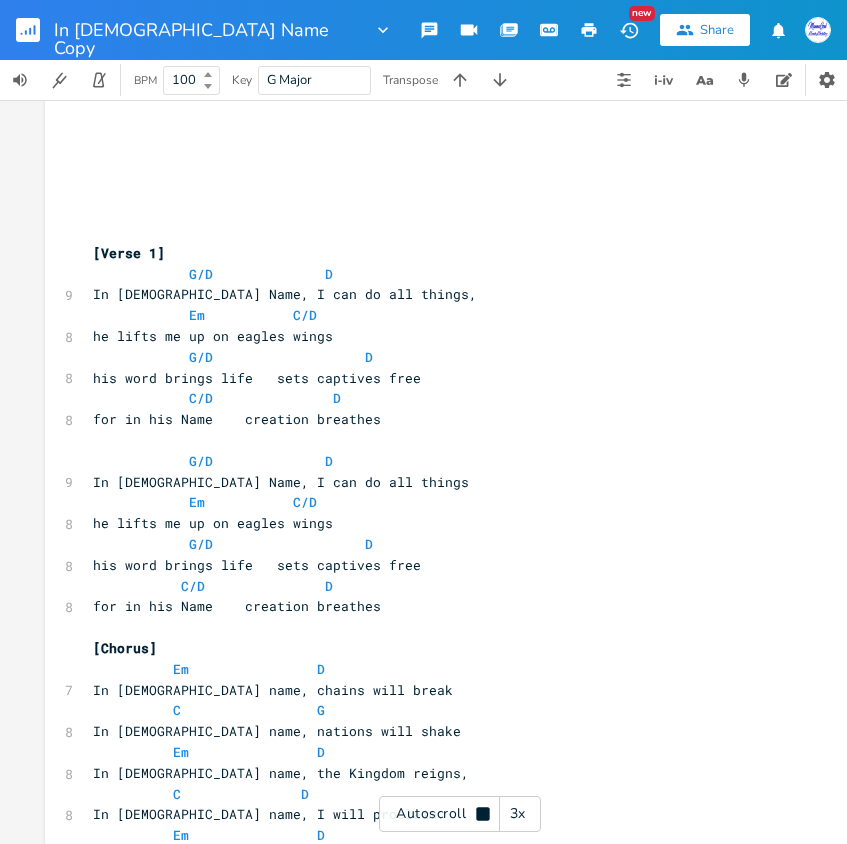 click 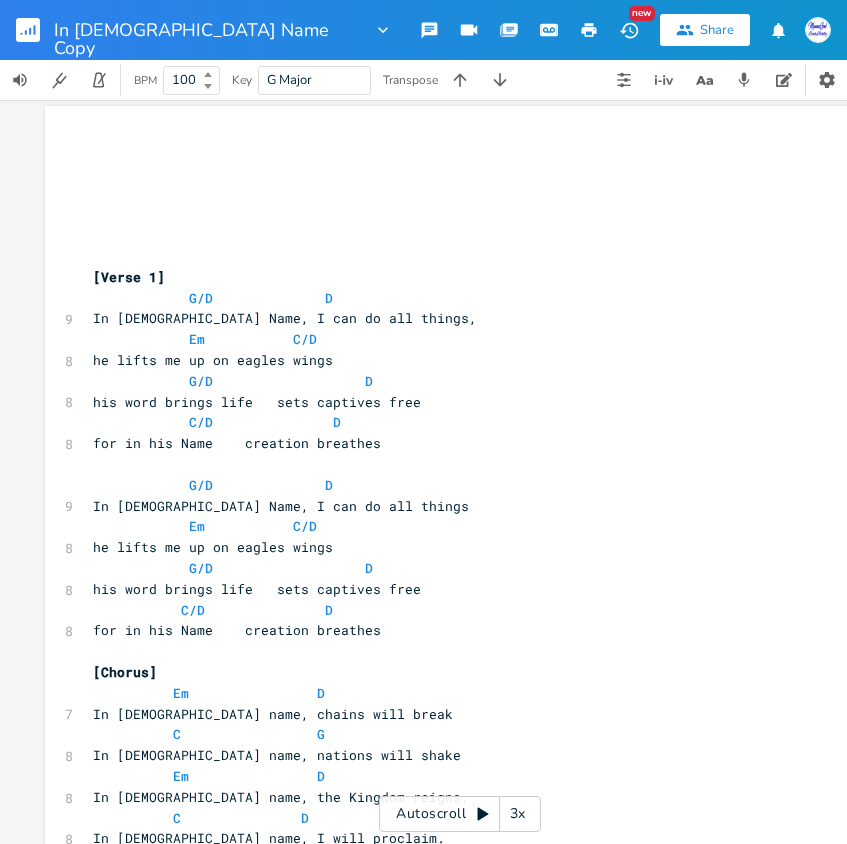 scroll, scrollTop: 0, scrollLeft: 0, axis: both 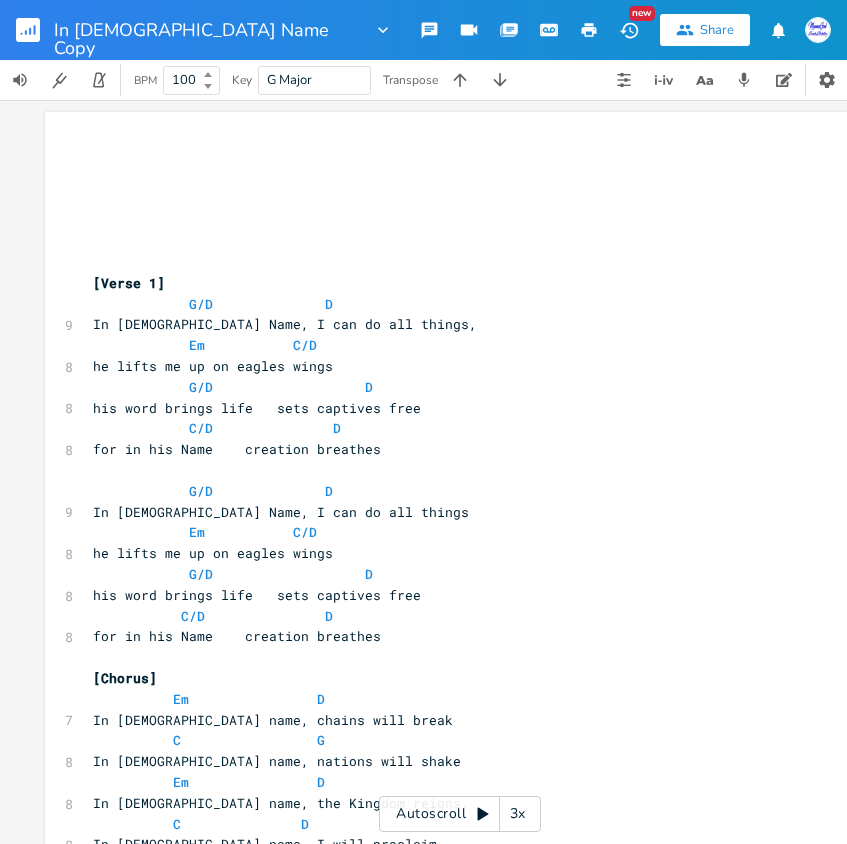 click 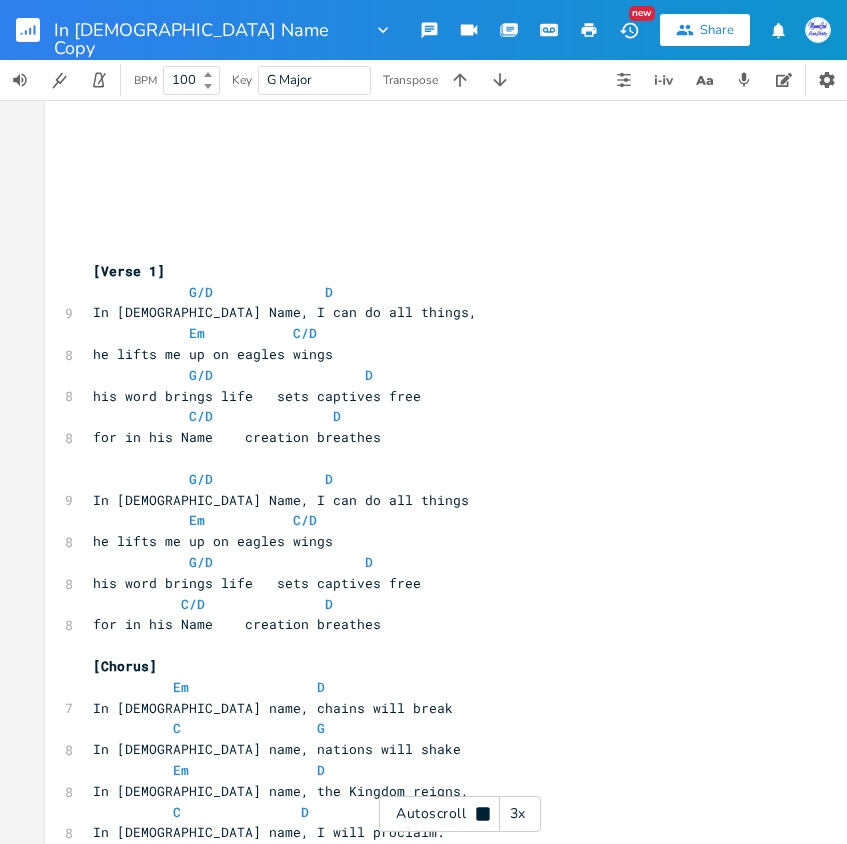 click 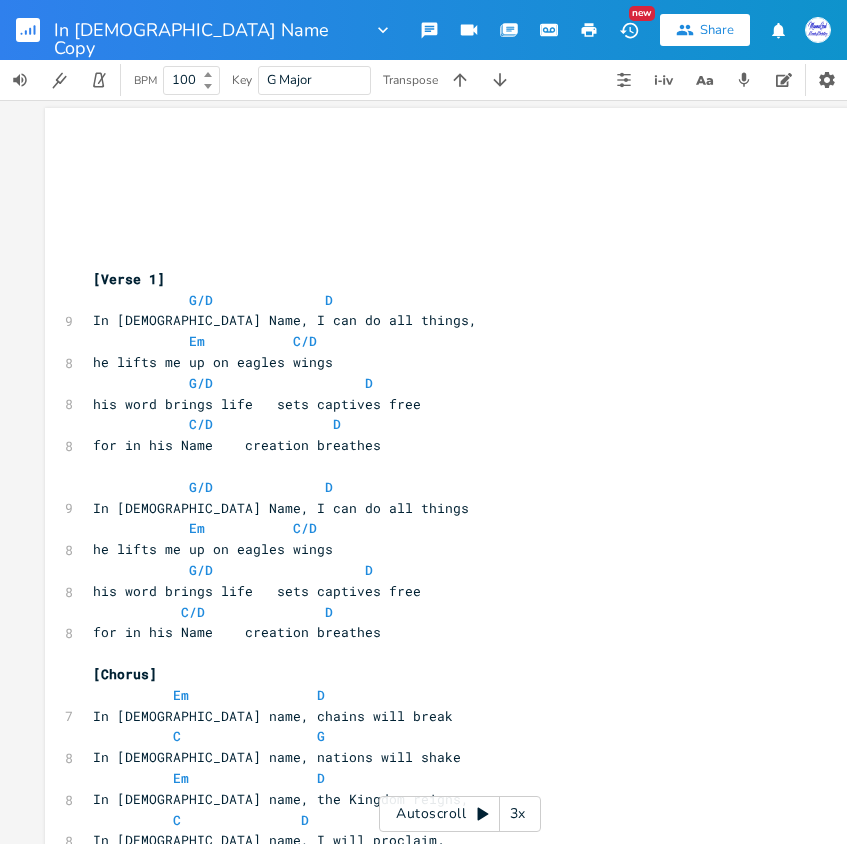 scroll, scrollTop: 0, scrollLeft: 0, axis: both 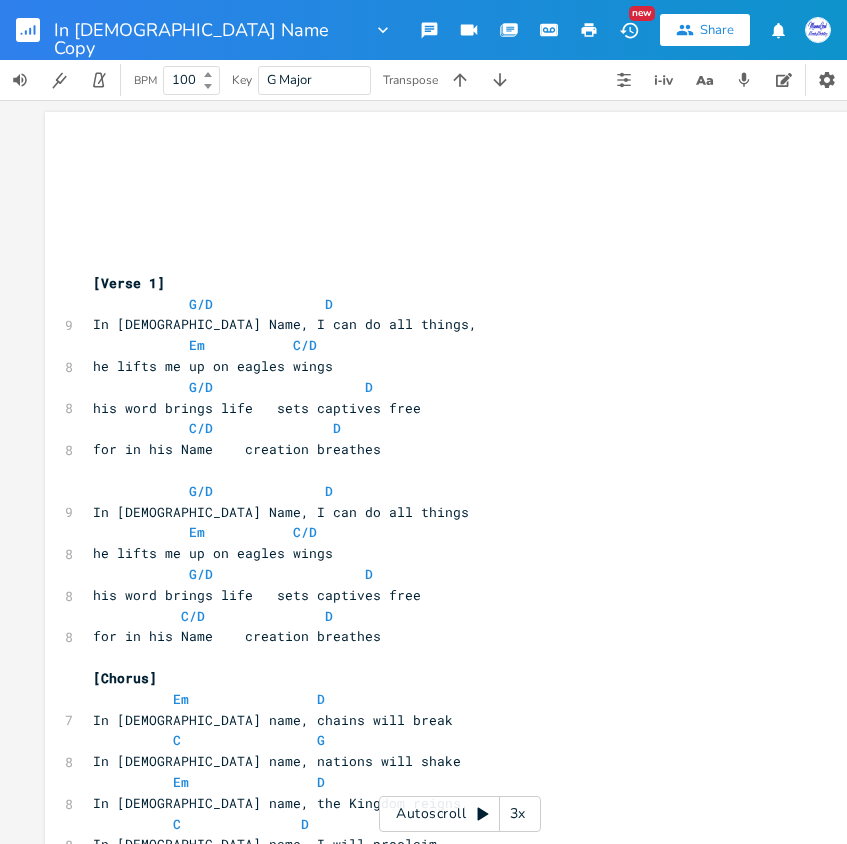 click 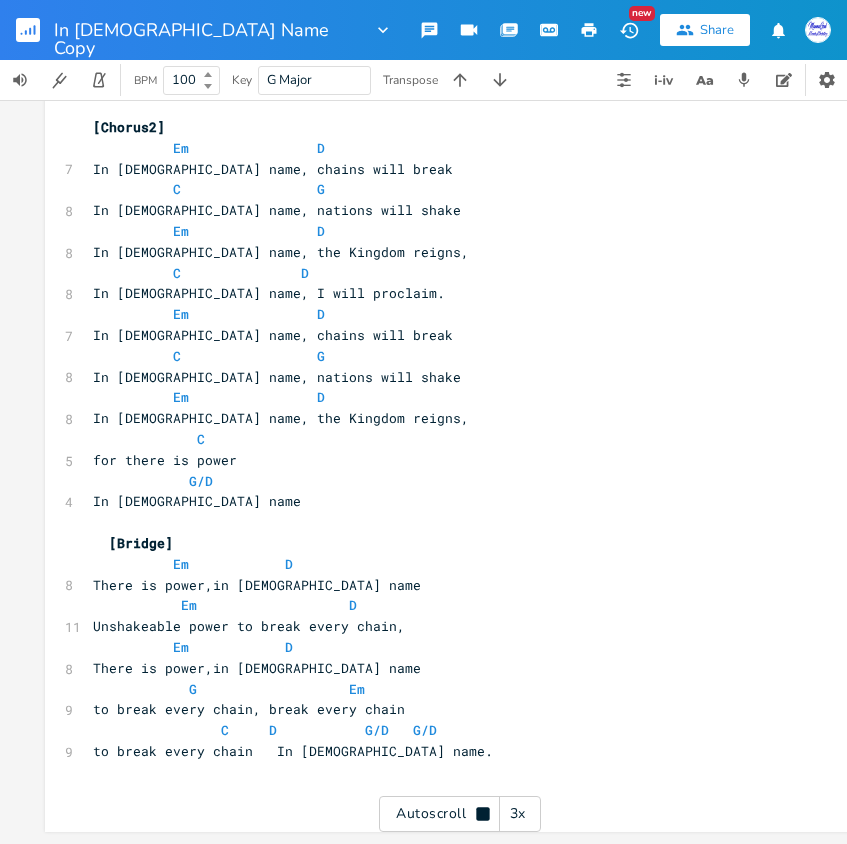 scroll, scrollTop: 1374, scrollLeft: 0, axis: vertical 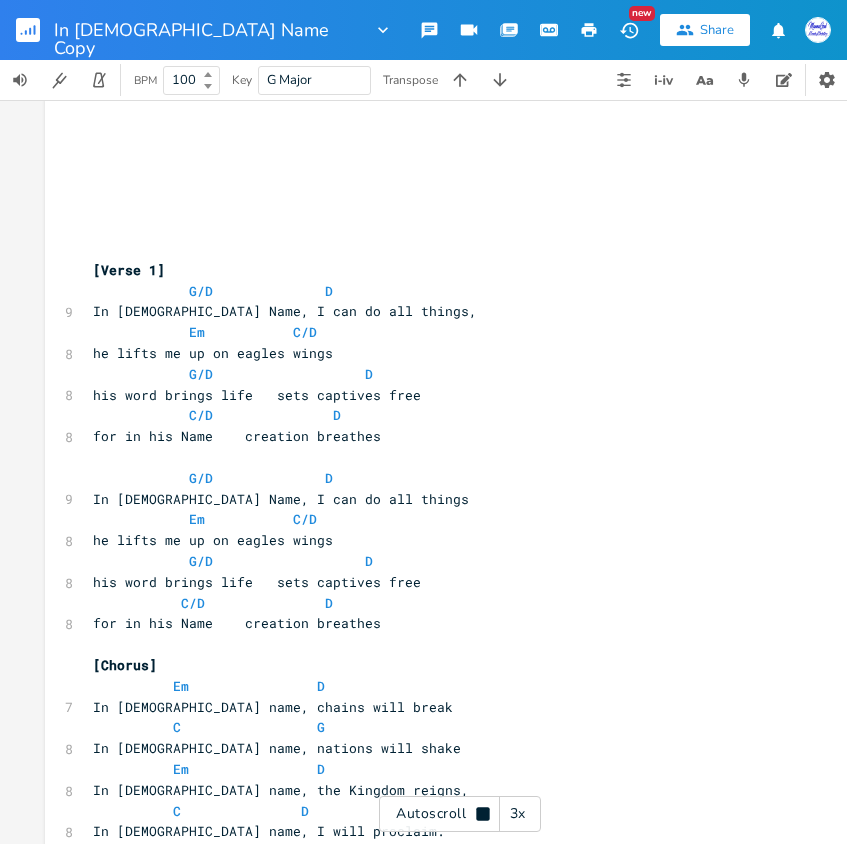 click on "​" at bounding box center [450, 166] 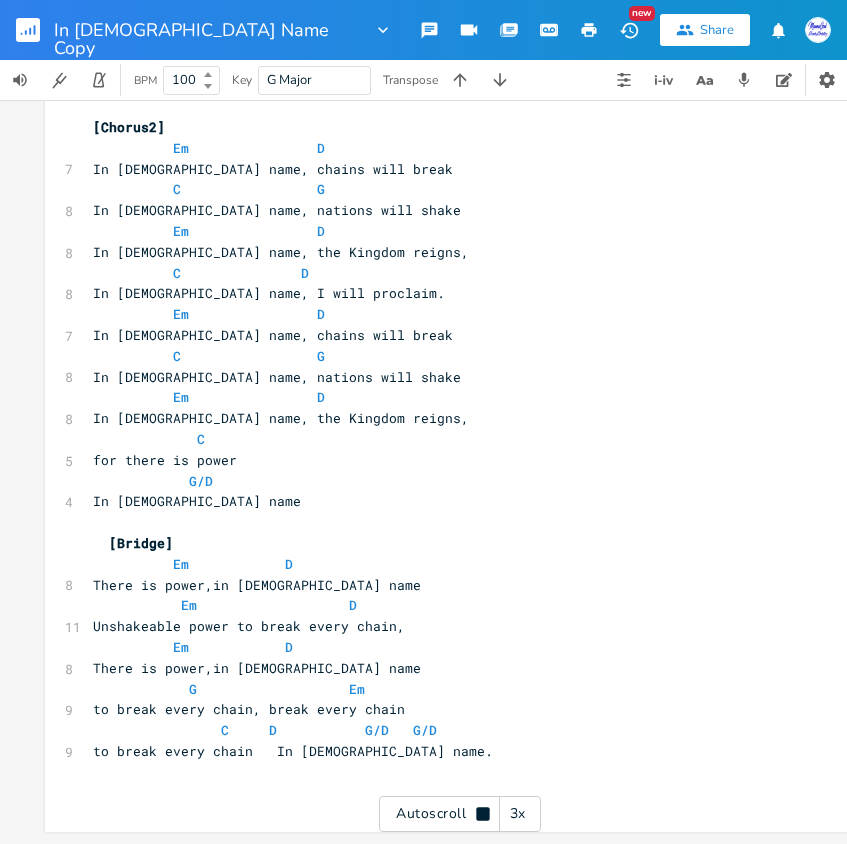 scroll, scrollTop: 1374, scrollLeft: 0, axis: vertical 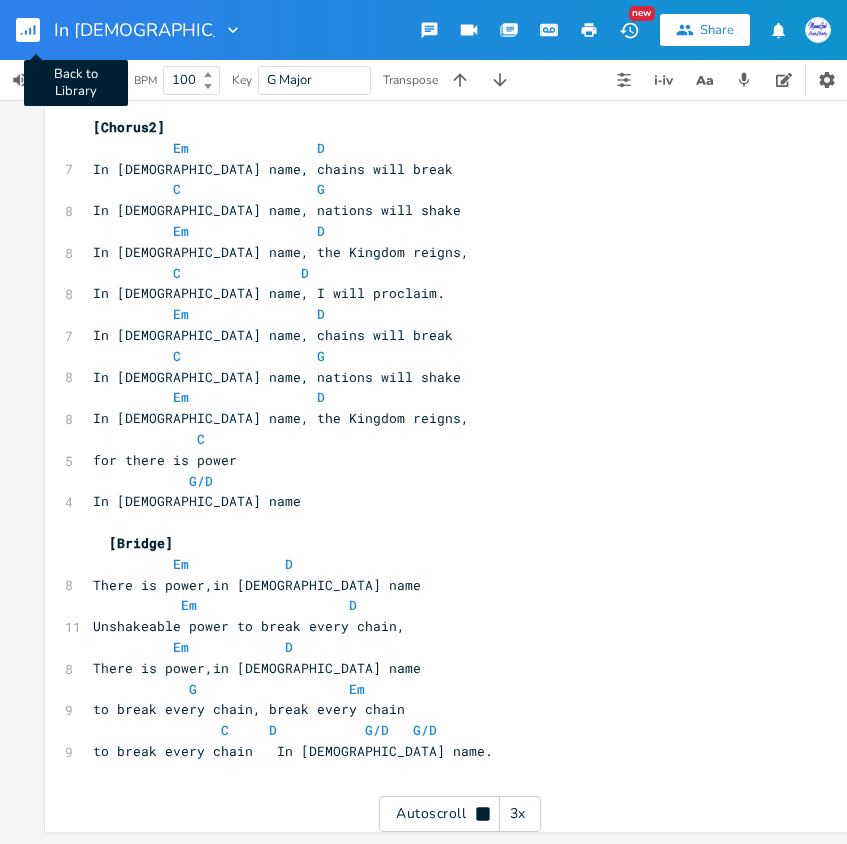 click on "Back to Library" at bounding box center [36, 30] 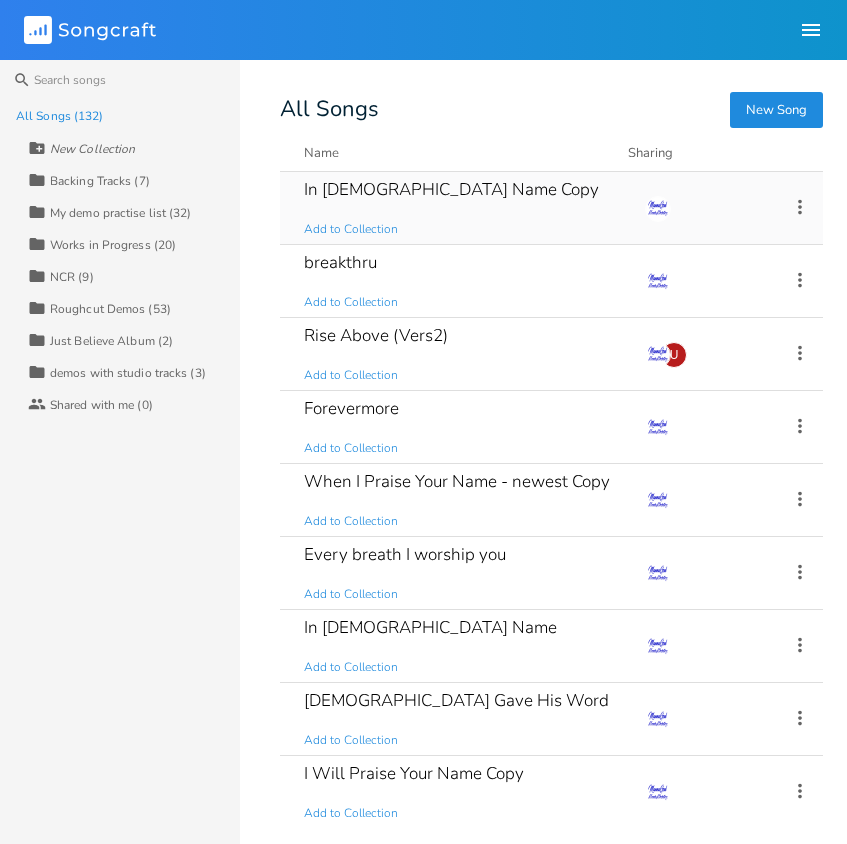 click on "In [DEMOGRAPHIC_DATA] Name Copy" at bounding box center (451, 189) 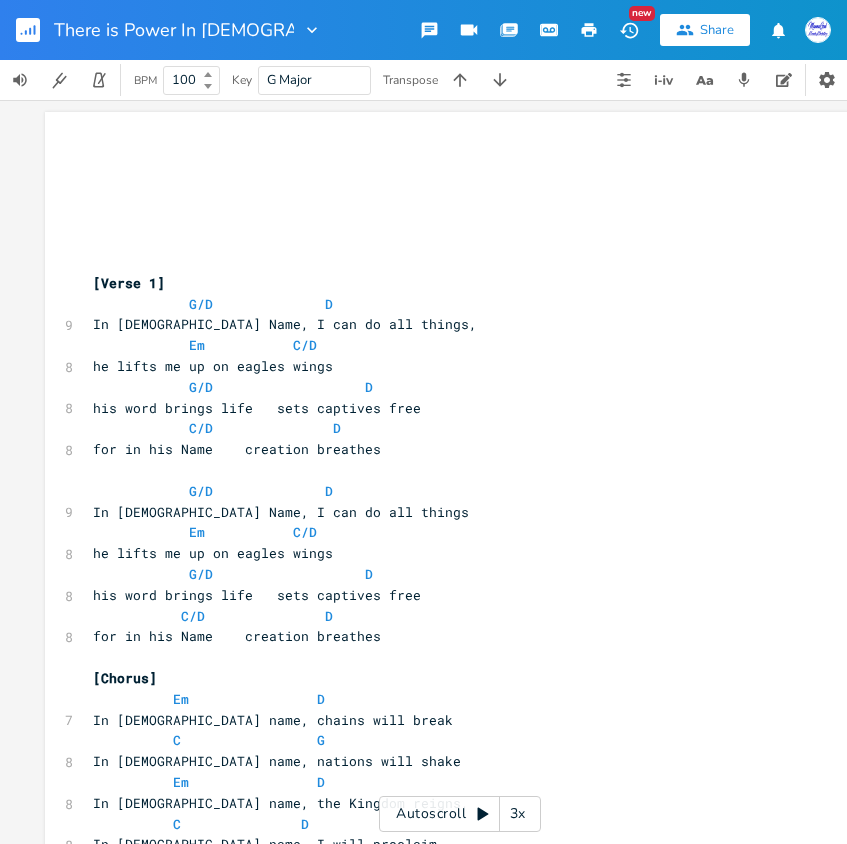 type on "There is Power In [DEMOGRAPHIC_DATA] Name" 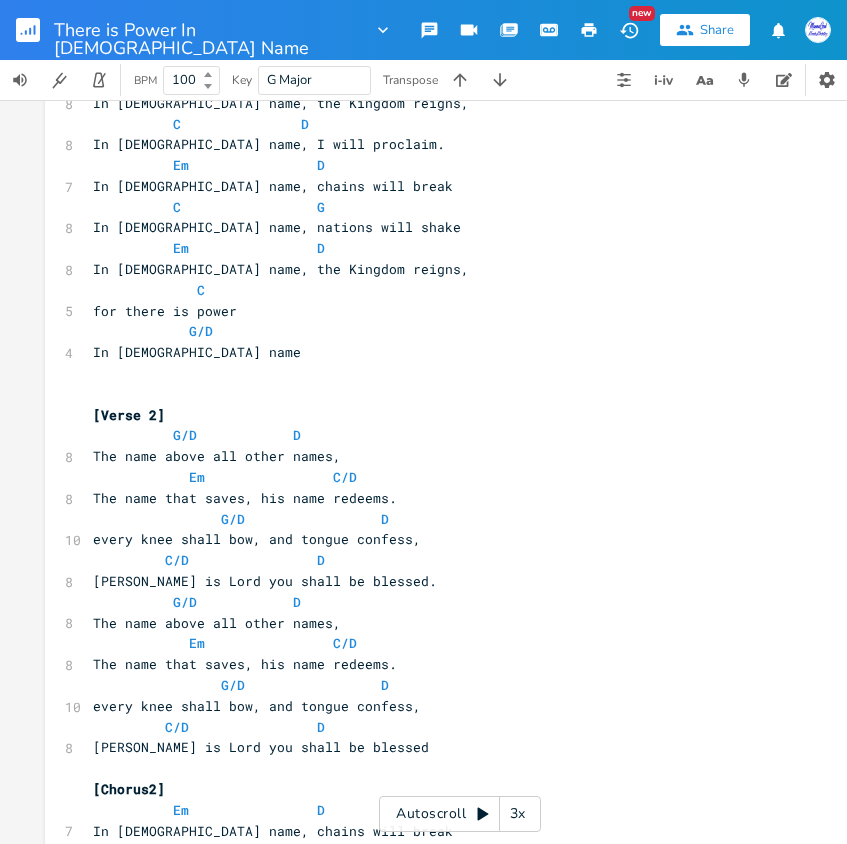 scroll, scrollTop: 900, scrollLeft: 0, axis: vertical 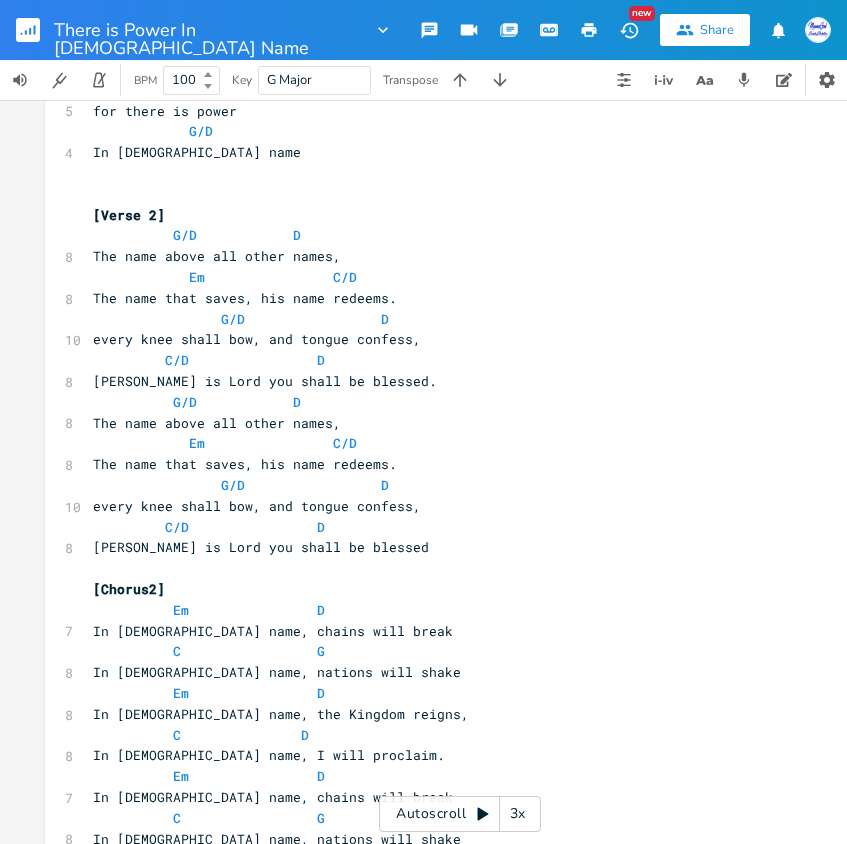 drag, startPoint x: 428, startPoint y: 294, endPoint x: 435, endPoint y: 280, distance: 15.652476 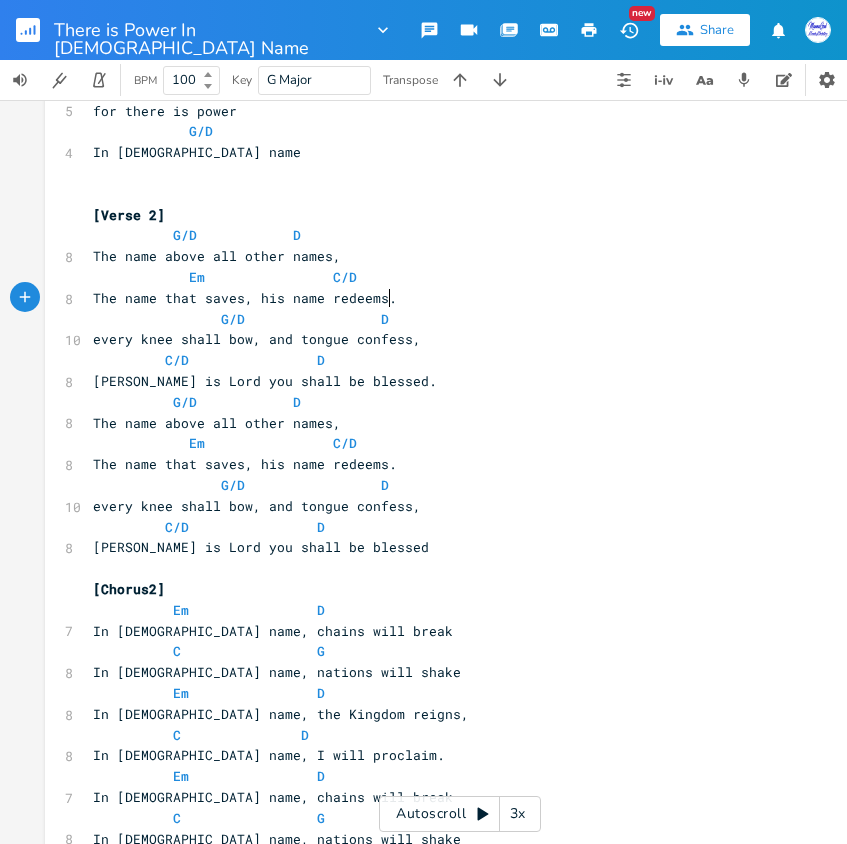 scroll, scrollTop: 600, scrollLeft: 0, axis: vertical 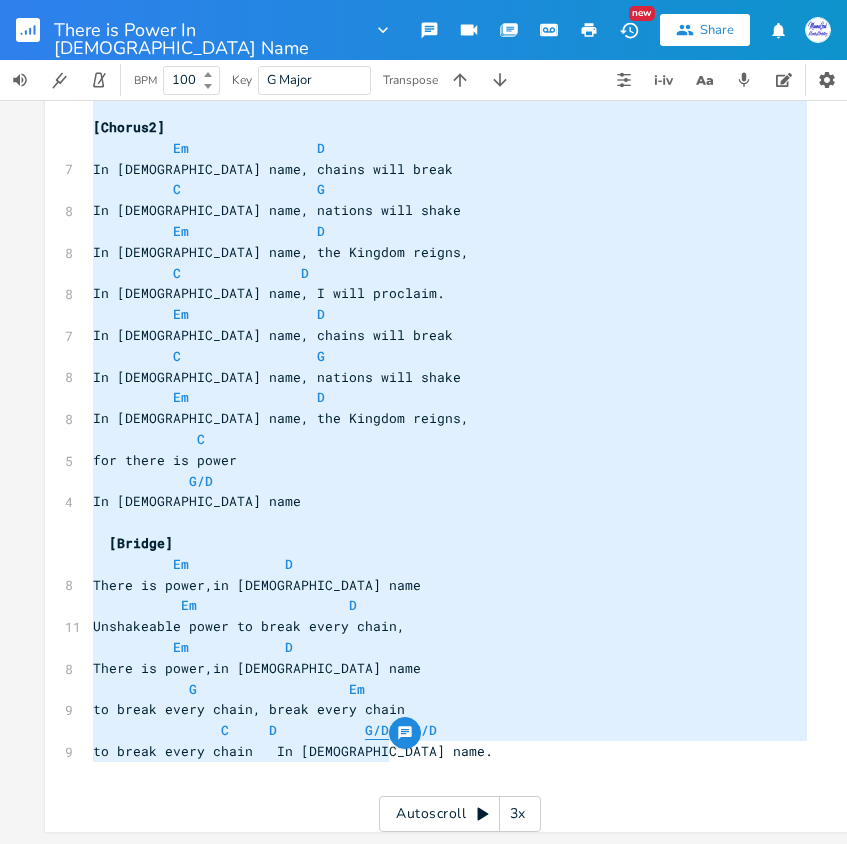 drag, startPoint x: 89, startPoint y: 184, endPoint x: 362, endPoint y: 735, distance: 614.9227 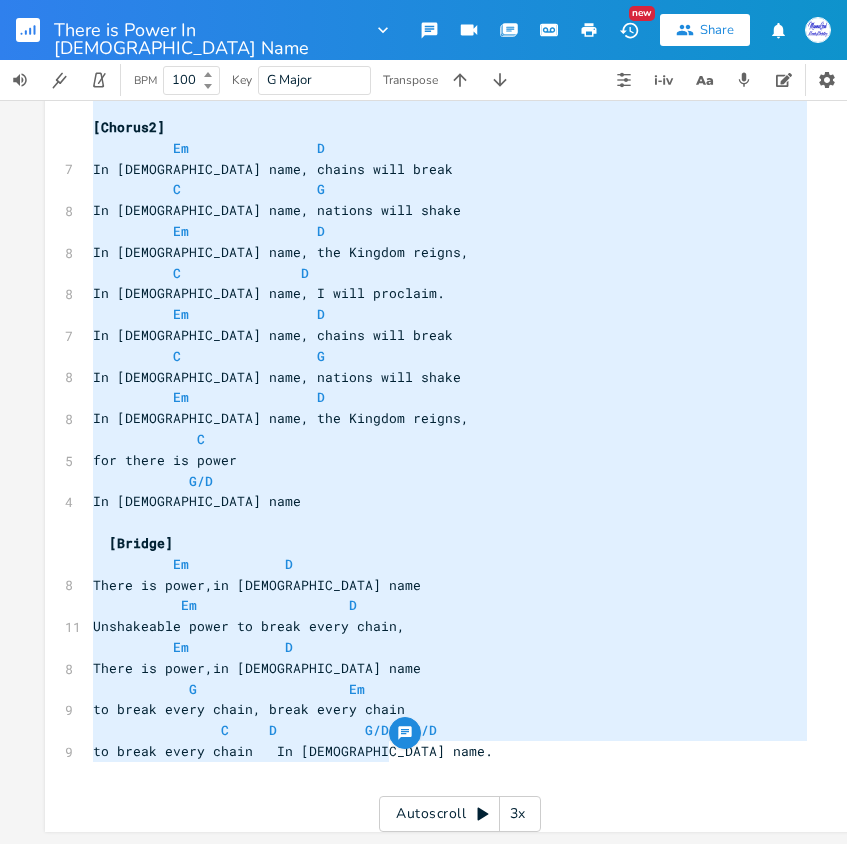 type on "[Verse 1]
G/D              D
In [DEMOGRAPHIC_DATA] Name, I can do all things,
Em           C/D
he lifts me up on eagles wings
G/D                   D
his word brings life   sets captives free
C/D               D
for in his Name 	creation breathes
G/D              D
In [DEMOGRAPHIC_DATA] Name, I can do all things
Em           C/D
he lifts me up on eagles wings
G/D                   D
his word brings life   sets captives free
C/D               D
for in his Name 	creation breathes
[Chorus]
Em        		D
In [DEMOGRAPHIC_DATA] name, 	chains will break
C      			G
In [DEMOGRAPHIC_DATA] name, 	nations will shake
Em        		D
In [DEMOGRAPHIC_DATA] name, 	the Kingdom reigns,
C      		  D
In [DEMOGRAPHIC_DATA] name, 	I will proclaim.
Em        		D
In [DEMOGRAPHIC_DATA] name, 	chains will break
C      			G
In [DEMOGRAPHIC_DATA] name, 	nations will shake
Em        		D
In [DEMOGRAPHIC_DATA] name, 	the Kingdom reigns,
C
for there is power
G/D
In [DEMOGRAPHIC_DATA] name
[Verse 2]
G/D  ..." 